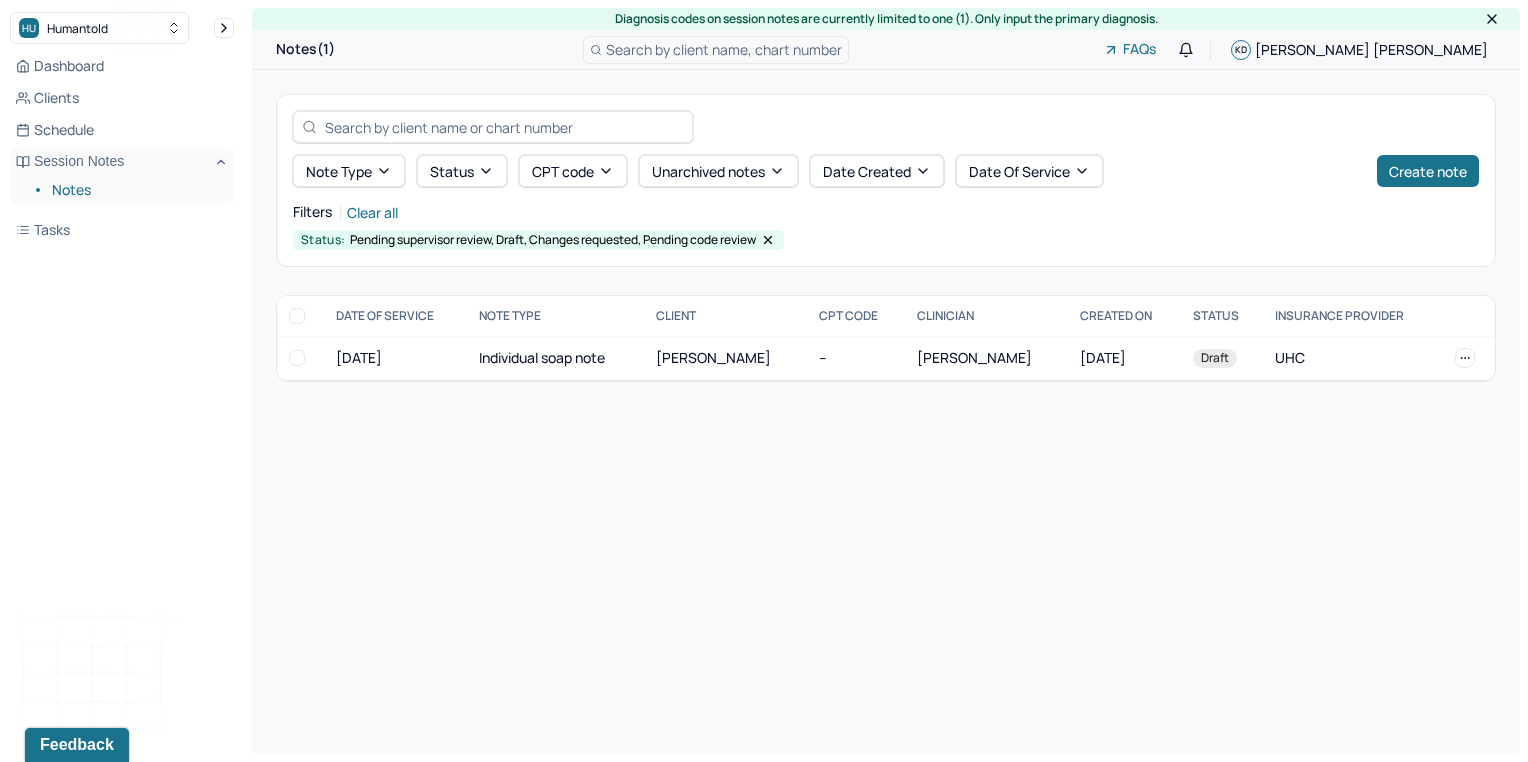 scroll, scrollTop: 0, scrollLeft: 0, axis: both 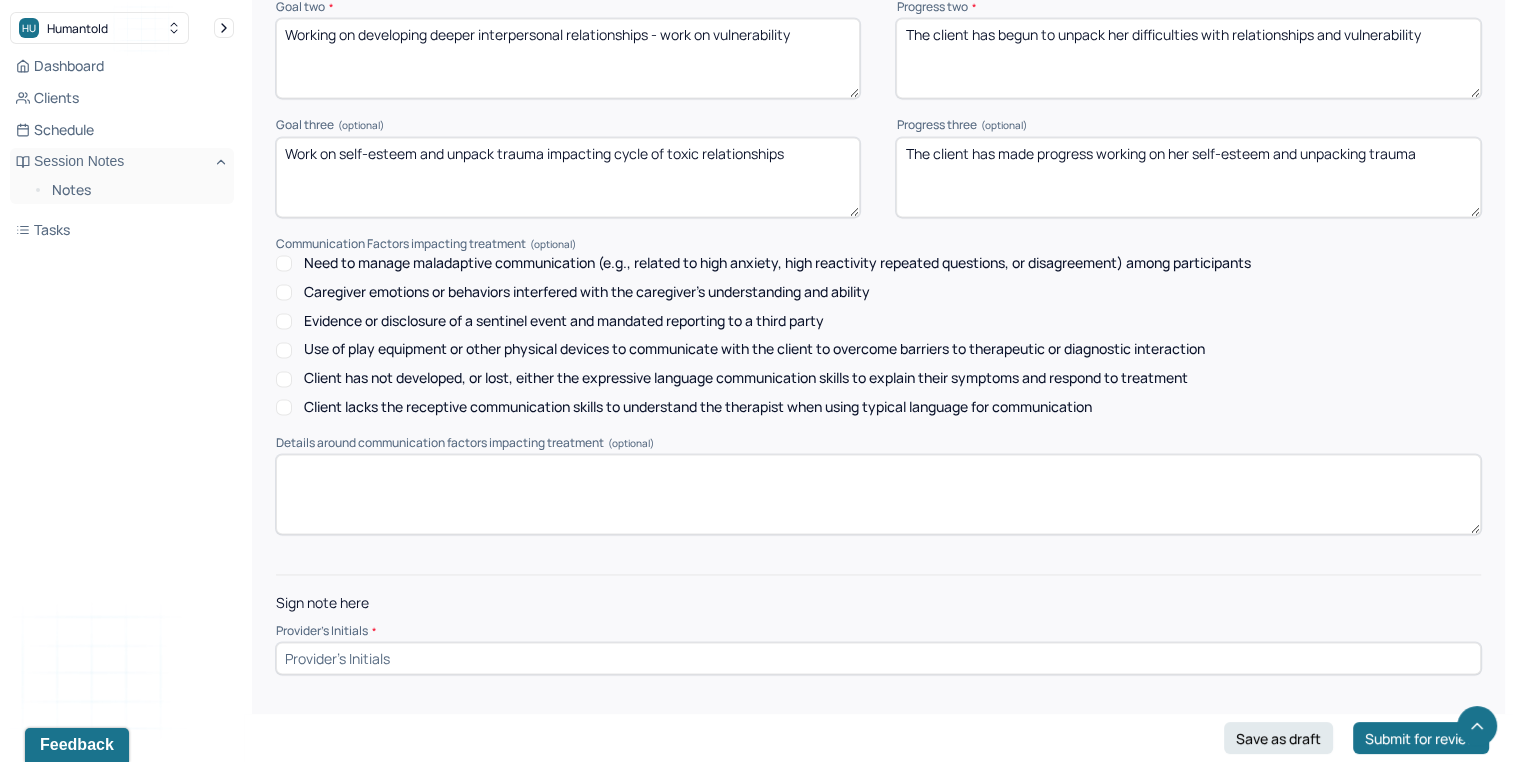 click at bounding box center (878, 658) 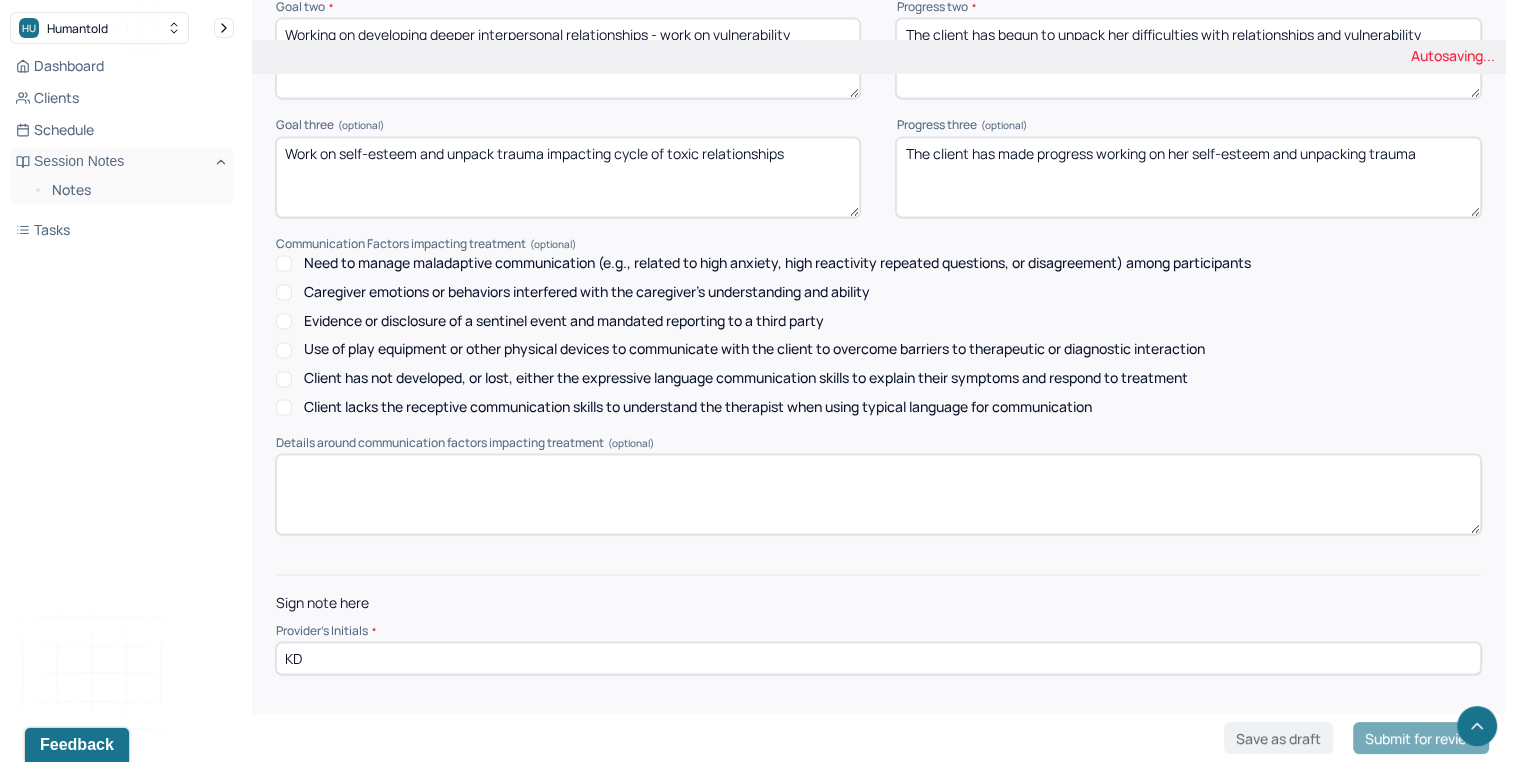 type on "KD" 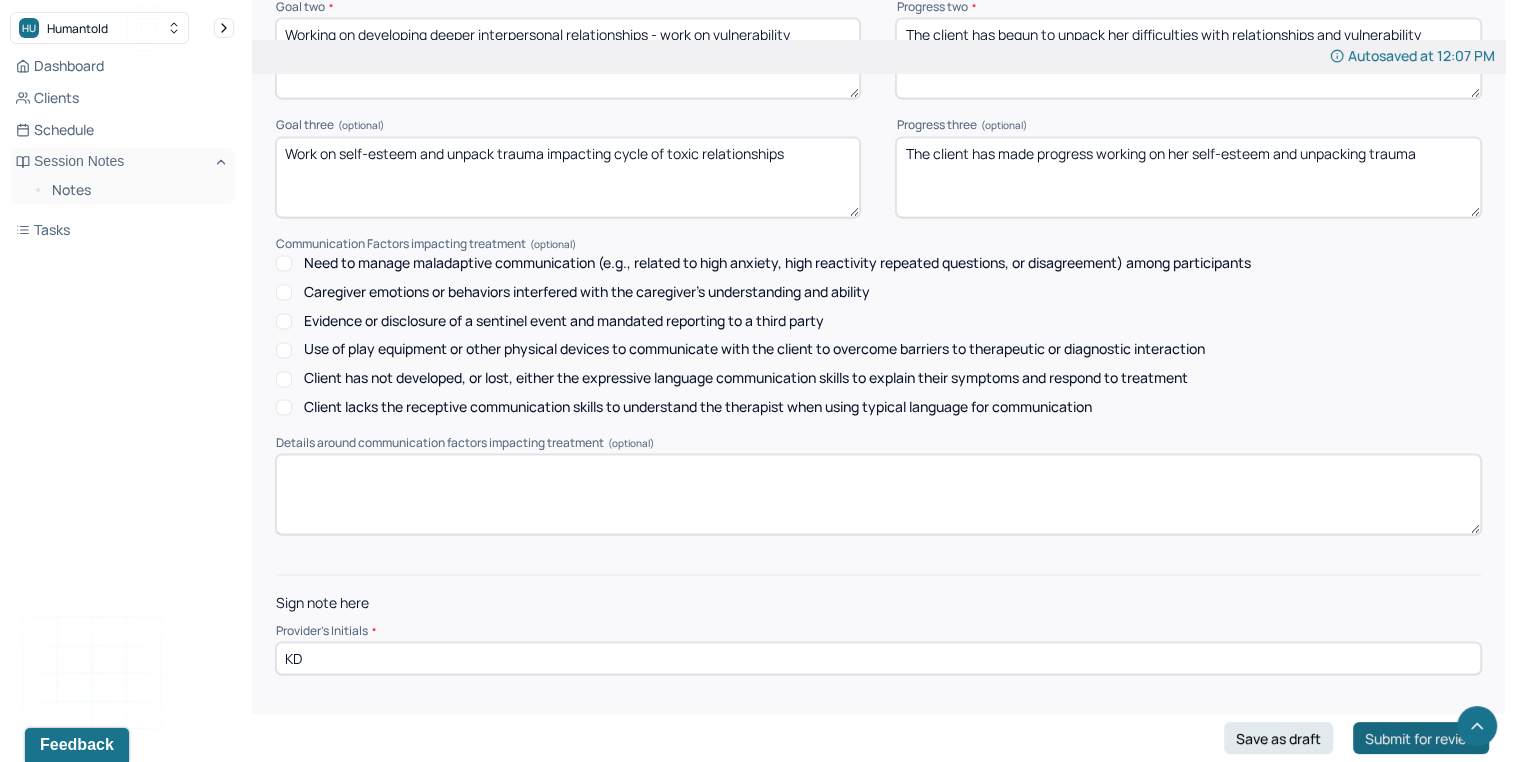 click on "Submit for review" at bounding box center [1421, 738] 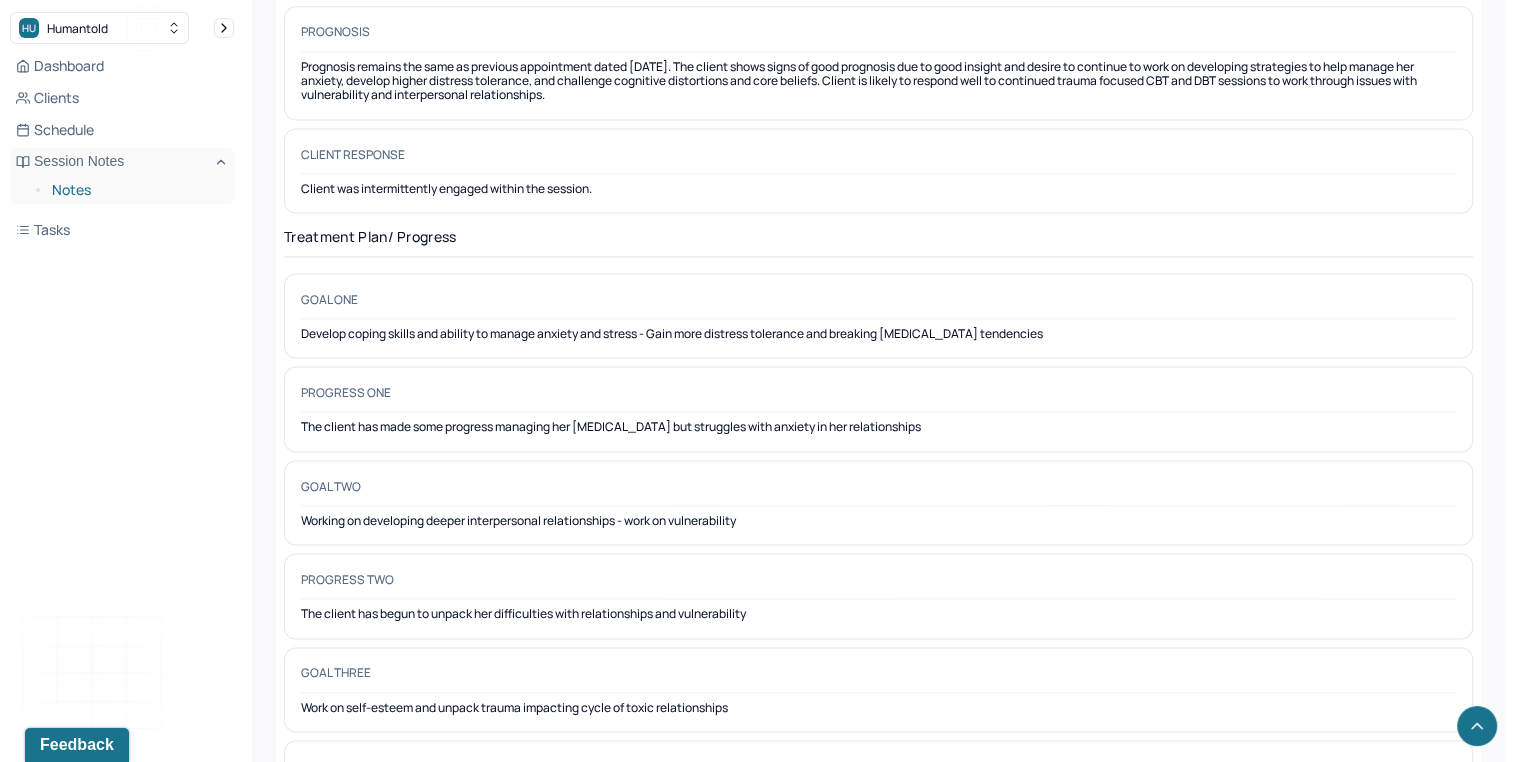 click on "Notes" at bounding box center (135, 190) 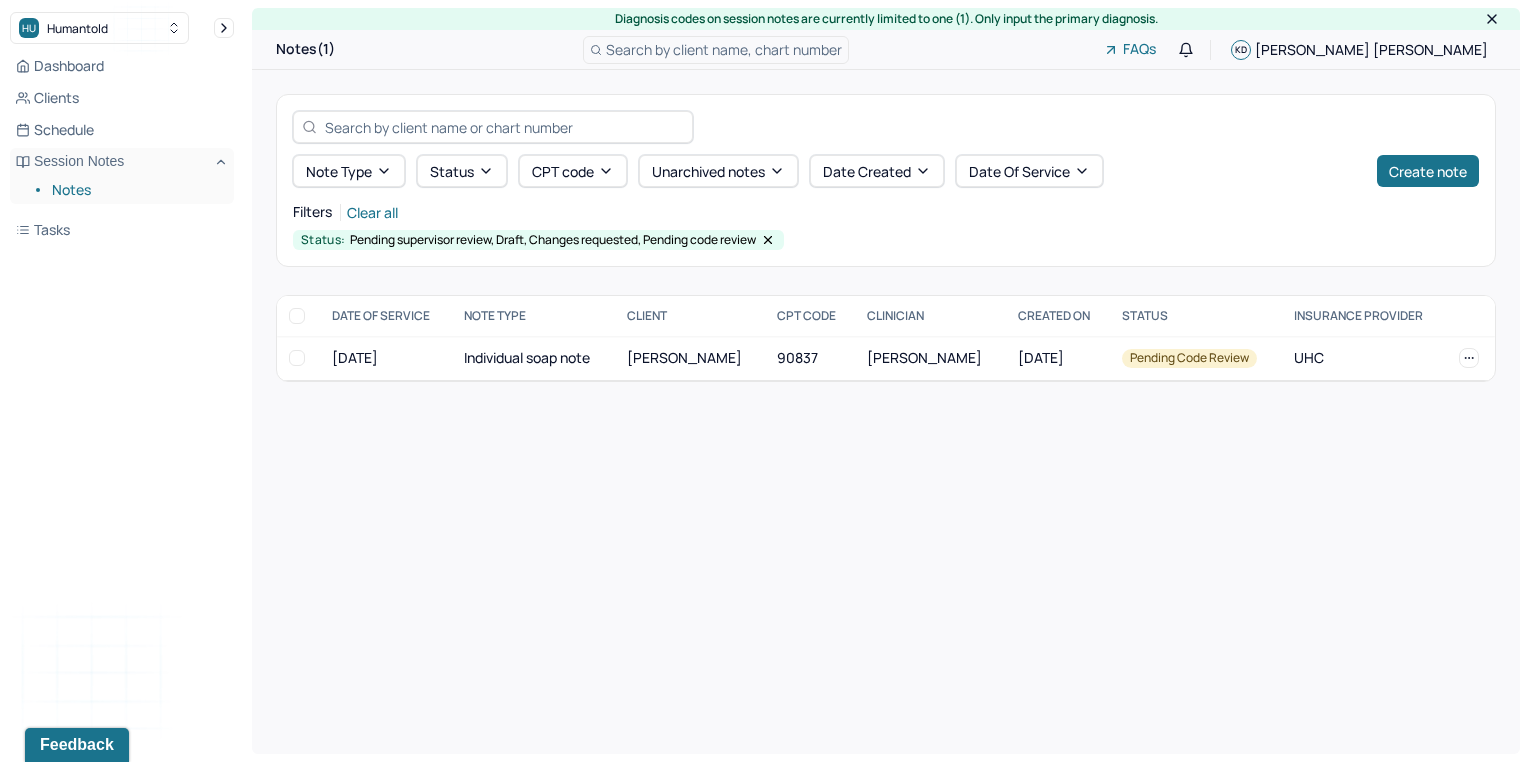 click on "Search by client name, chart number" at bounding box center [724, 49] 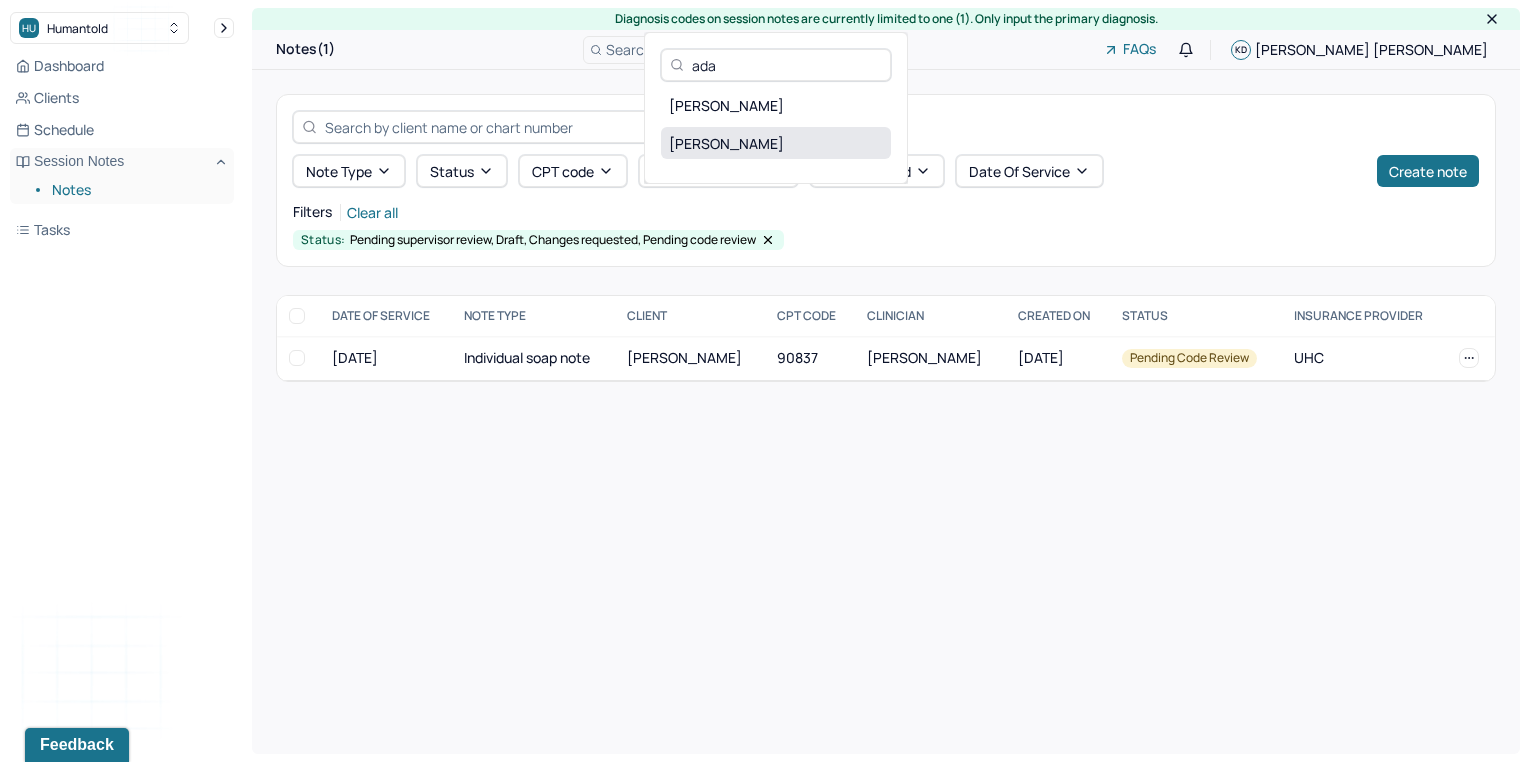 type on "ada" 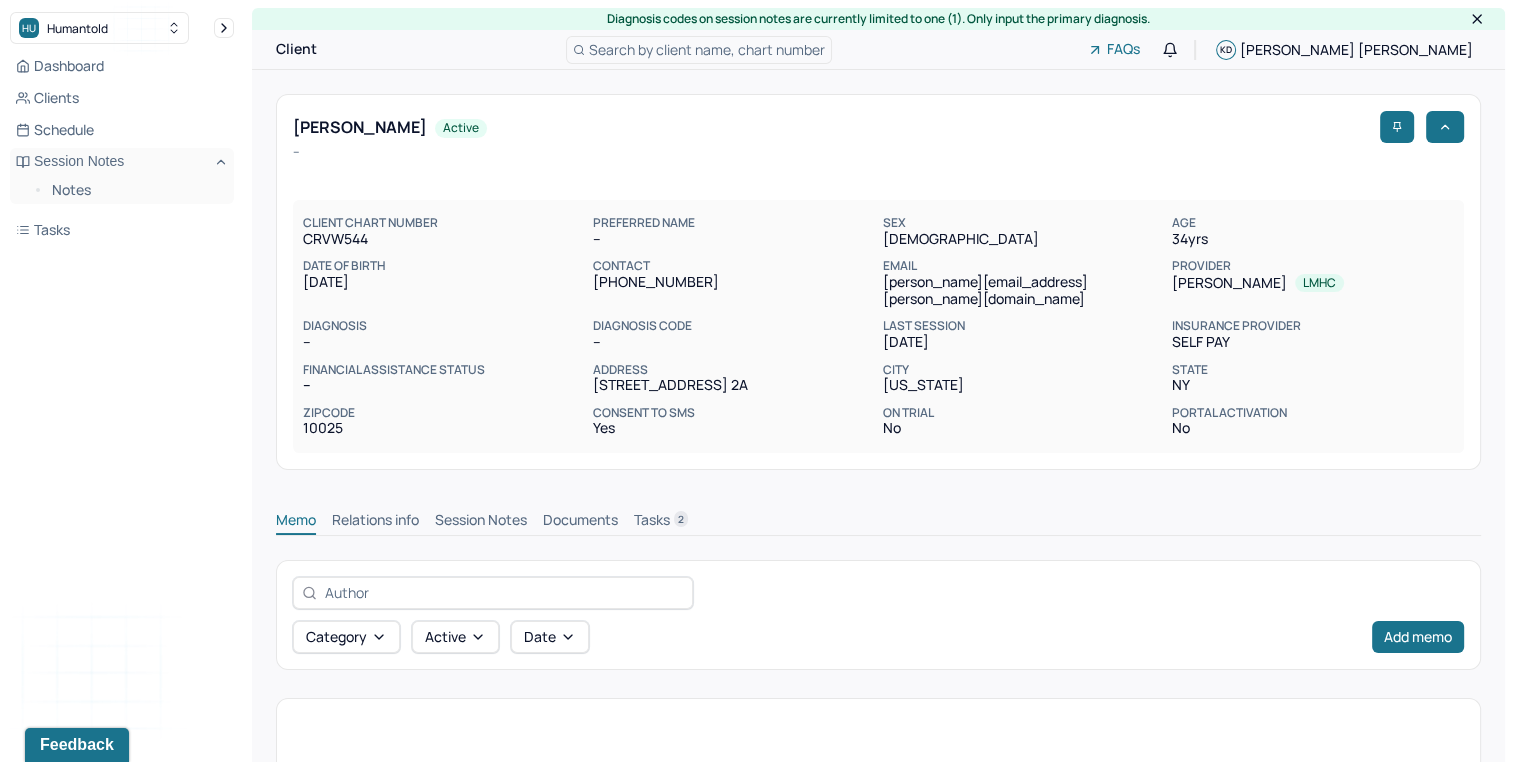 click on "Session Notes" at bounding box center [481, 522] 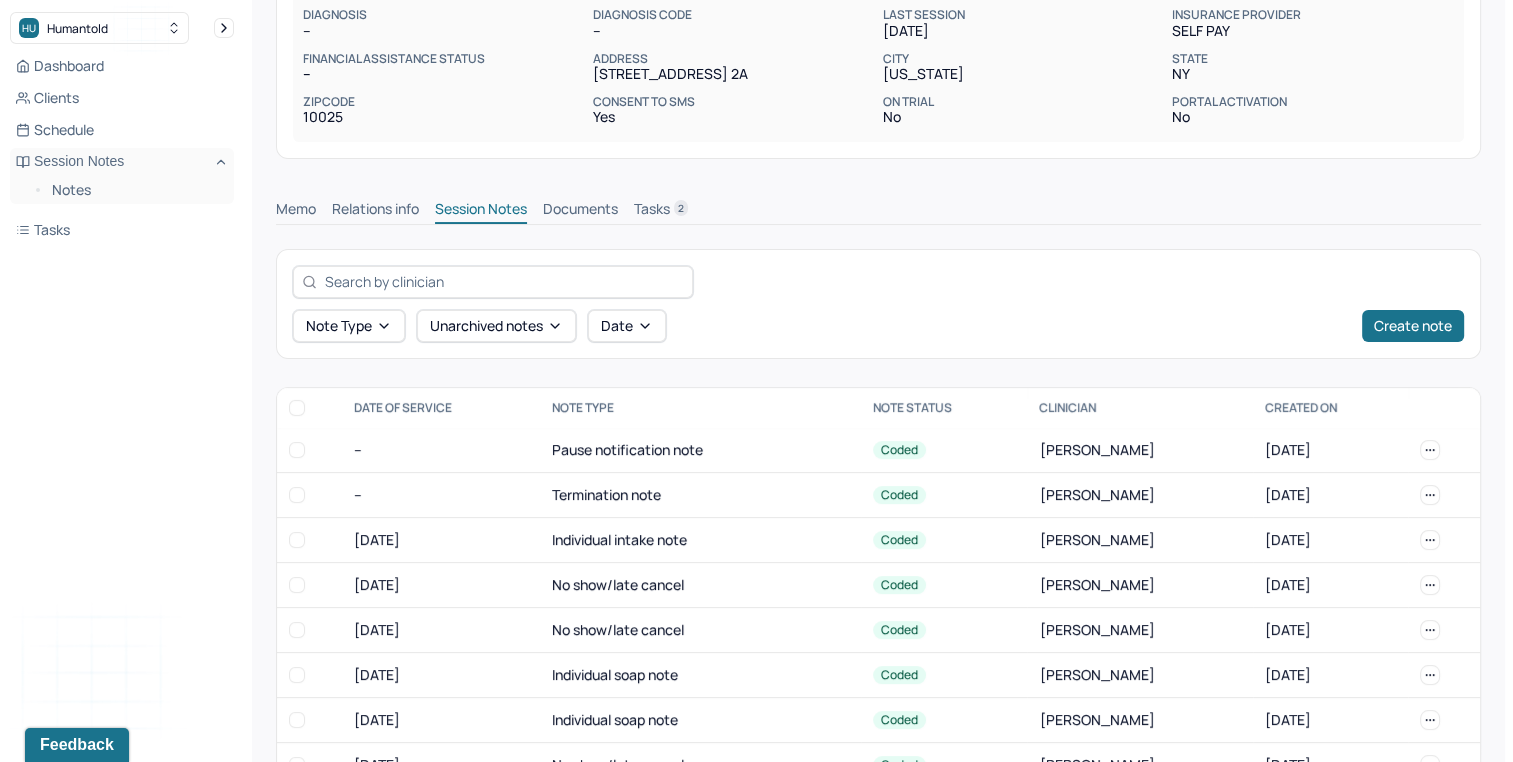 scroll, scrollTop: 344, scrollLeft: 0, axis: vertical 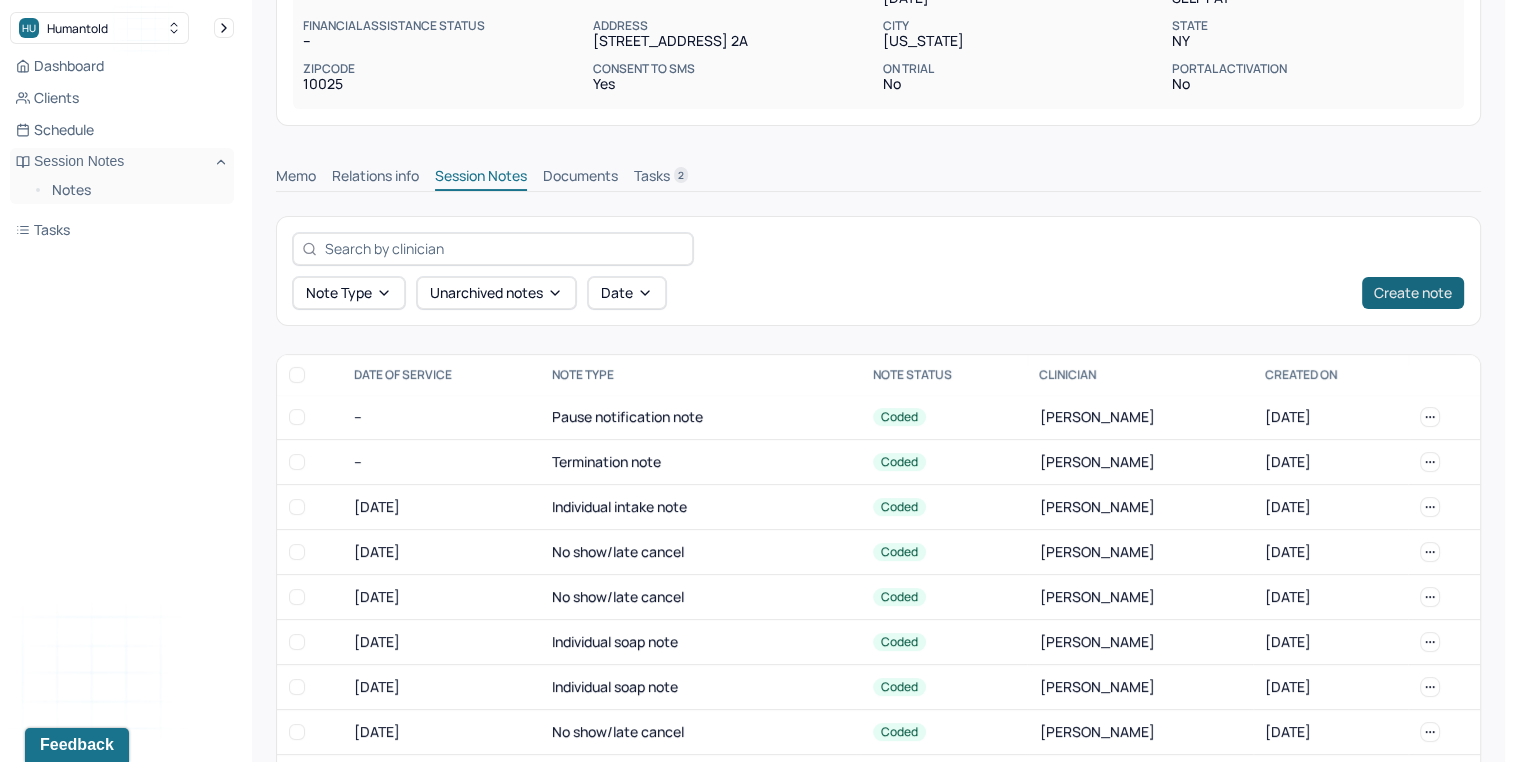 click on "Create note" at bounding box center (1413, 293) 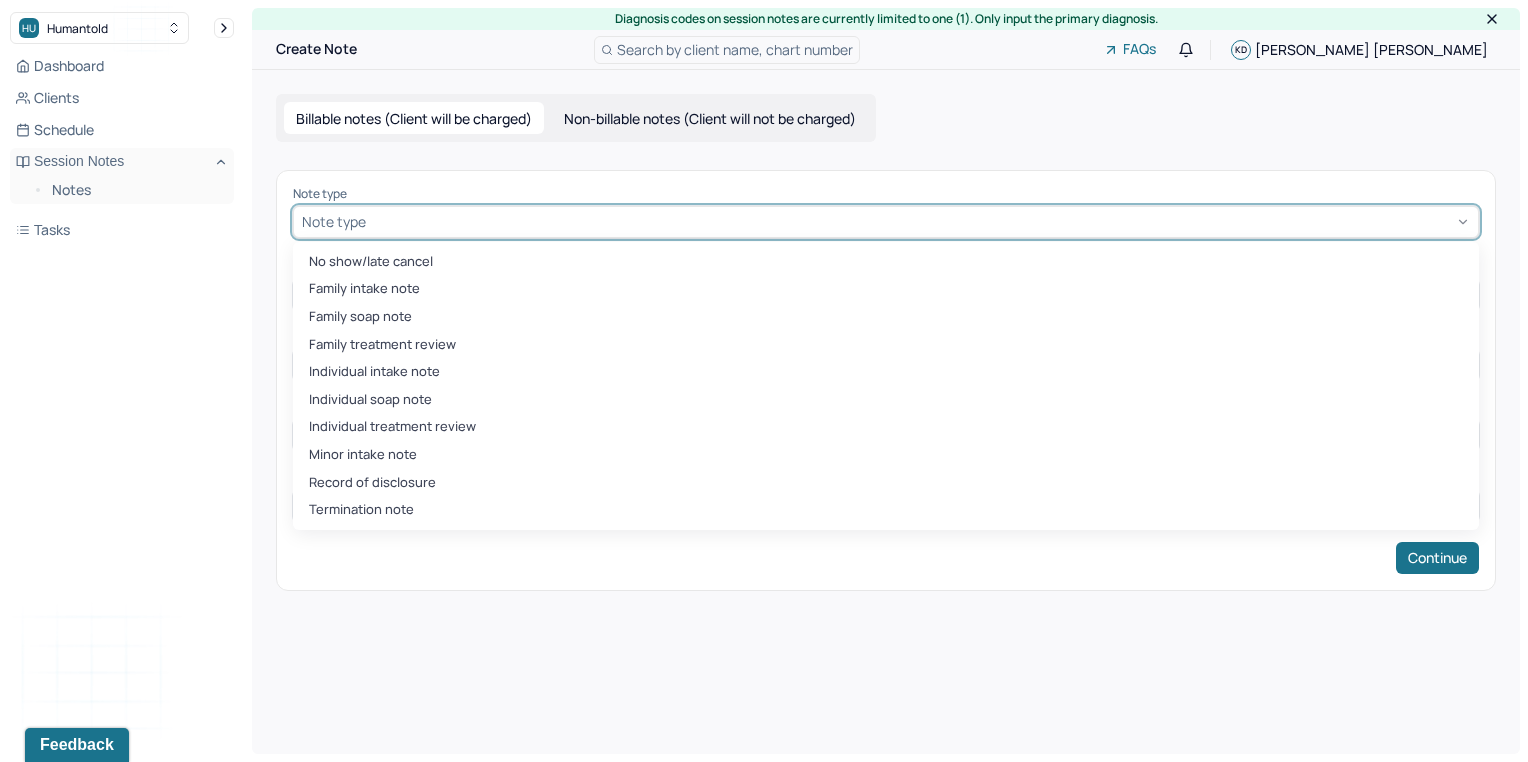 click at bounding box center [920, 221] 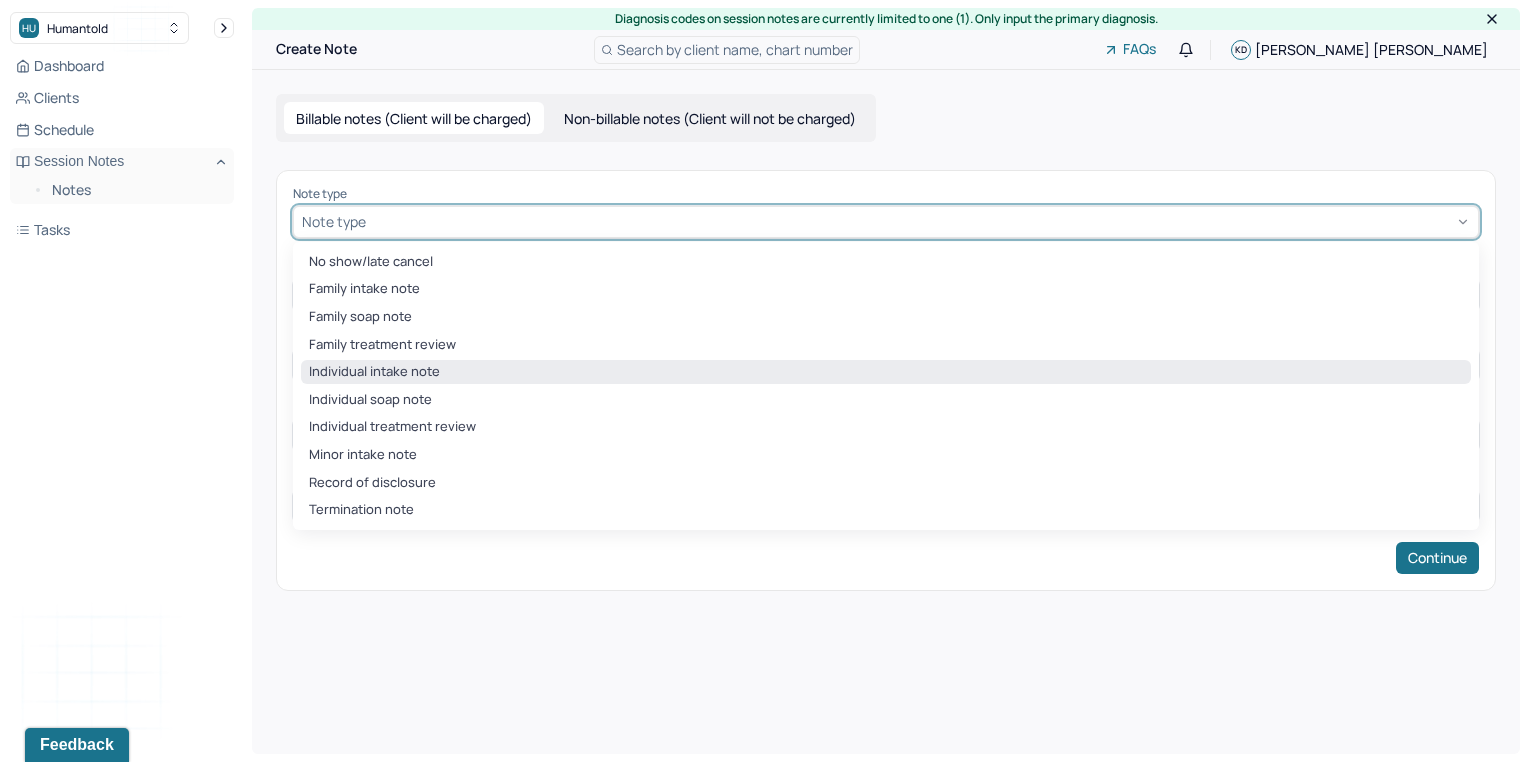 click on "Individual intake note" at bounding box center [886, 372] 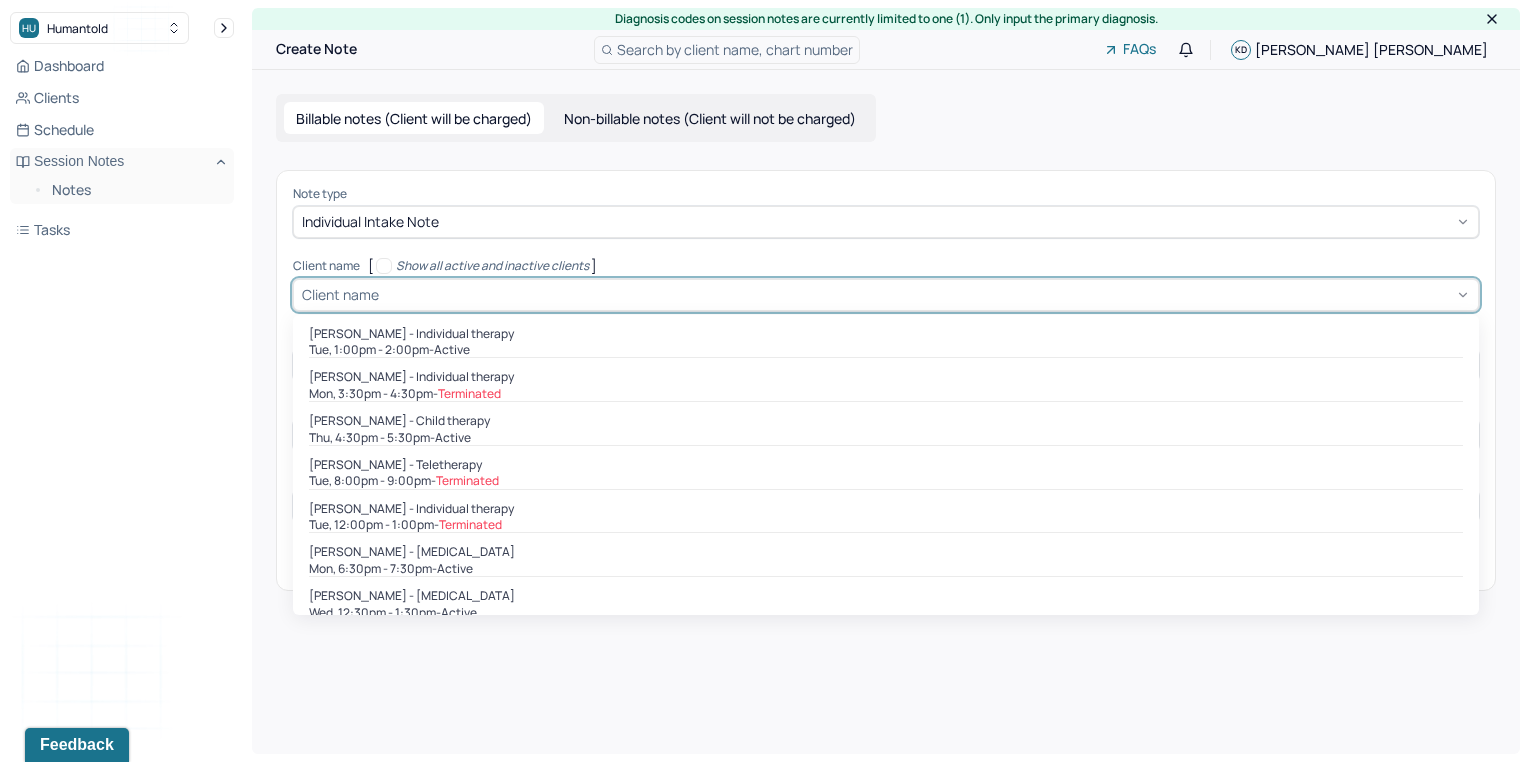 click at bounding box center (926, 294) 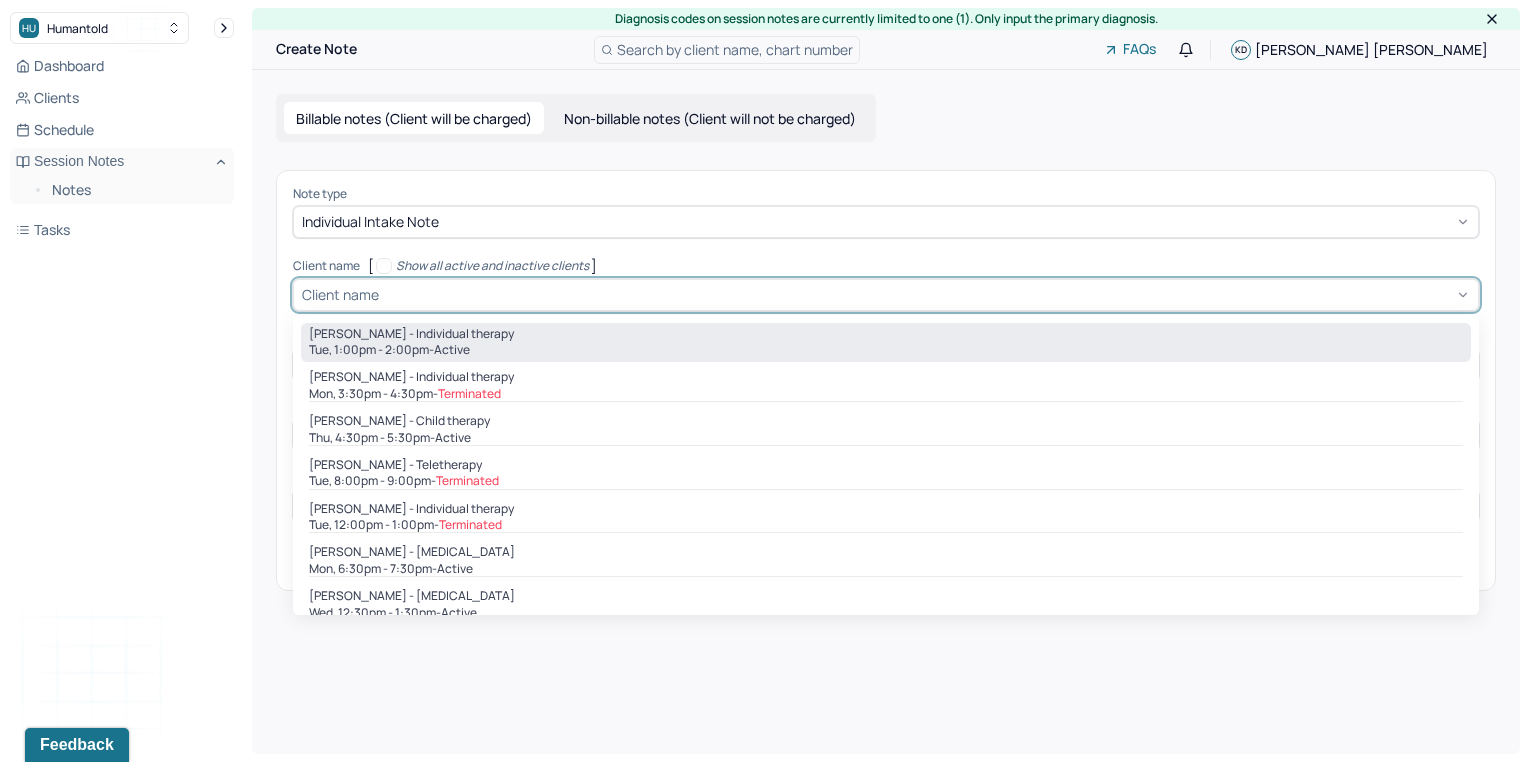 click on "active" at bounding box center (452, 350) 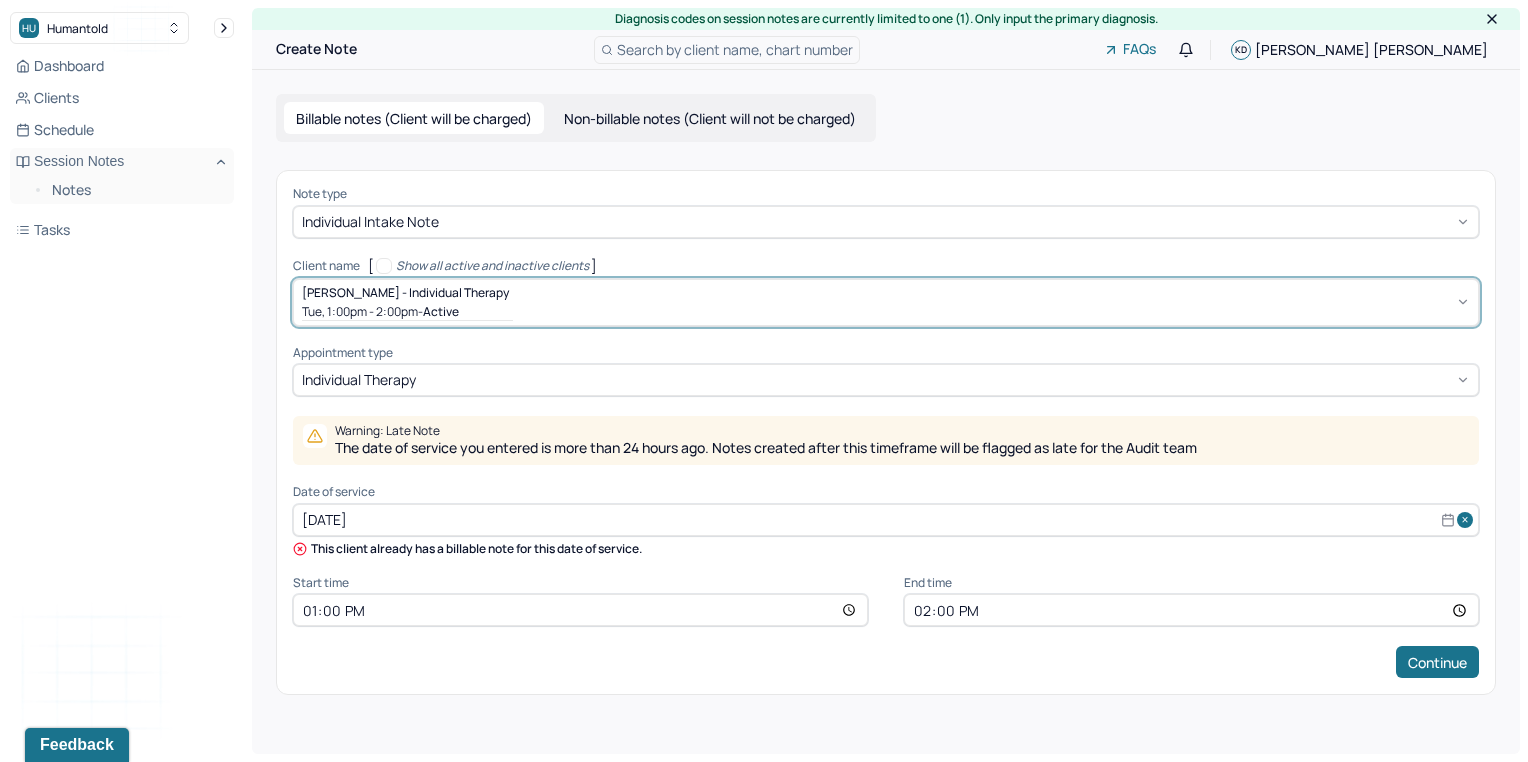 select on "6" 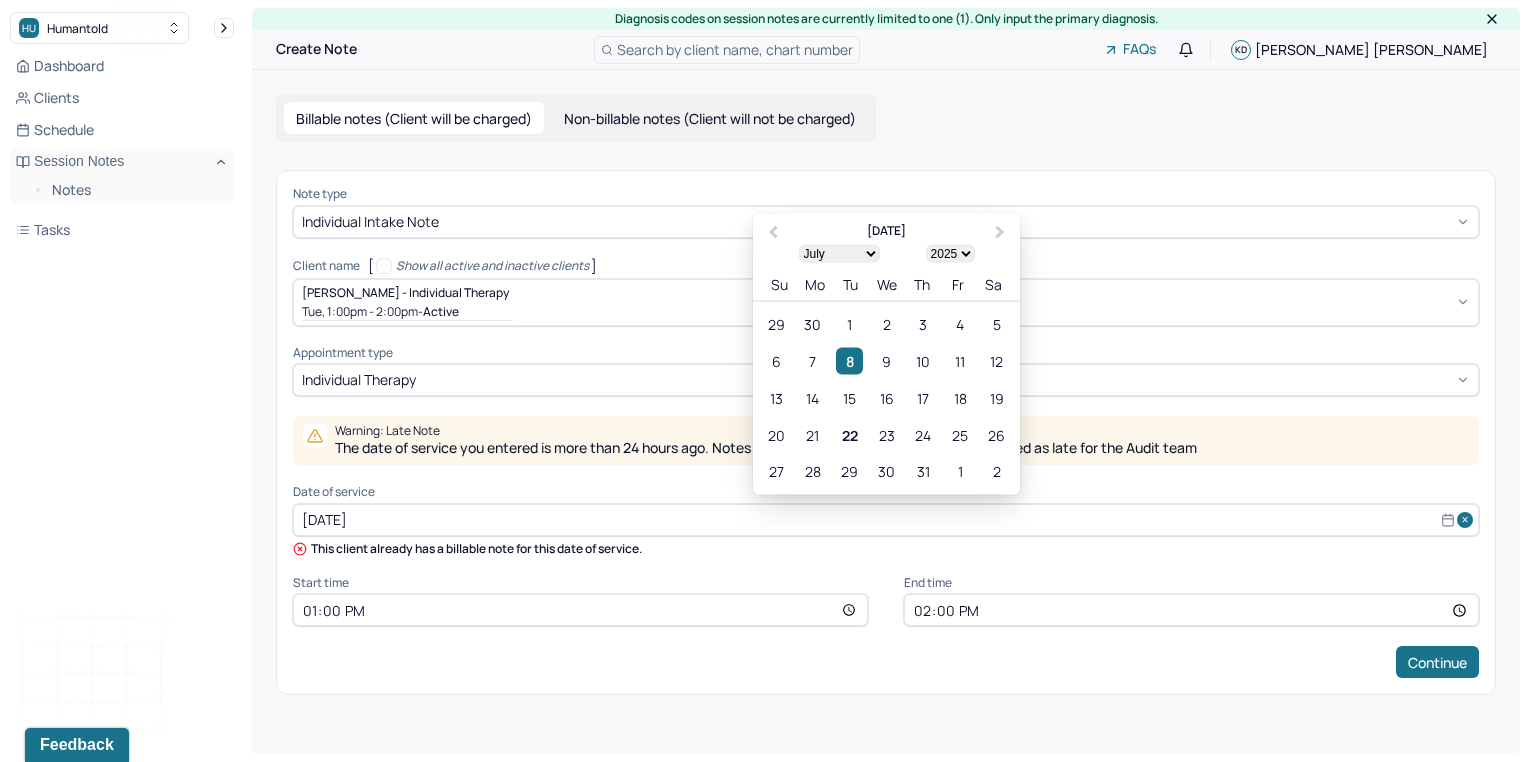 click on "[DATE]" at bounding box center [886, 520] 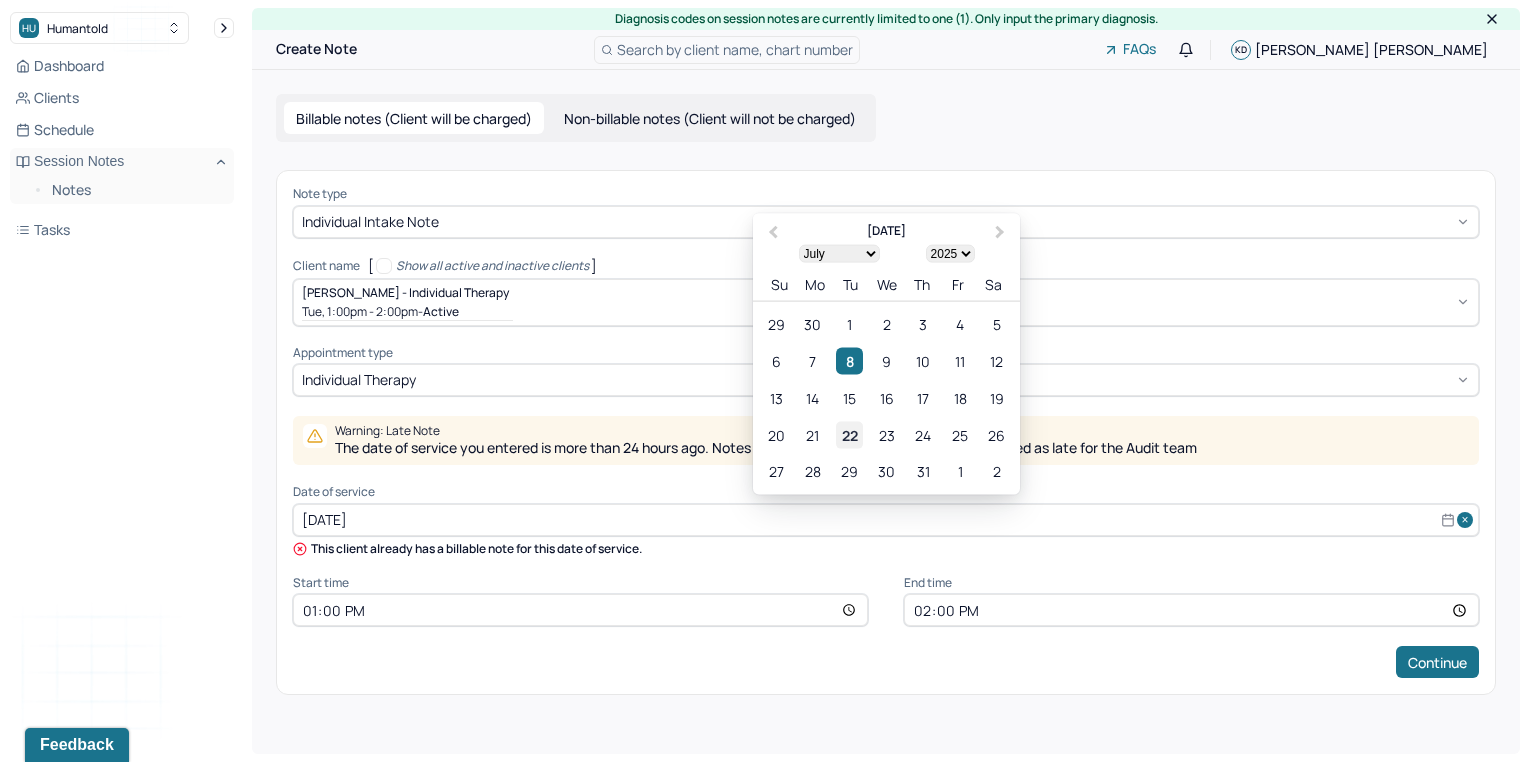 click on "22" at bounding box center (849, 434) 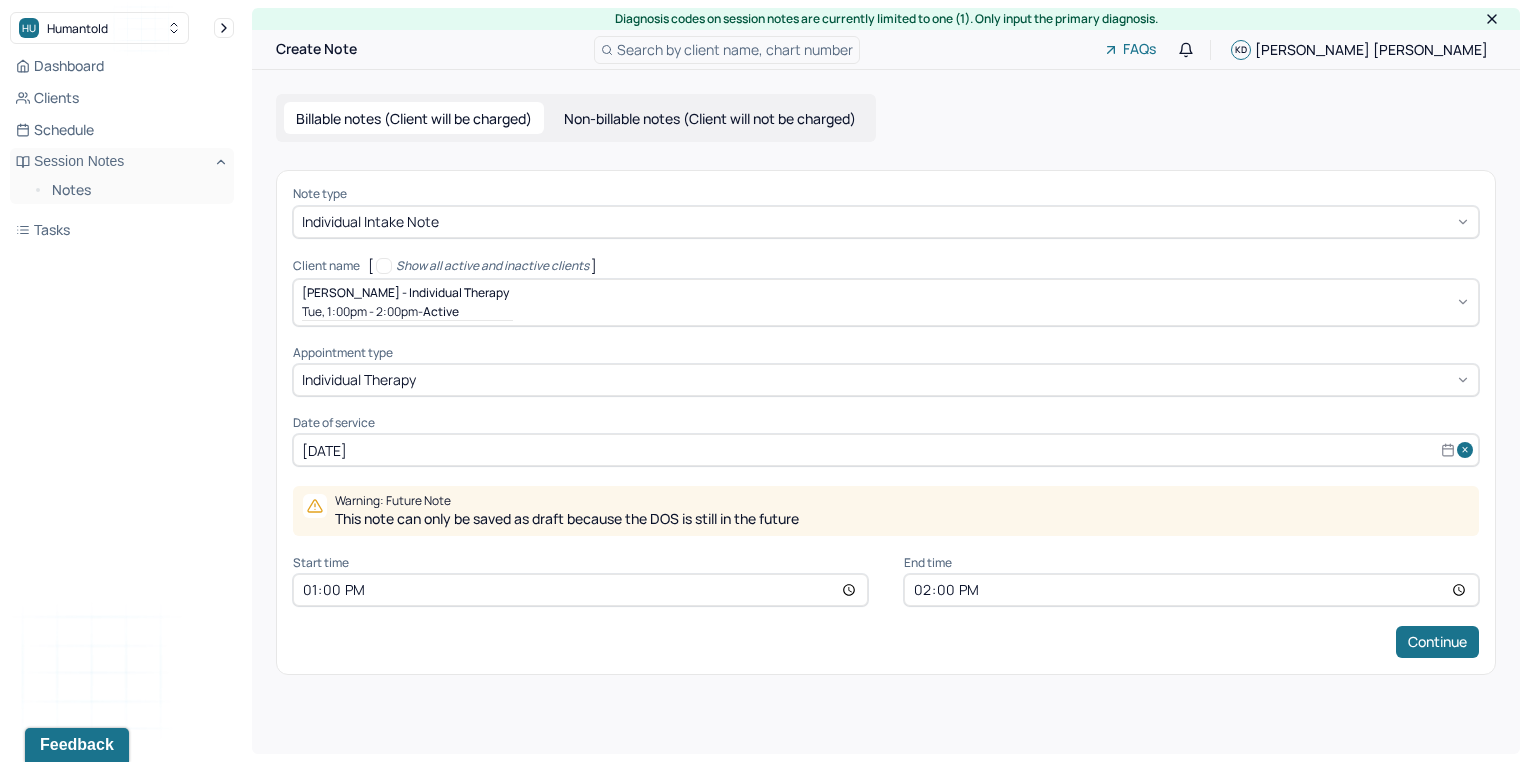 click on "13:00" at bounding box center [580, 590] 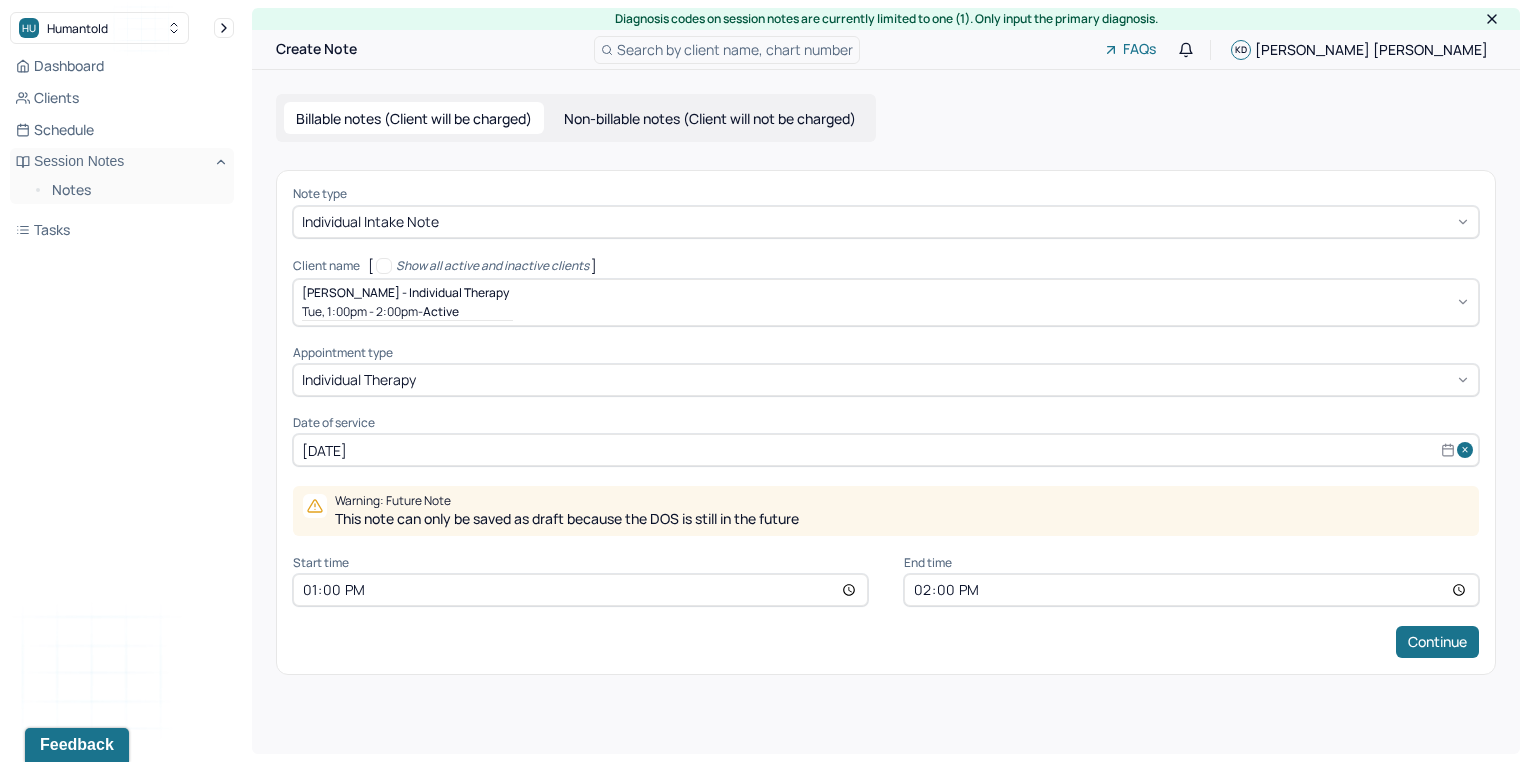 type on "12:00" 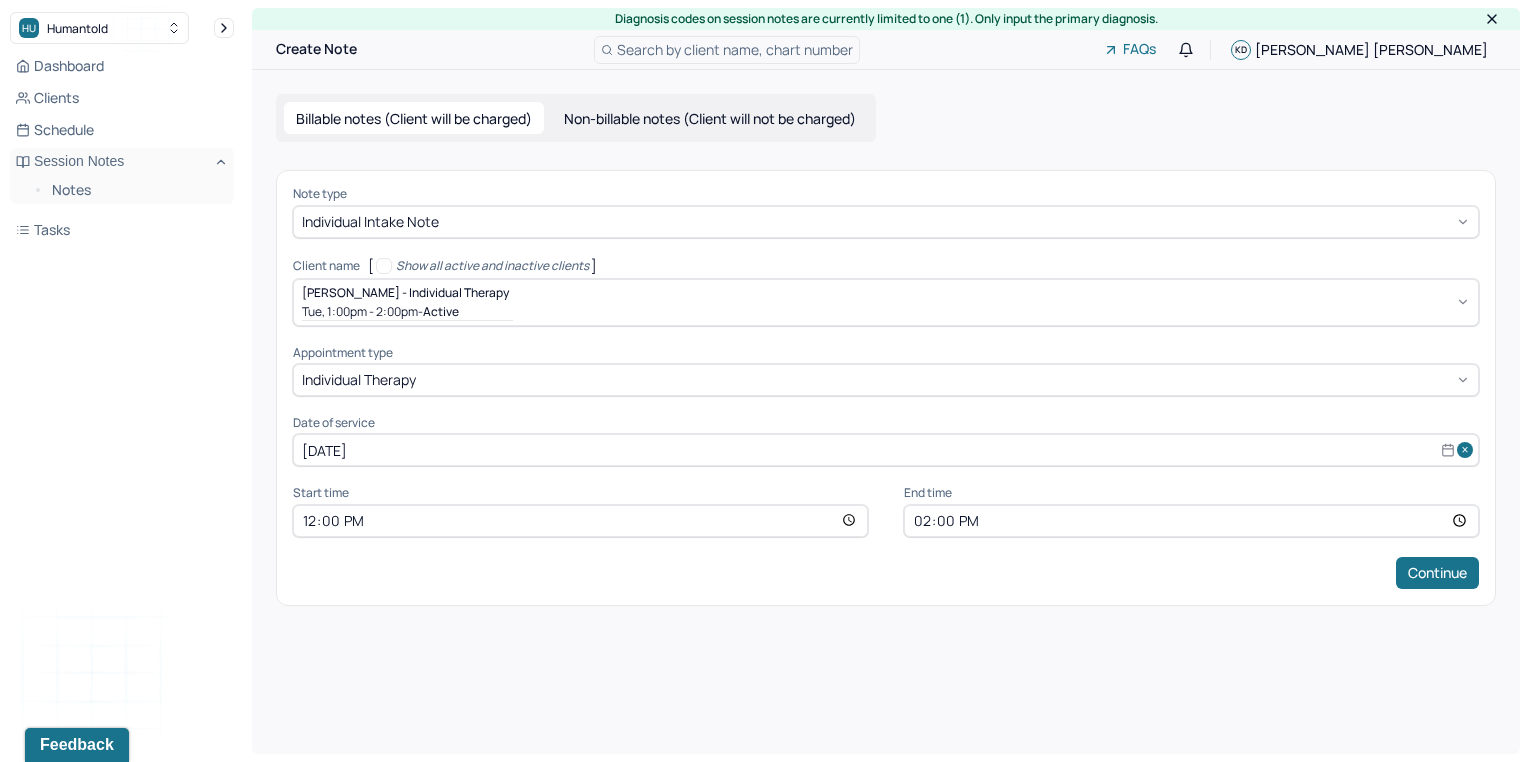click on "14:00" at bounding box center (1191, 521) 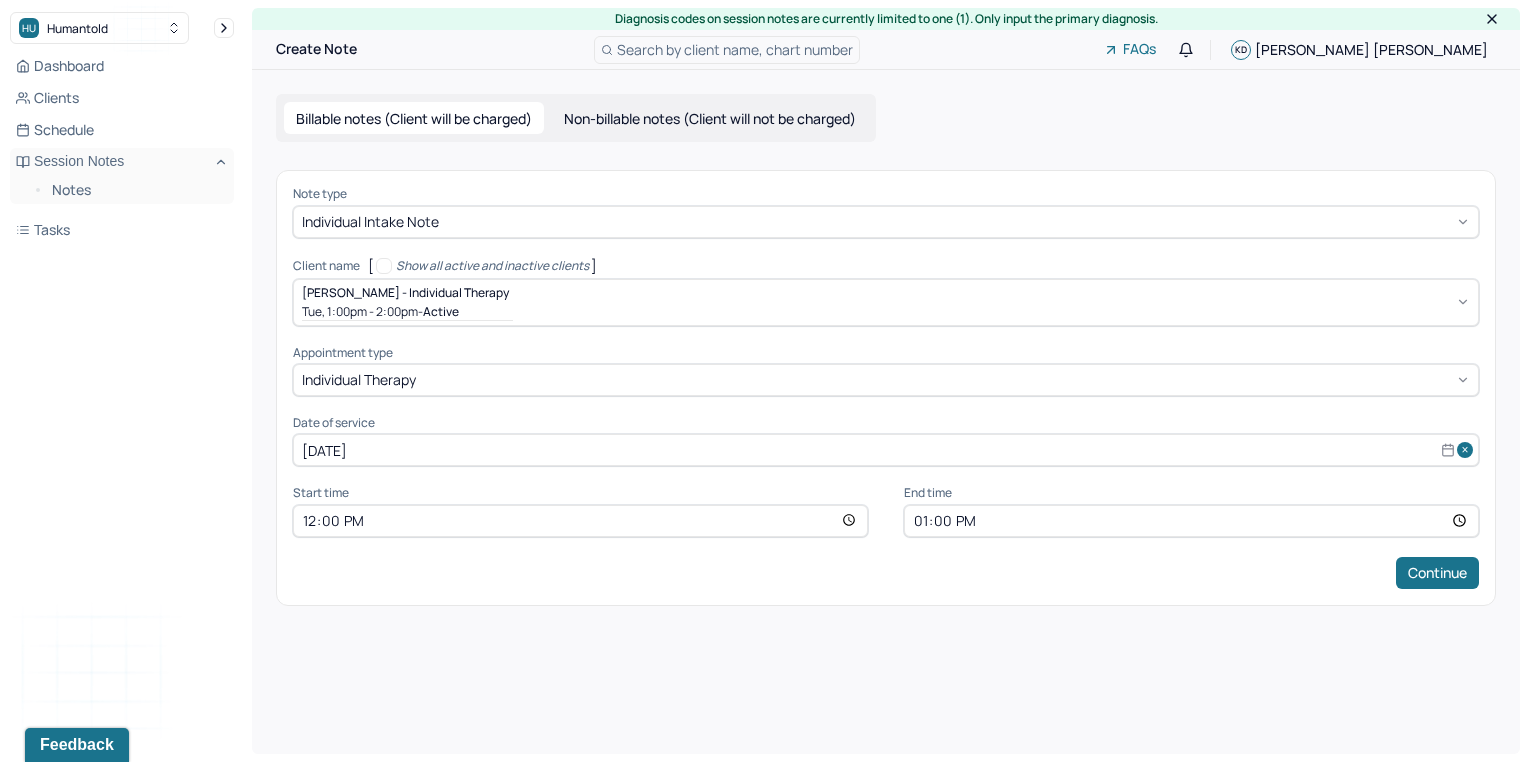click on "Continue" at bounding box center (886, 573) 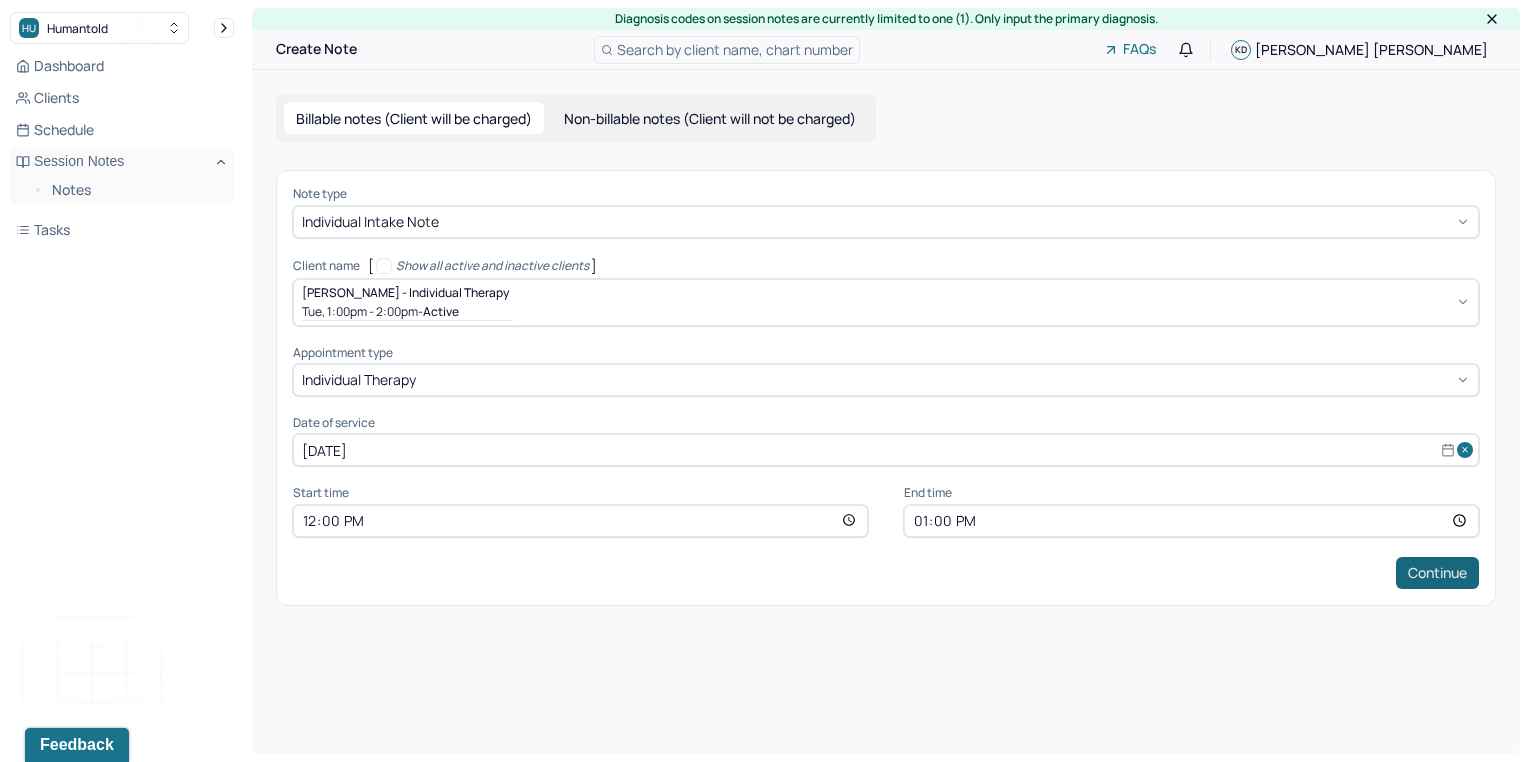click on "Continue" at bounding box center [1437, 573] 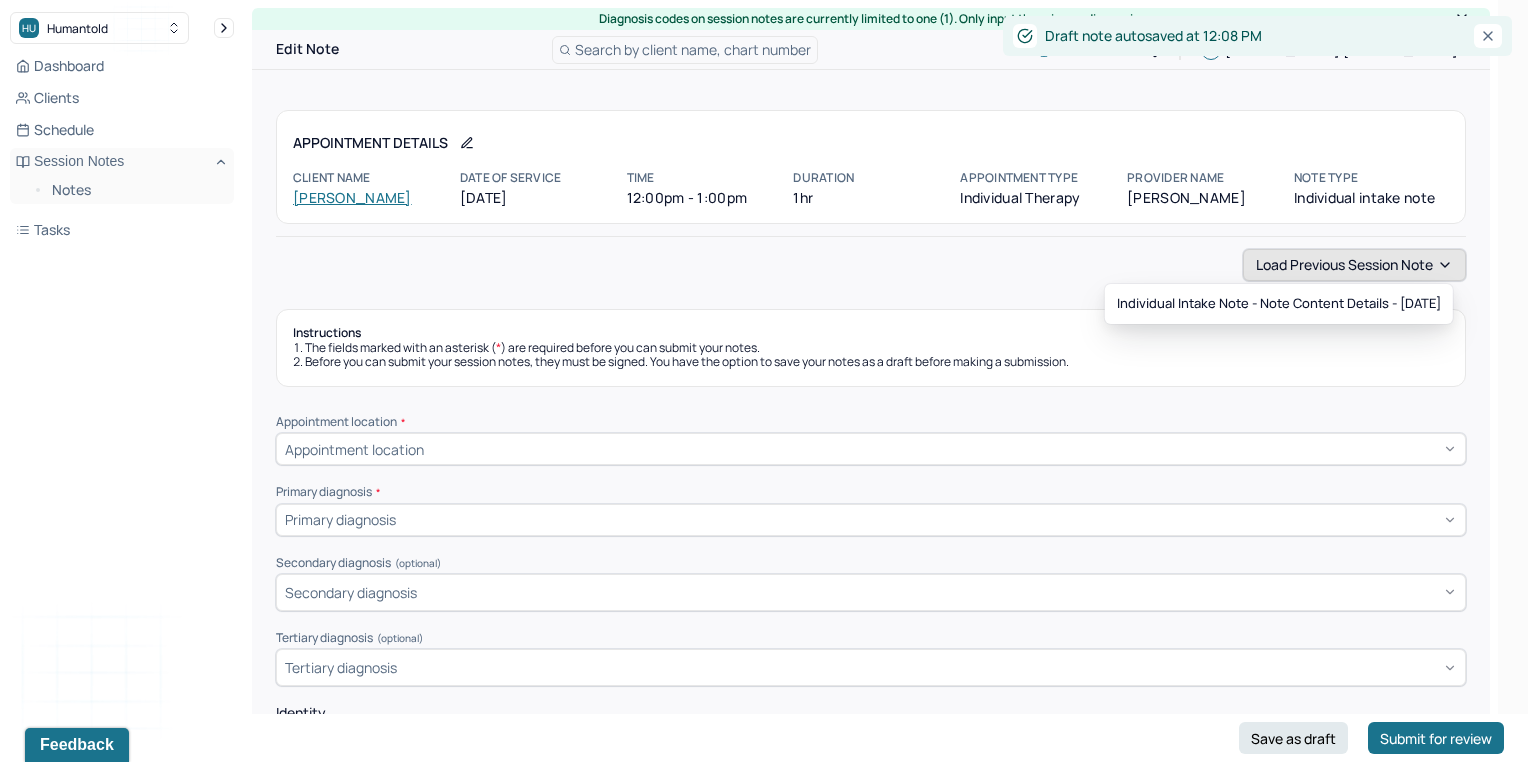 click on "Load previous session note" at bounding box center [1354, 265] 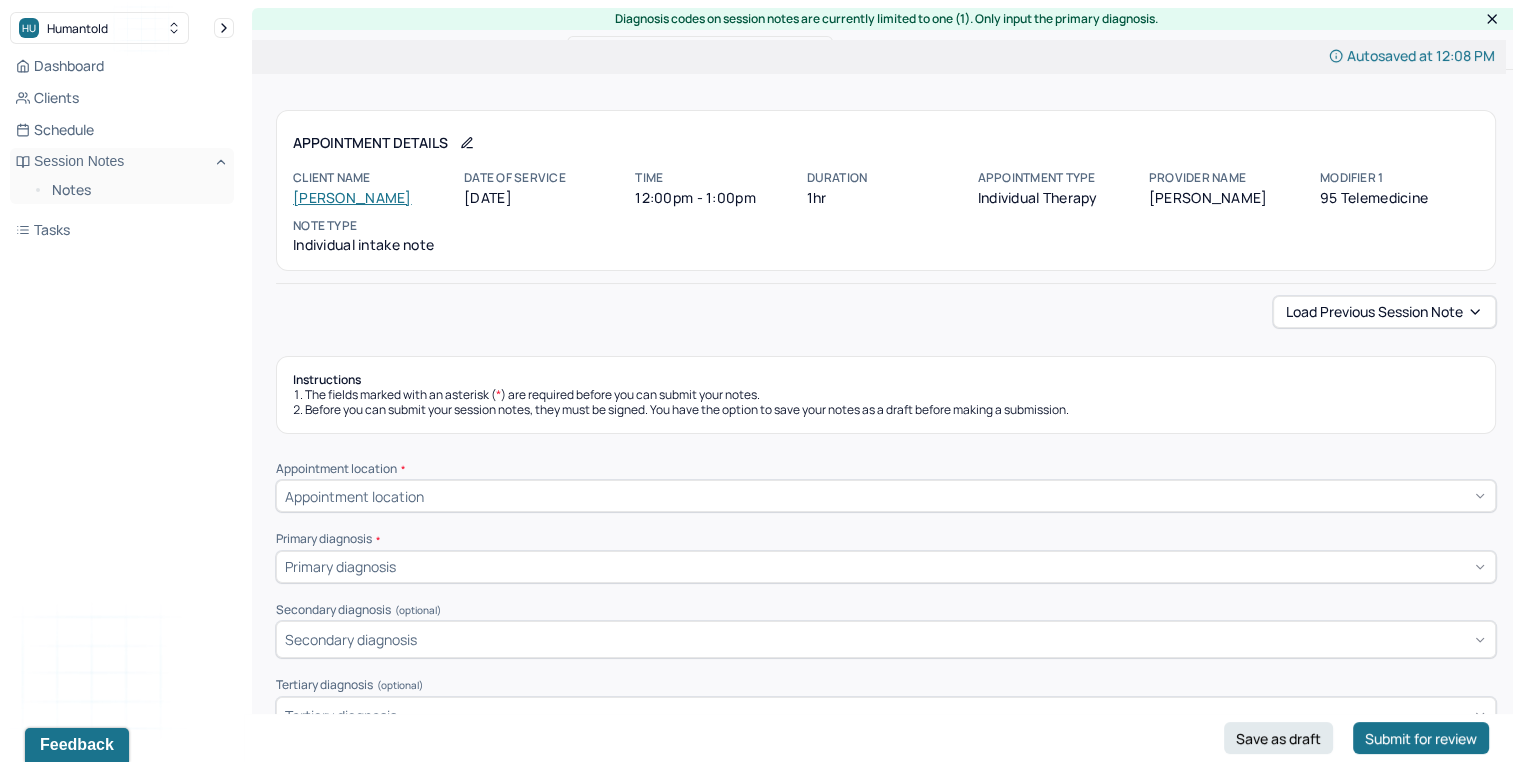click on "Load previous session note" at bounding box center (1384, 312) 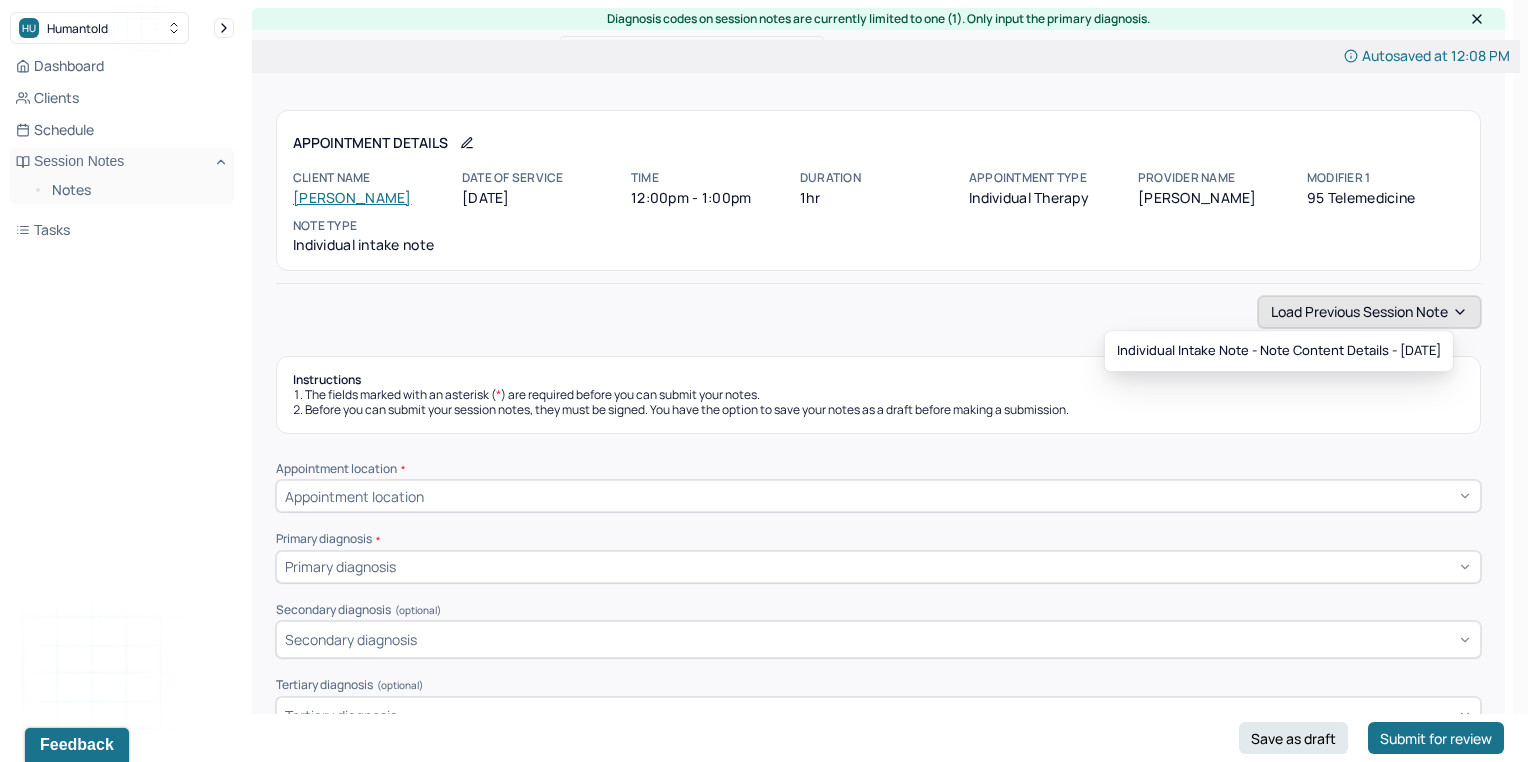 click on "Load previous session note" at bounding box center [1369, 312] 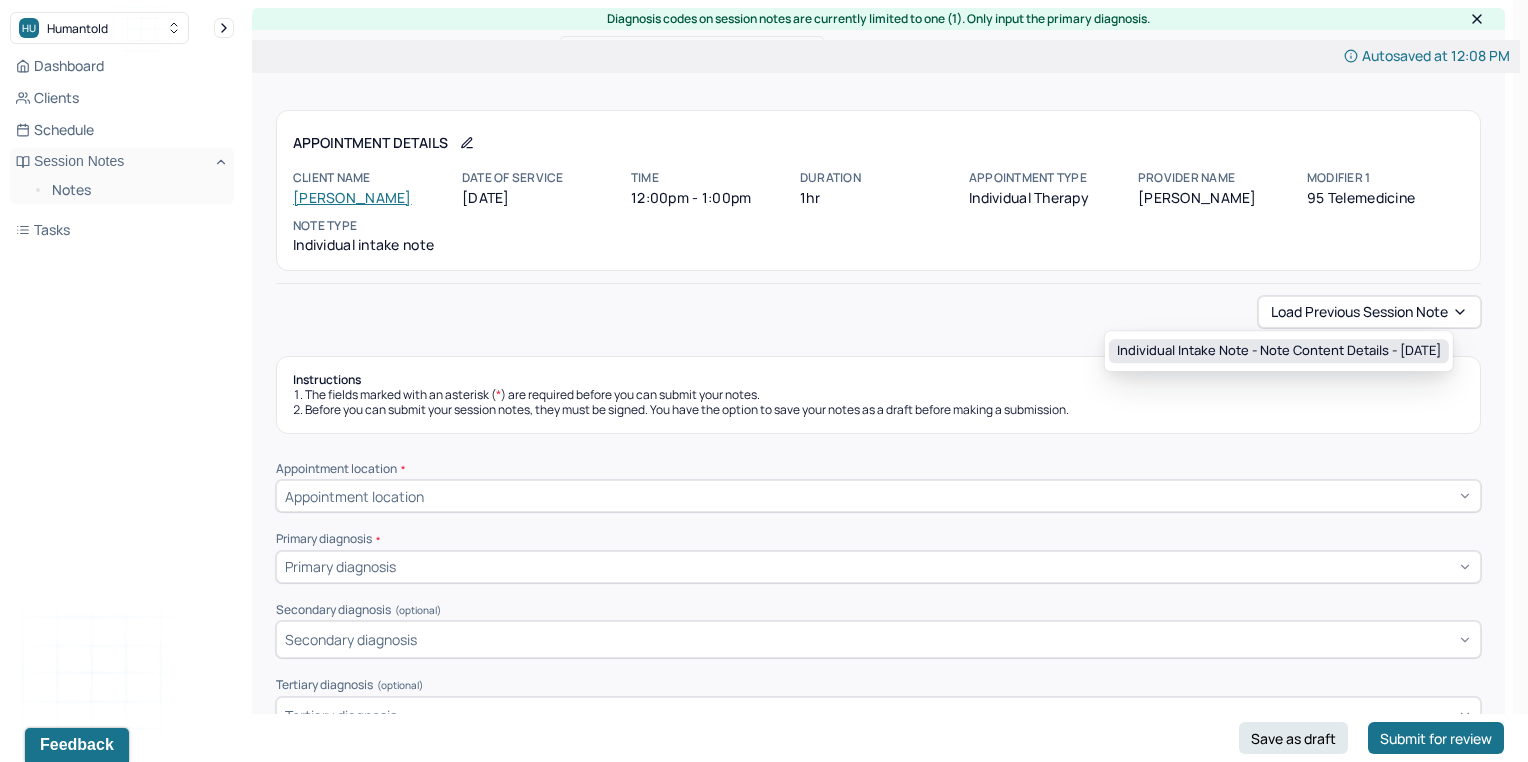 click on "Individual intake note   - Note content Details -   [DATE]" at bounding box center (1279, 351) 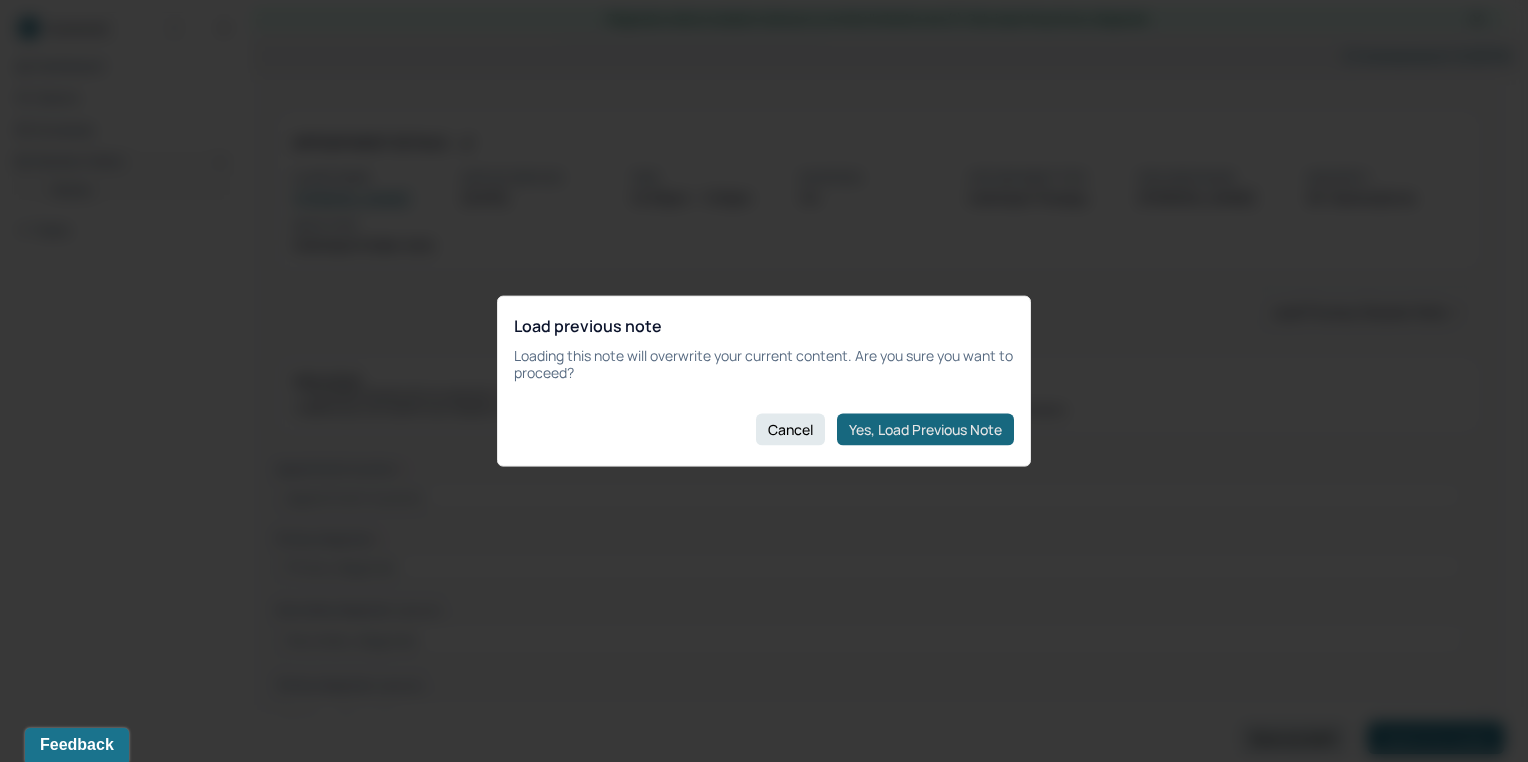 click on "Yes, Load Previous Note" at bounding box center (925, 429) 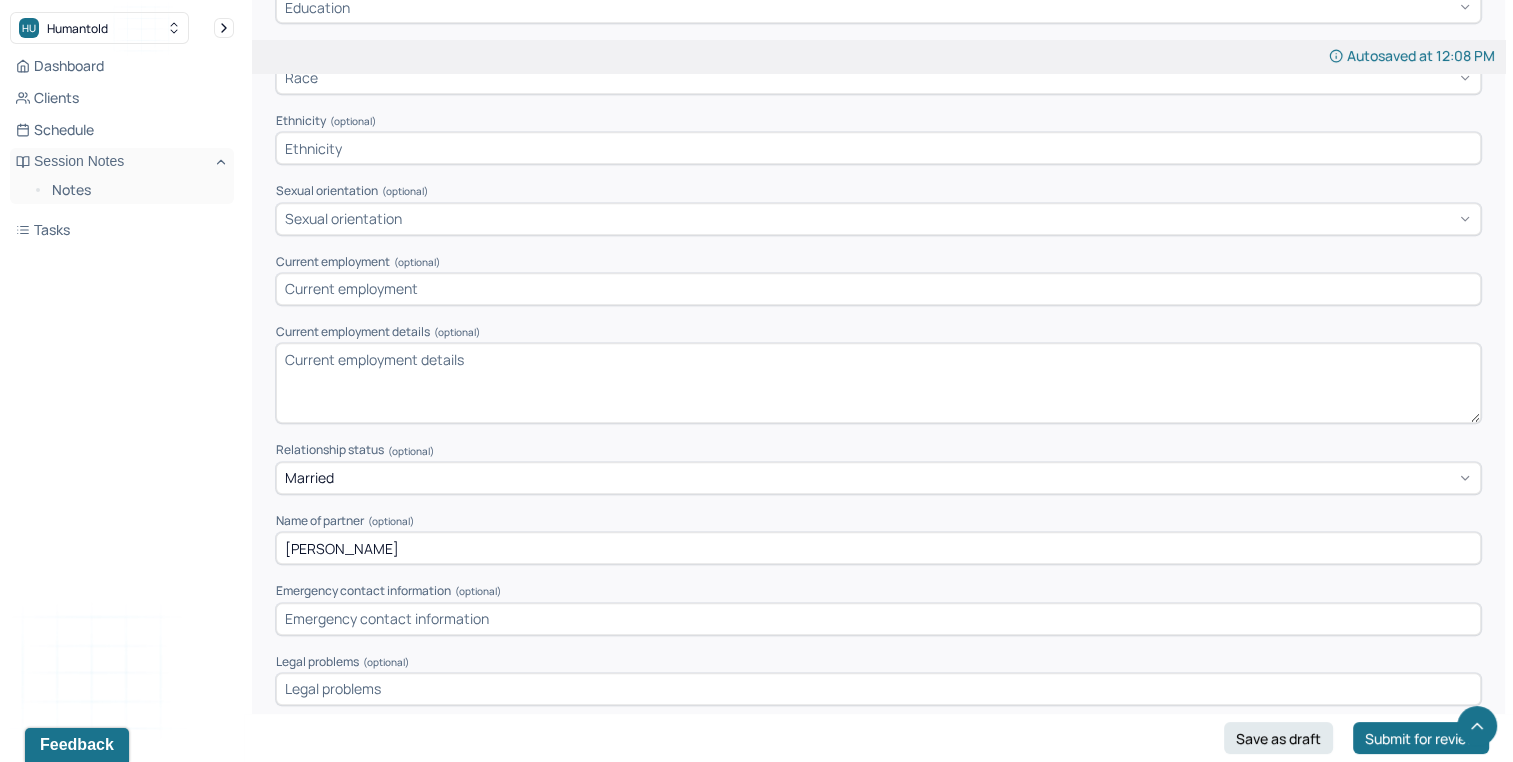 scroll, scrollTop: 1332, scrollLeft: 0, axis: vertical 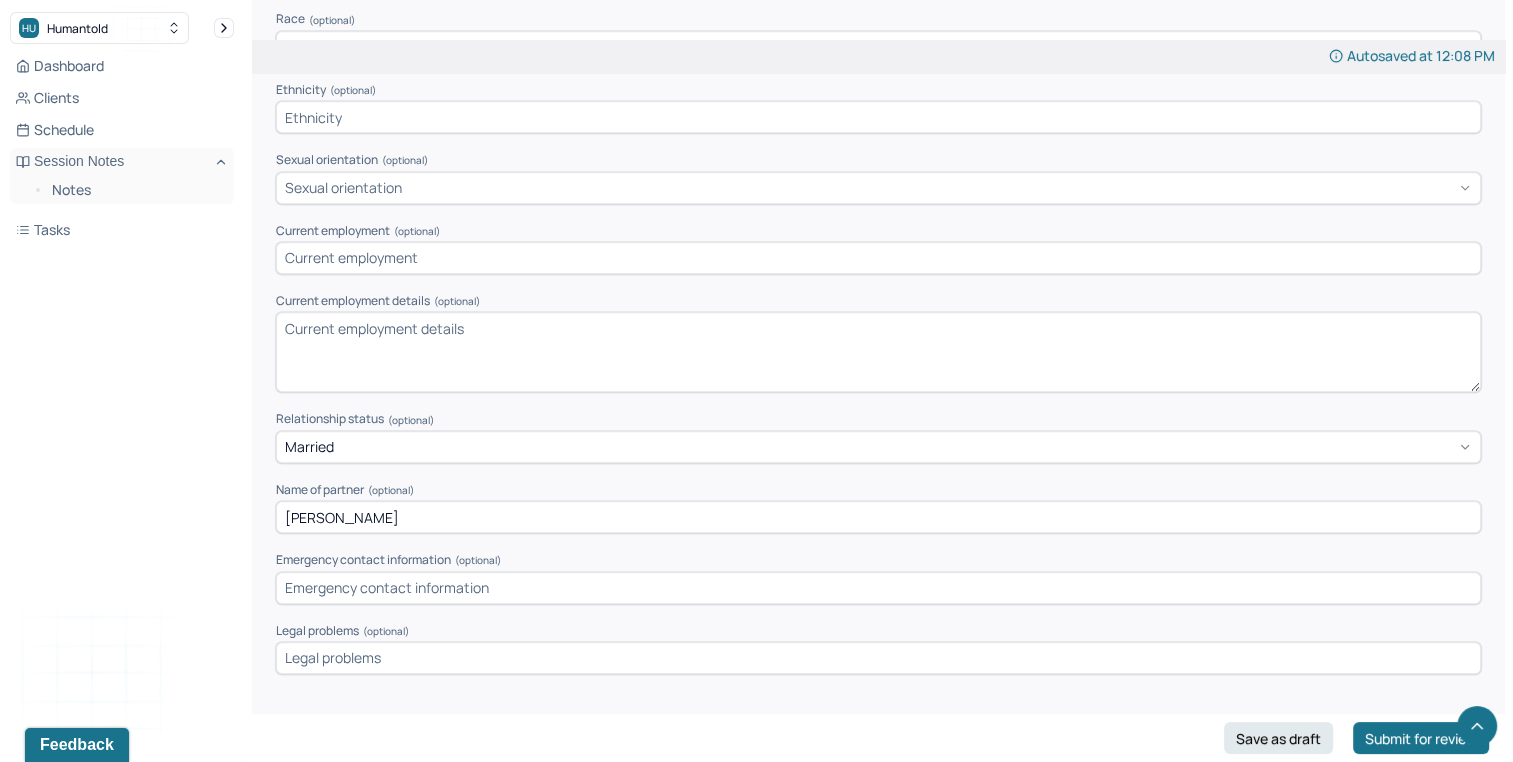 drag, startPoint x: 1488, startPoint y: 169, endPoint x: 1496, endPoint y: 202, distance: 33.955853 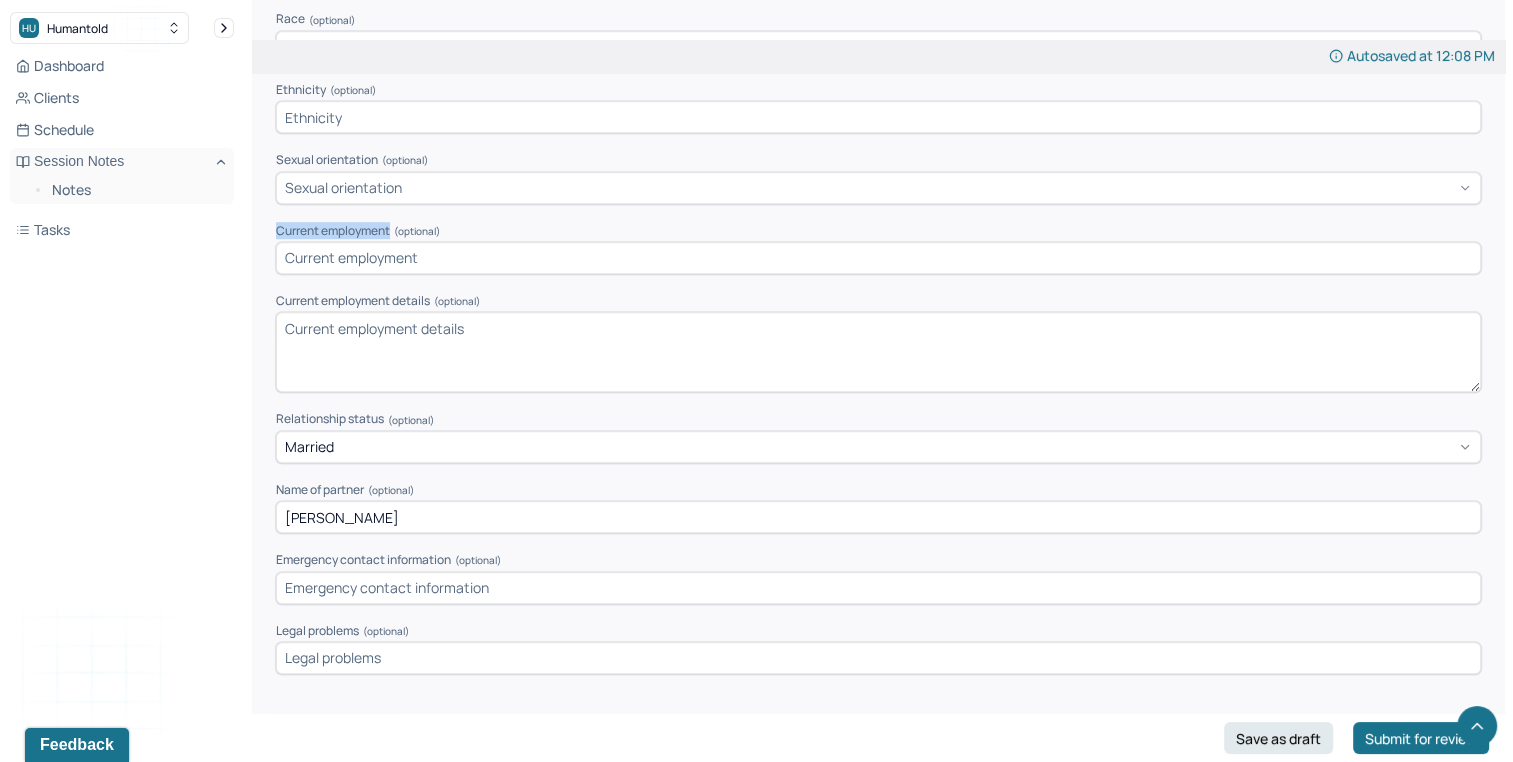 click on "Autosaved at 12:08 PM Appointment Details Client name [PERSON_NAME] Date of service [DATE] Time 12:00pm - 1:00pm Duration 1hr Appointment type individual therapy Provider name [PERSON_NAME] Modifier 1 95 Telemedicine Note type Individual intake note Load previous session note Instructions The fields marked with an asterisk ( * ) are required before you can submit your notes. Before you can submit your session notes, they must be signed. You have the option to save your notes as a draft before making a submission. Appointment location * Teletherapy Client Teletherapy Location Home Office Other Provider Teletherapy Location Home Office Other Consent was received for the teletherapy session The teletherapy session was conducted via video Primary diagnosis * F41.1 [MEDICAL_DATA] Secondary diagnosis (optional) Secondary diagnosis Tertiary diagnosis (optional) Tertiary diagnosis Identity Preferred name (optional) Gender * [DEMOGRAPHIC_DATA] Pronouns (optional) Religion (optional) Religion Education (optional) *" at bounding box center [878, 3308] 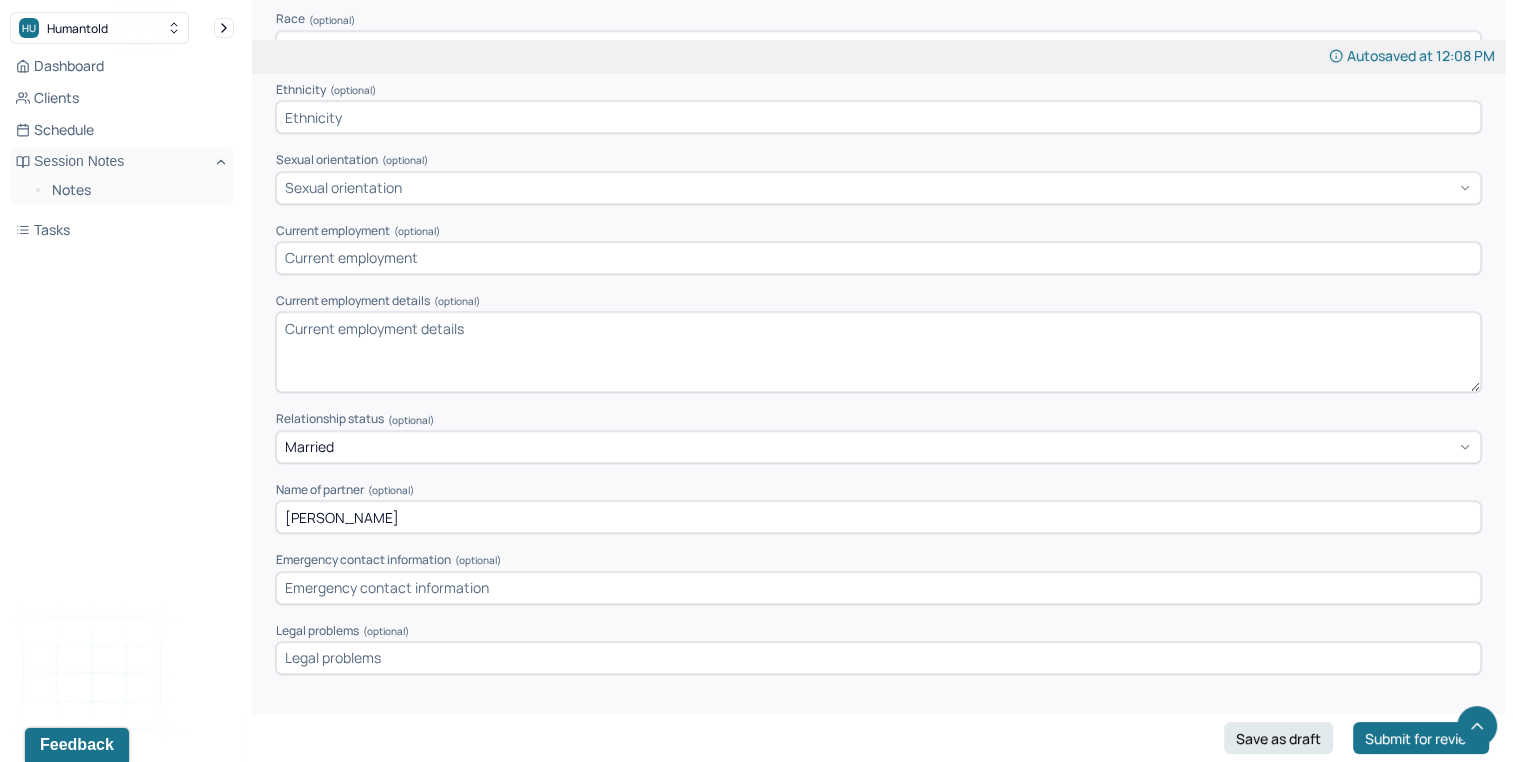 click on "Autosaved at 12:08 PM Appointment Details Client name [PERSON_NAME] Date of service [DATE] Time 12:00pm - 1:00pm Duration 1hr Appointment type individual therapy Provider name [PERSON_NAME] Modifier 1 95 Telemedicine Note type Individual intake note Load previous session note Instructions The fields marked with an asterisk ( * ) are required before you can submit your notes. Before you can submit your session notes, they must be signed. You have the option to save your notes as a draft before making a submission. Appointment location * Teletherapy Client Teletherapy Location Home Office Other Provider Teletherapy Location Home Office Other Consent was received for the teletherapy session The teletherapy session was conducted via video Primary diagnosis * F41.1 [MEDICAL_DATA] Secondary diagnosis (optional) Secondary diagnosis Tertiary diagnosis (optional) Tertiary diagnosis Identity Preferred name (optional) Gender * [DEMOGRAPHIC_DATA] Pronouns (optional) Religion (optional) Religion Education (optional) *" at bounding box center (878, 3308) 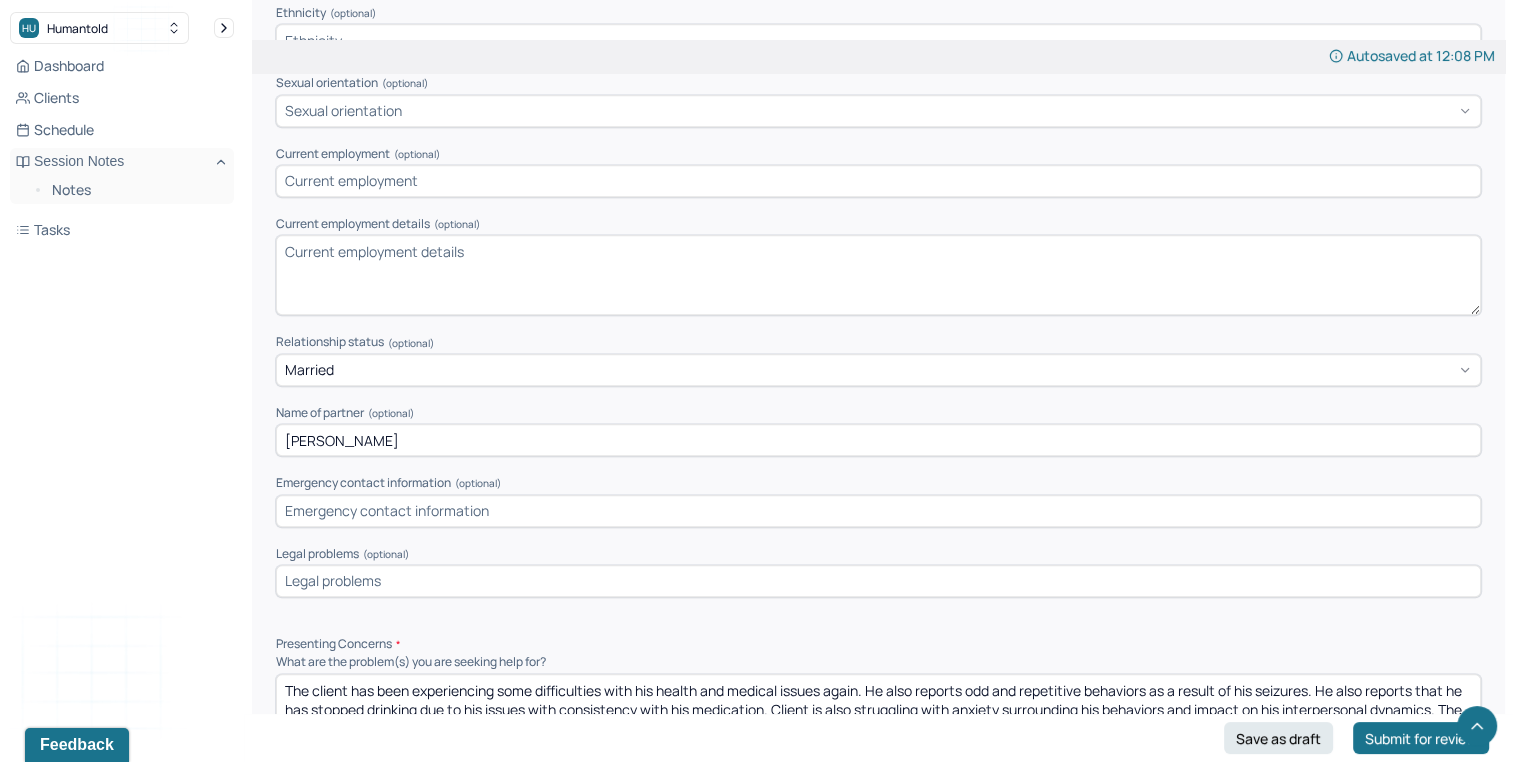 scroll, scrollTop: 1429, scrollLeft: 0, axis: vertical 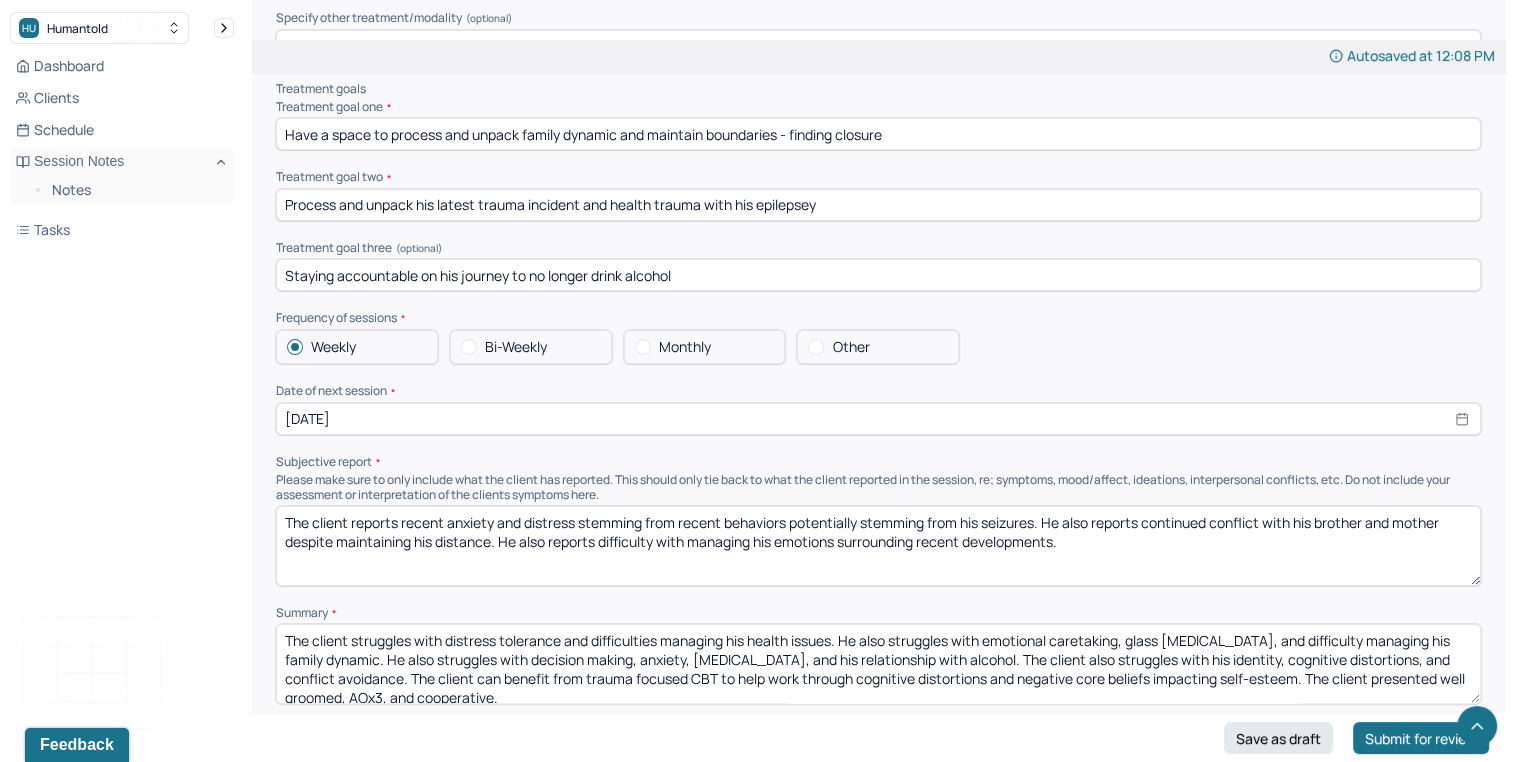 click on "The client reports recent anxiety and distress stemming from recent behaviors potentially stemming from his seizures. He also reports continued conflict with his brother and mother despite maintaining his distance. He also reports difficulty with managing his emotions surrounding recent developments." at bounding box center [878, 546] 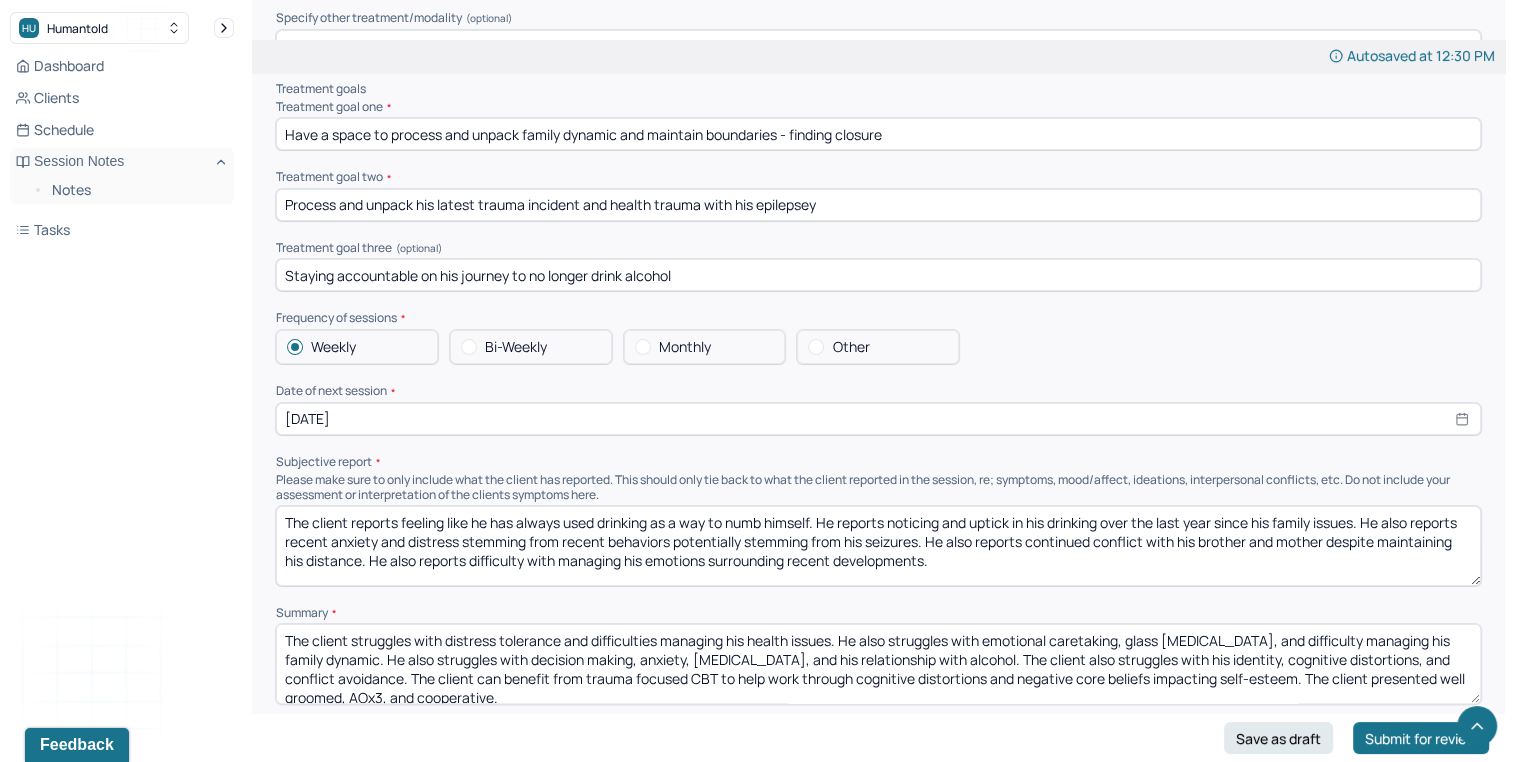 type on "The client reports feeling like he has always used drinking as a way to numb himself. He reports noticing and uptick in his drinking over the last year since his family issues. He also reports recent anxiety and distress stemming from recent behaviors potentially stemming from his seizures. He also reports continued conflict with his brother and mother despite maintaining his distance. He also reports difficulty with managing his emotions surrounding recent developments." 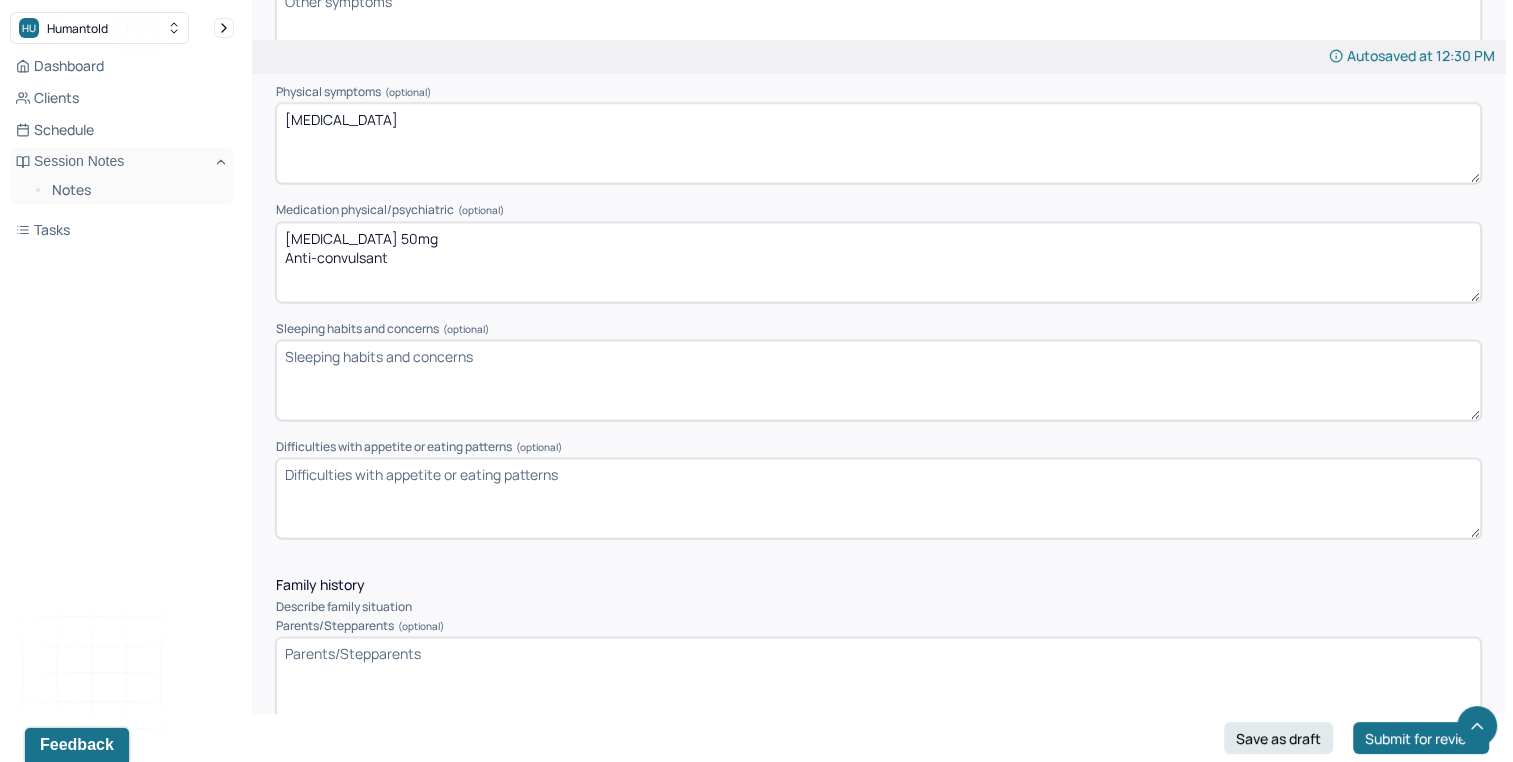 scroll, scrollTop: 2140, scrollLeft: 0, axis: vertical 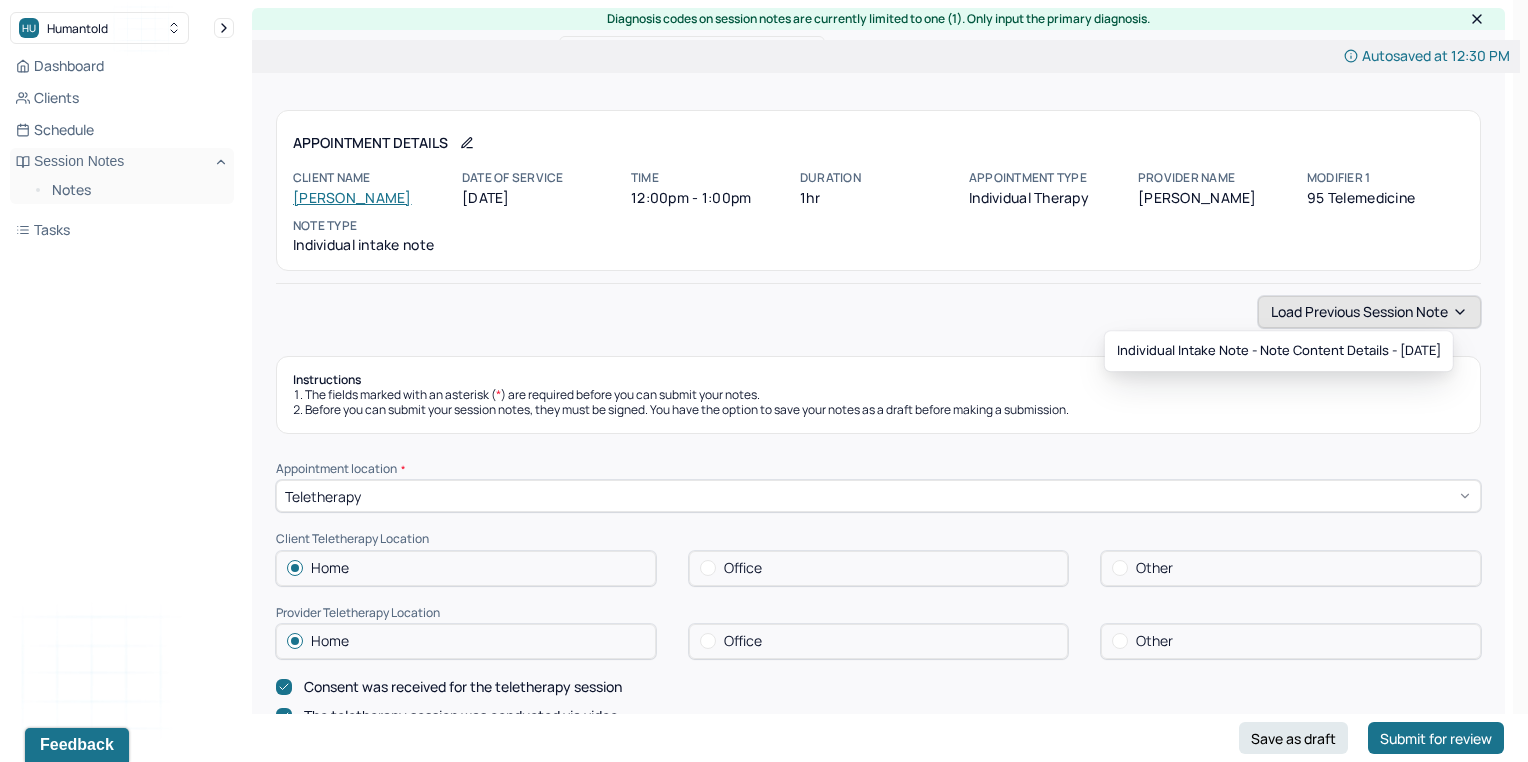 click on "Load previous session note" at bounding box center (1369, 312) 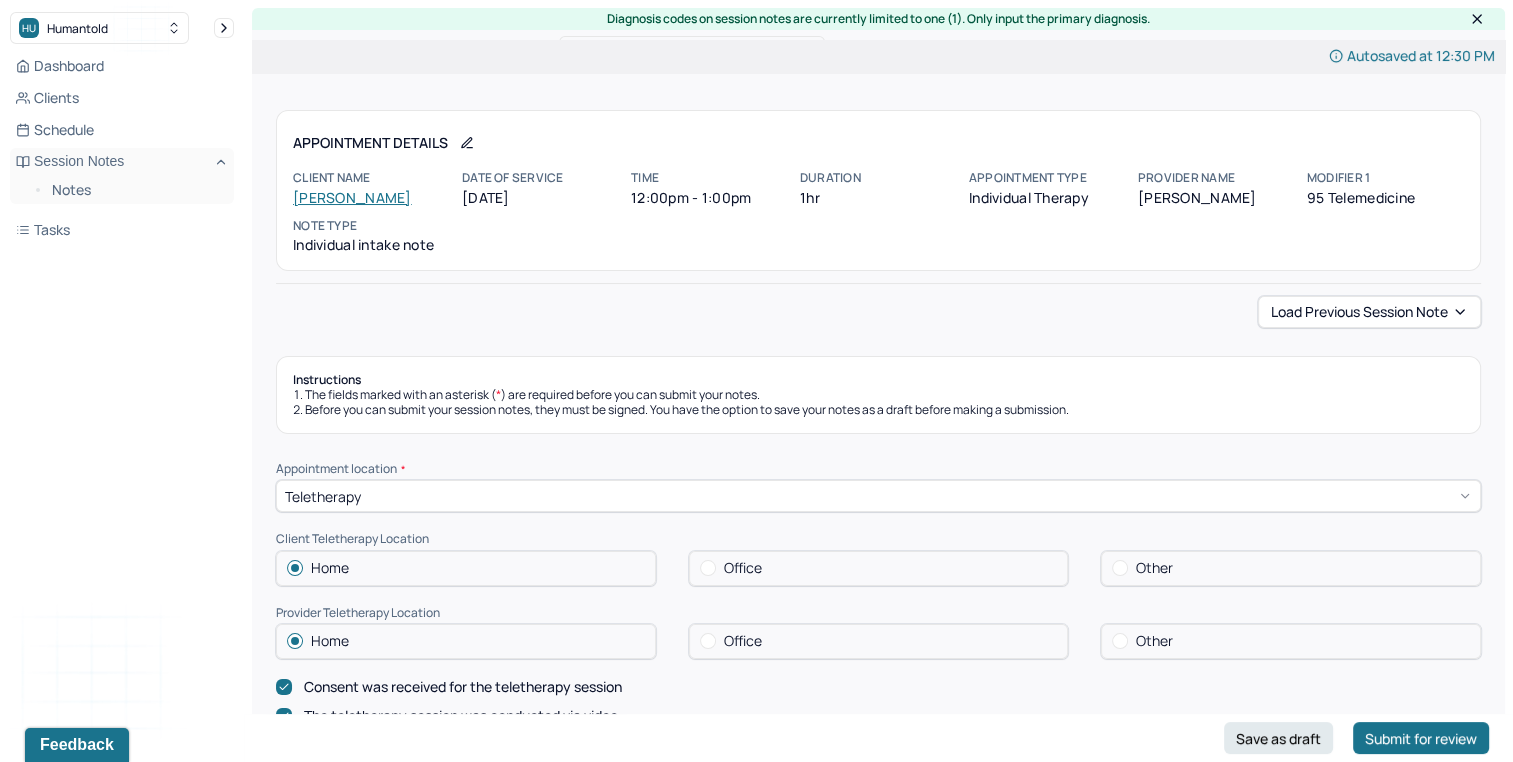 click on "Appointment Details Client name [PERSON_NAME] Date of service [DATE] Time 12:00pm - 1:00pm Duration 1hr Appointment type individual therapy Provider name [PERSON_NAME] Modifier 1 95 Telemedicine Note type Individual intake note" at bounding box center (878, 196) 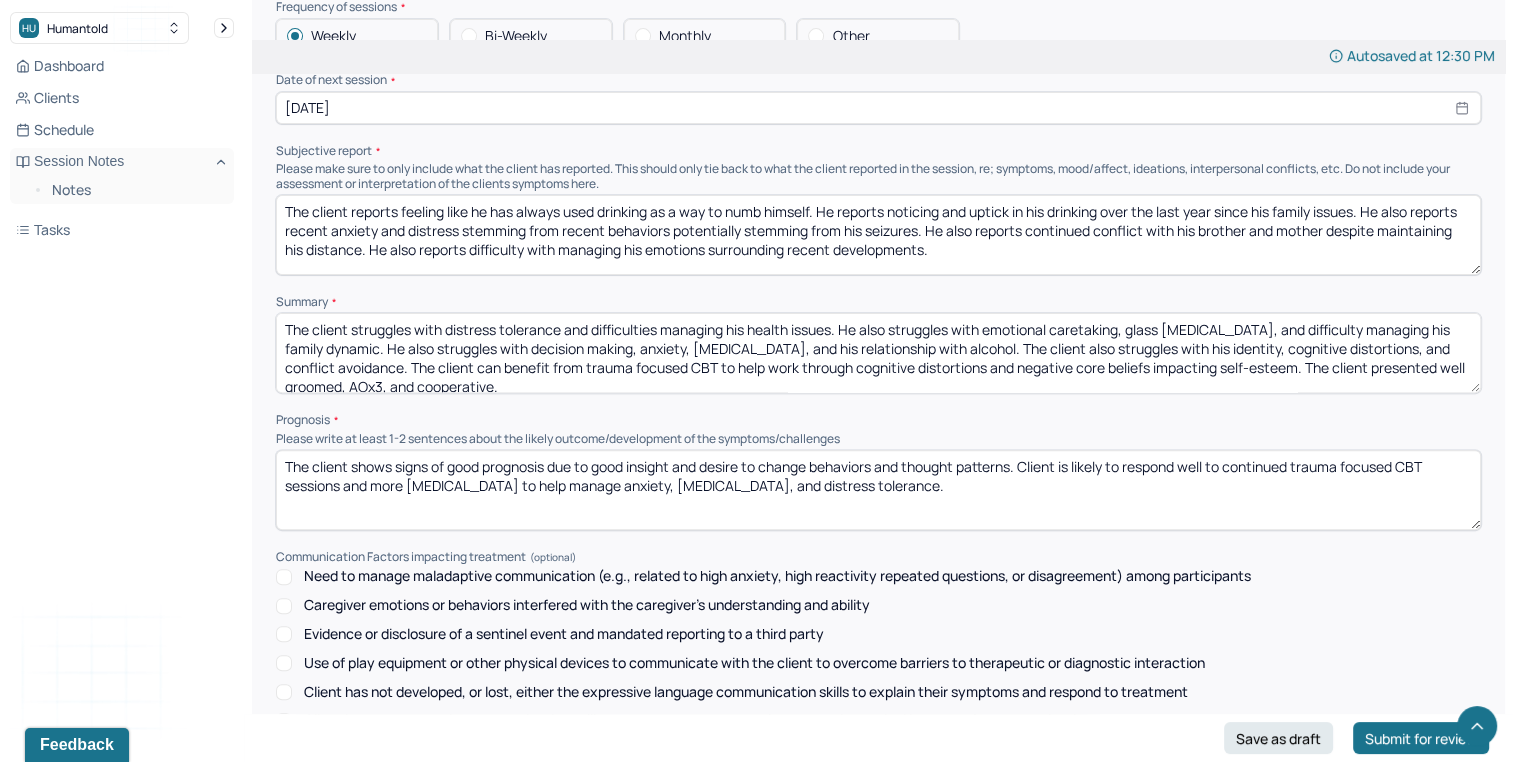 scroll, scrollTop: 8227, scrollLeft: 0, axis: vertical 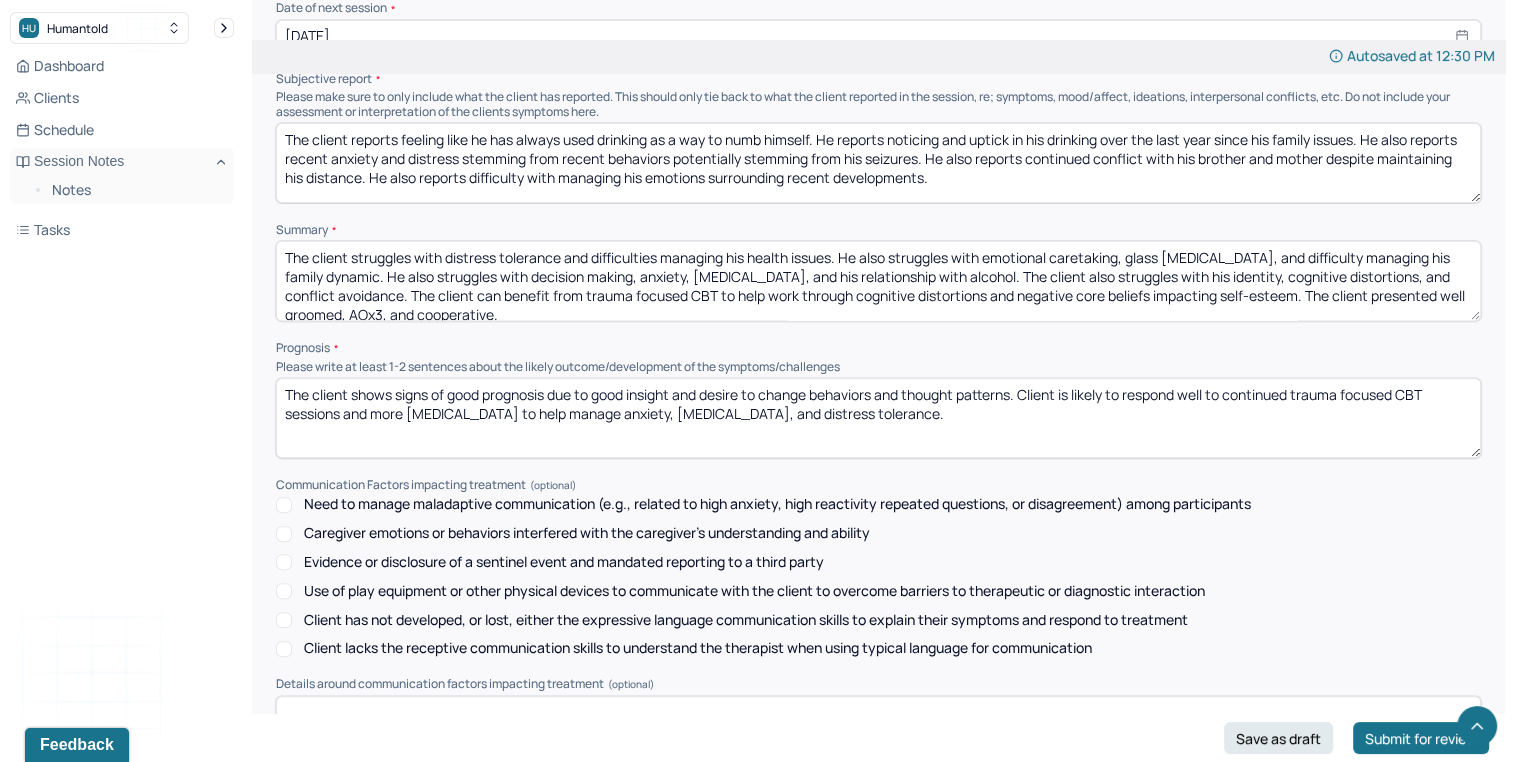 click on "The client shows signs of good prognosis due to good insight and desire to change behaviors and thought patterns. Client is likely to respond well to continued trauma focused CBT sessions and more [MEDICAL_DATA] to help manage anxiety, [MEDICAL_DATA], and distress tolerance." at bounding box center [878, 418] 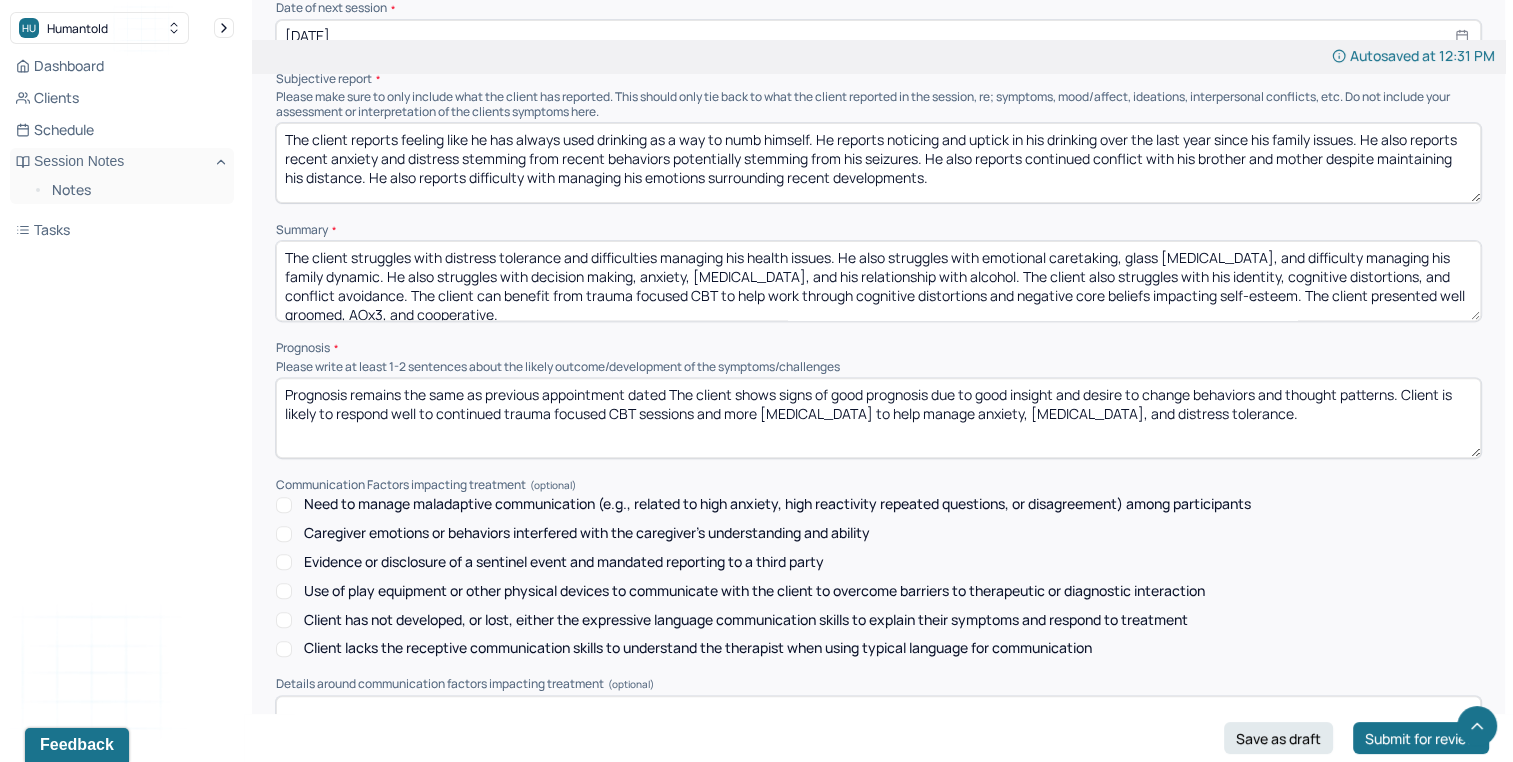 click on "Prognosis remains the same as previous appointment dated The client shows signs of good prognosis due to good insight and desire to change behaviors and thought patterns. Client is likely to respond well to continued trauma focused CBT sessions and more [MEDICAL_DATA] to help manage anxiety, [MEDICAL_DATA], and distress tolerance." at bounding box center [878, 418] 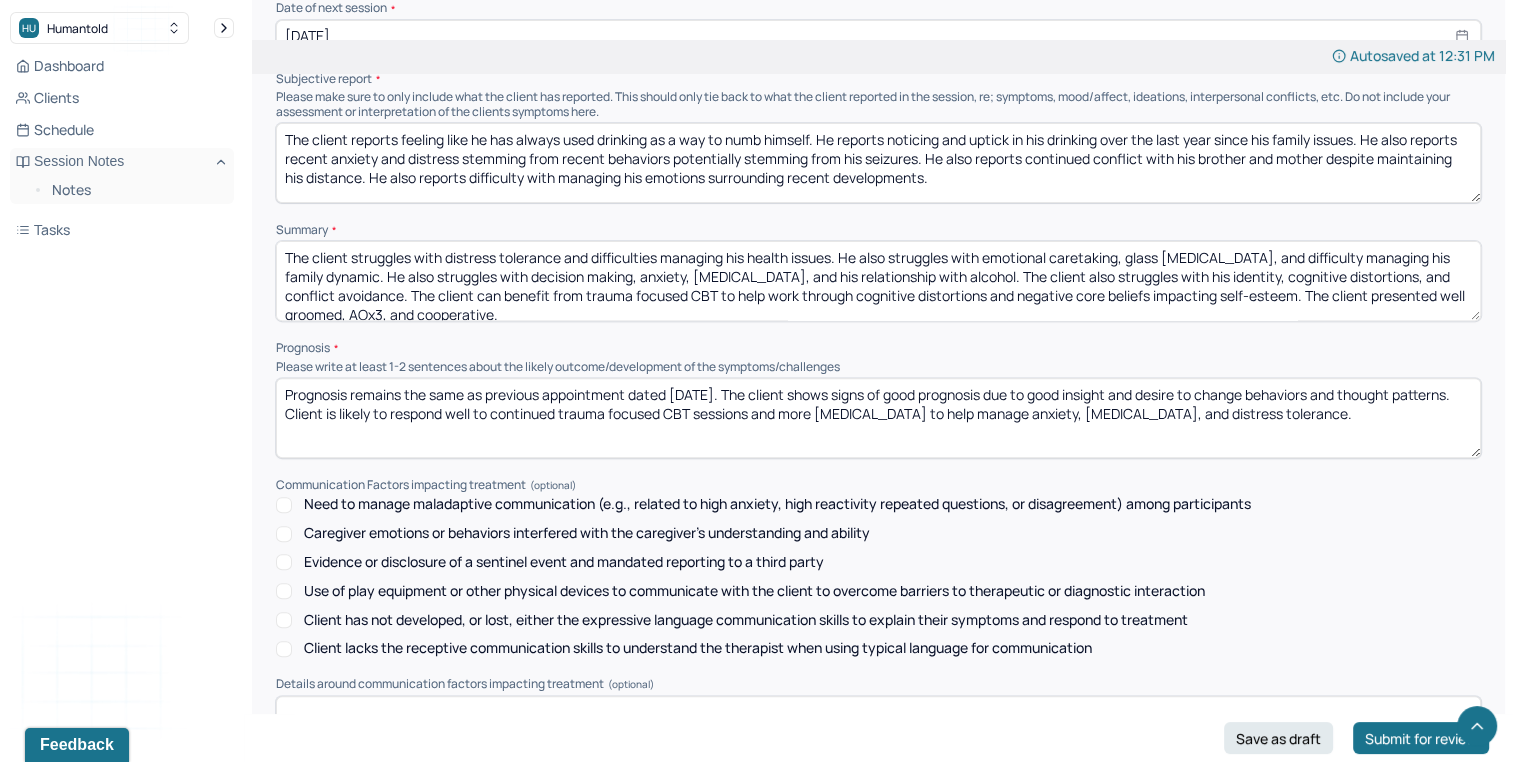 scroll, scrollTop: 7560, scrollLeft: 0, axis: vertical 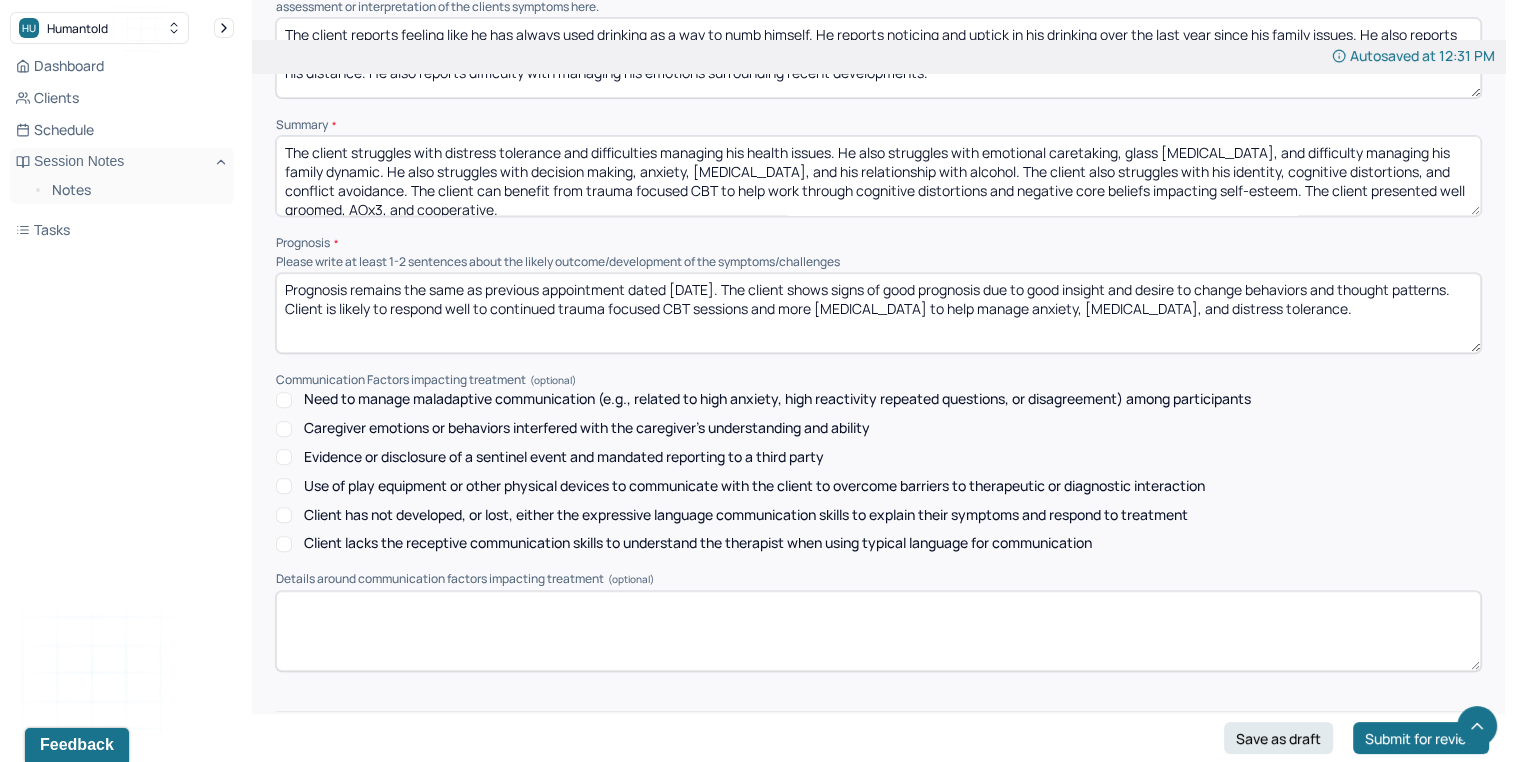 type on "Prognosis remains the same as previous appointment dated [DATE]. The client shows signs of good prognosis due to good insight and desire to change behaviors and thought patterns. Client is likely to respond well to continued trauma focused CBT sessions and more [MEDICAL_DATA] to help manage anxiety, [MEDICAL_DATA], and distress tolerance." 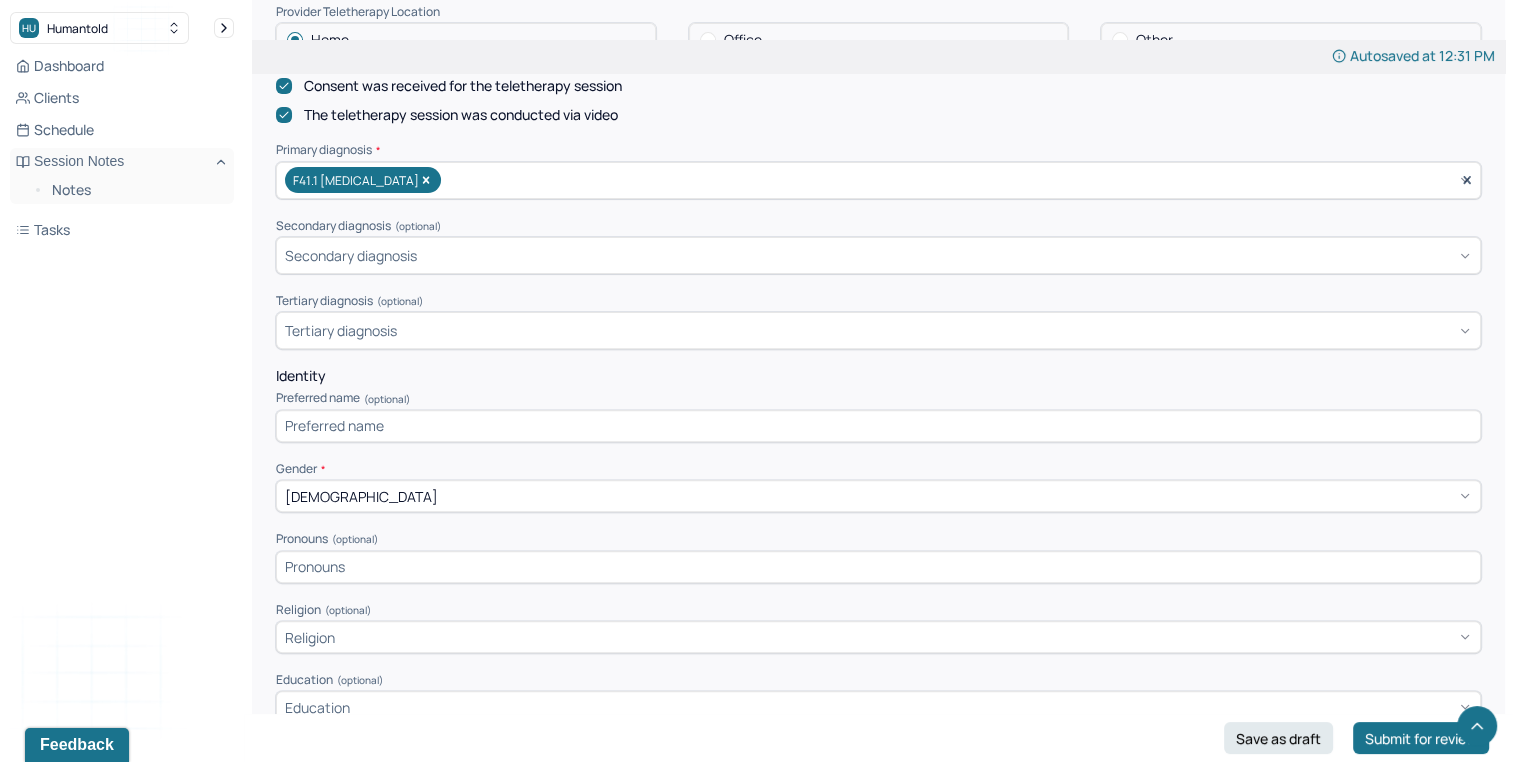 scroll, scrollTop: 591, scrollLeft: 0, axis: vertical 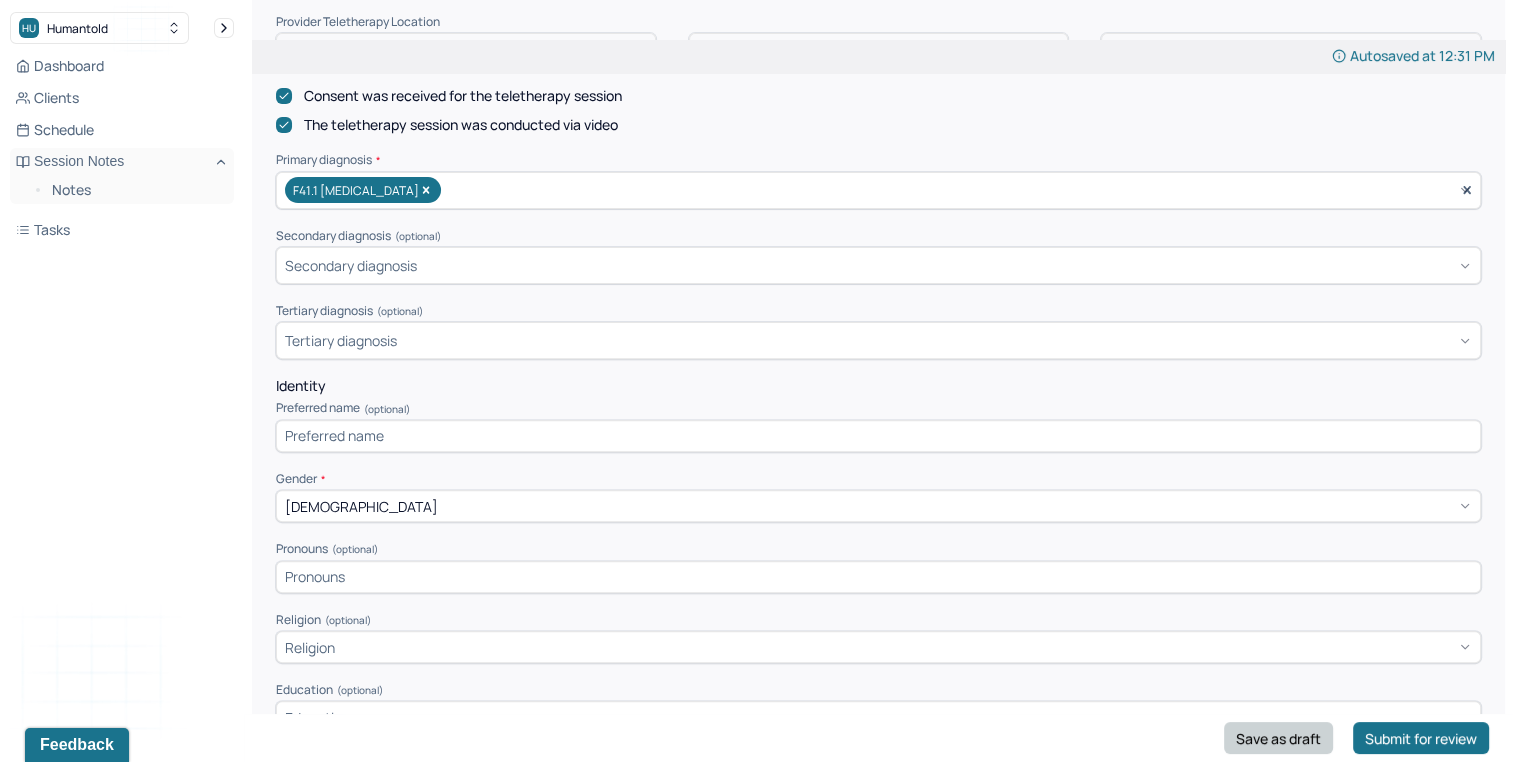 click on "Save as draft" at bounding box center [1278, 738] 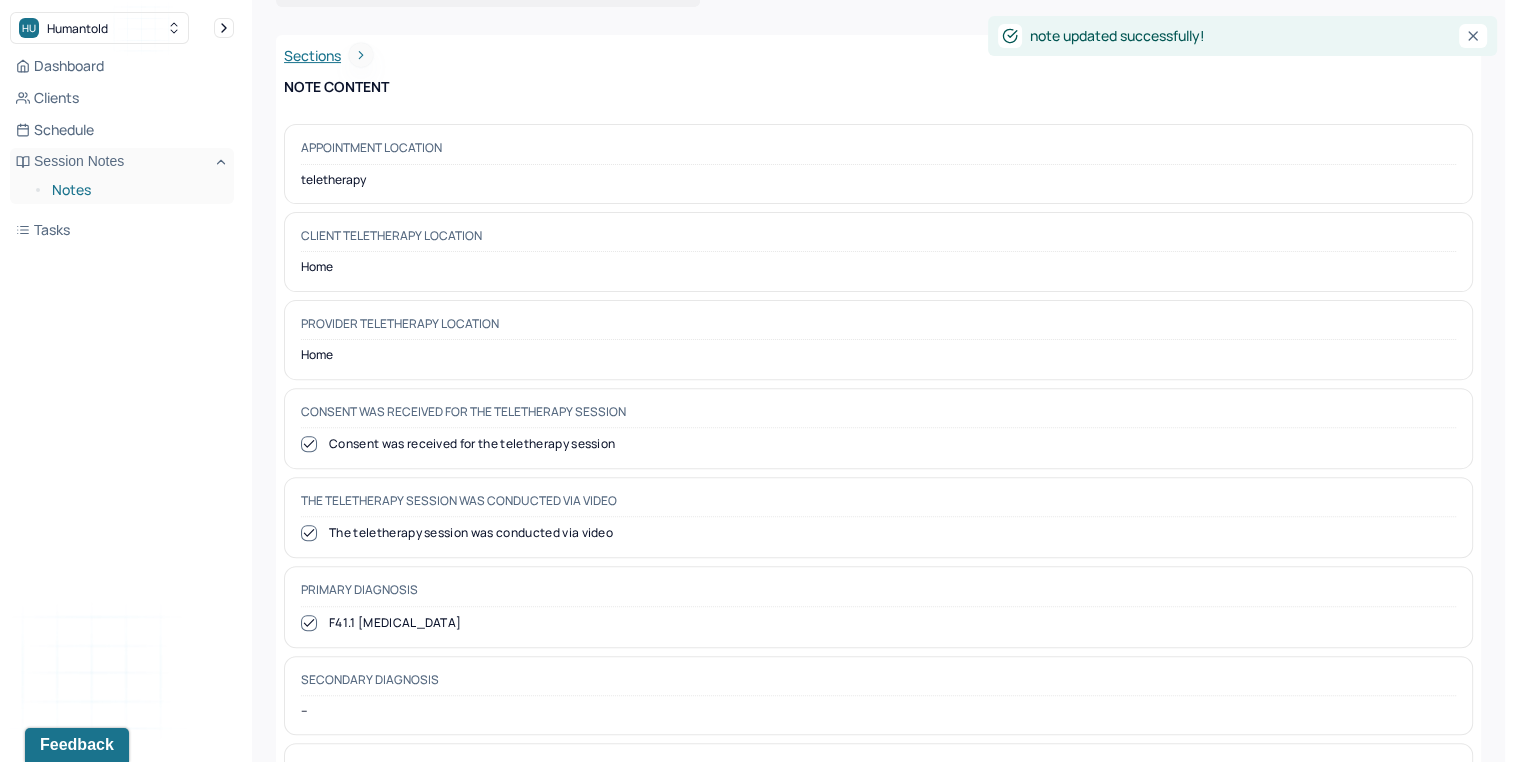 click on "Notes" at bounding box center [135, 190] 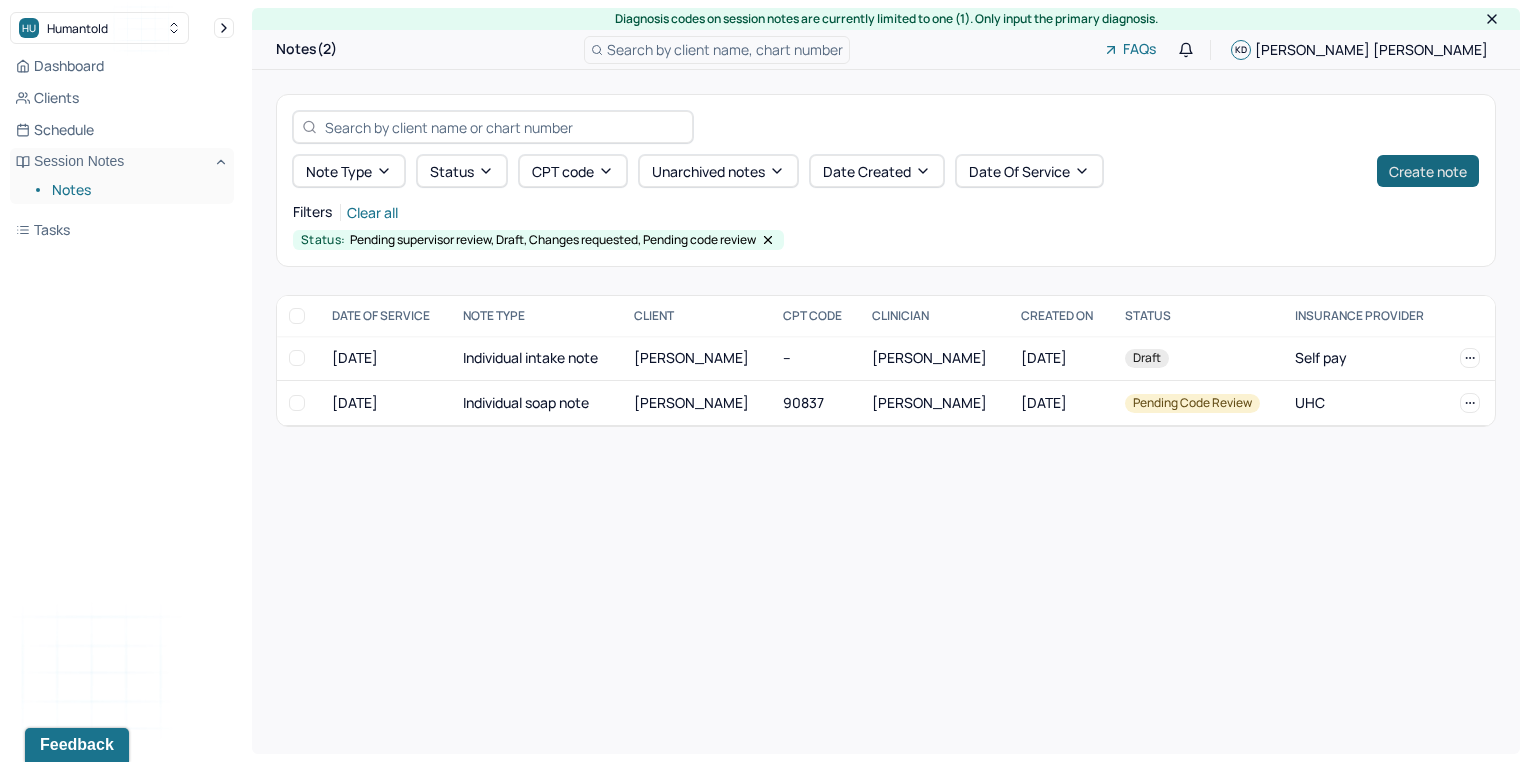 click on "Create note" at bounding box center [1428, 171] 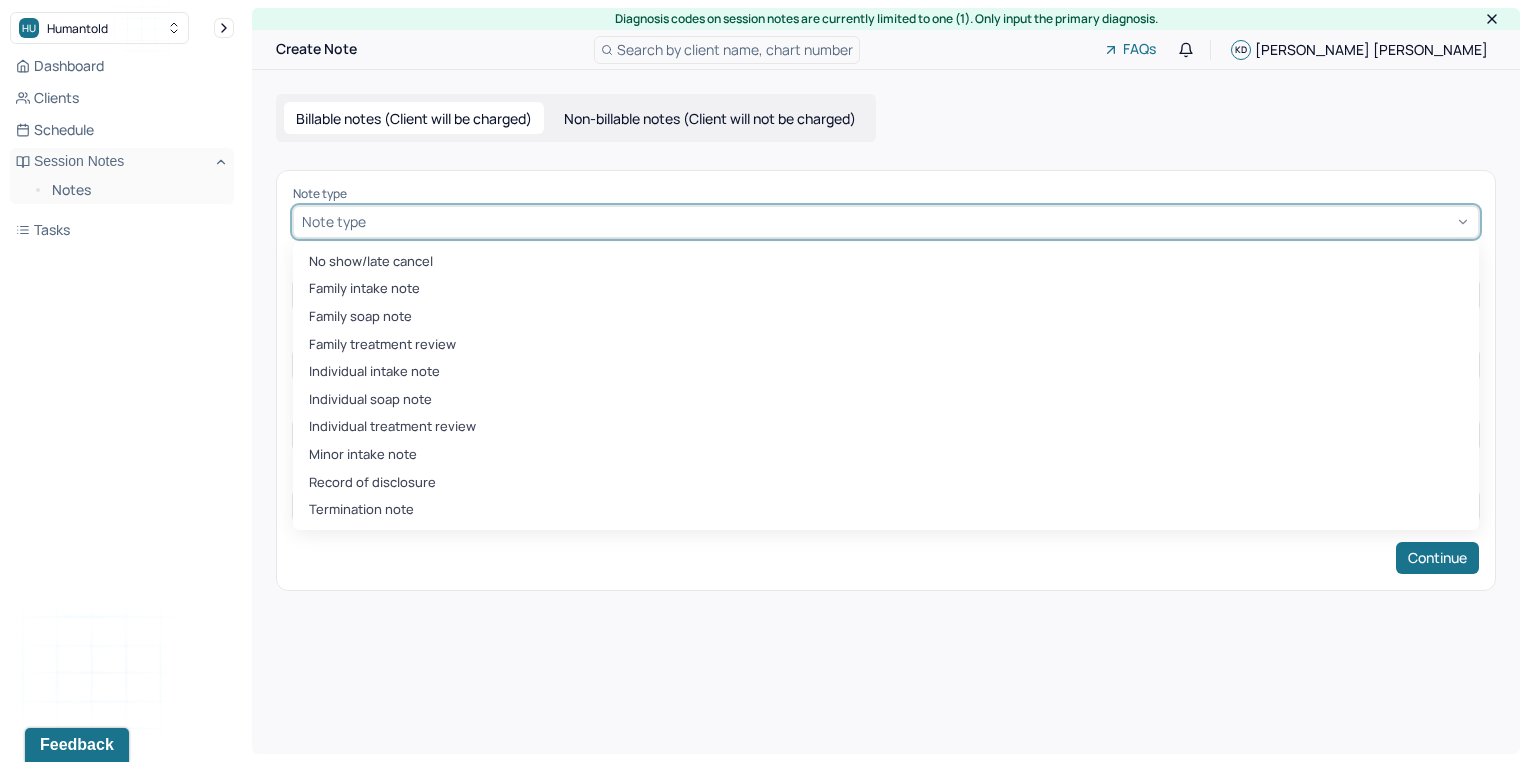 click at bounding box center (920, 221) 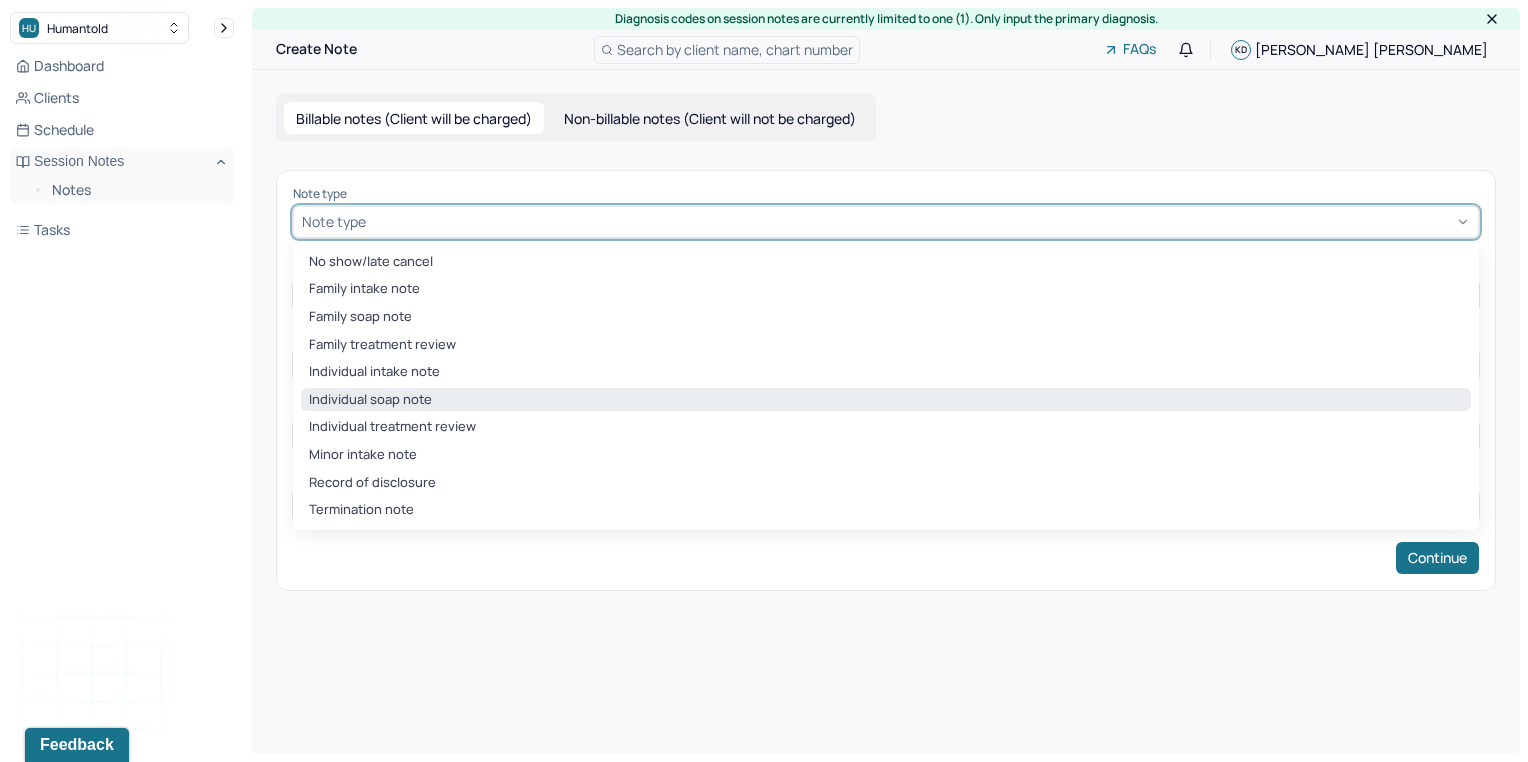 click on "Individual soap note" at bounding box center (886, 400) 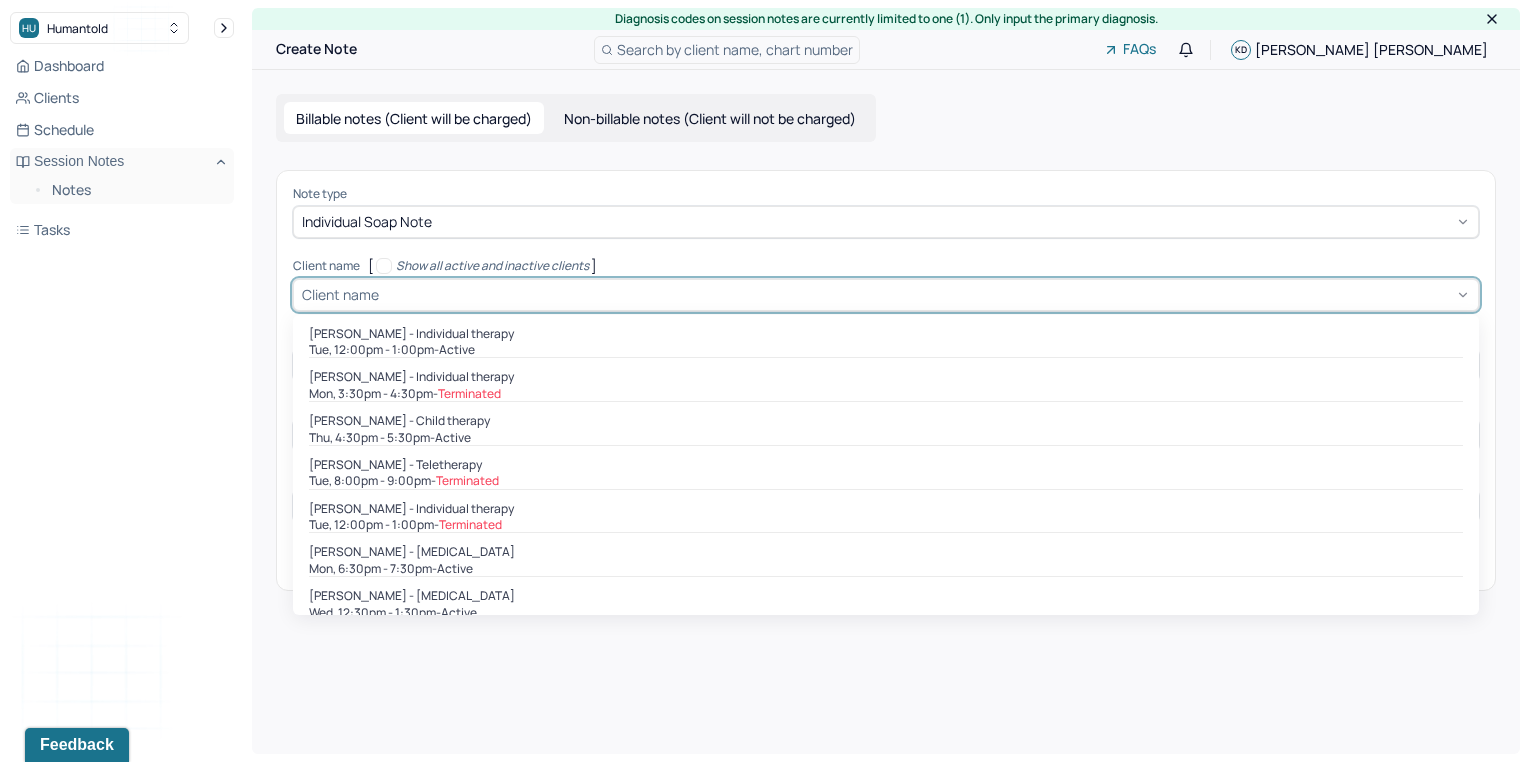 click at bounding box center [926, 294] 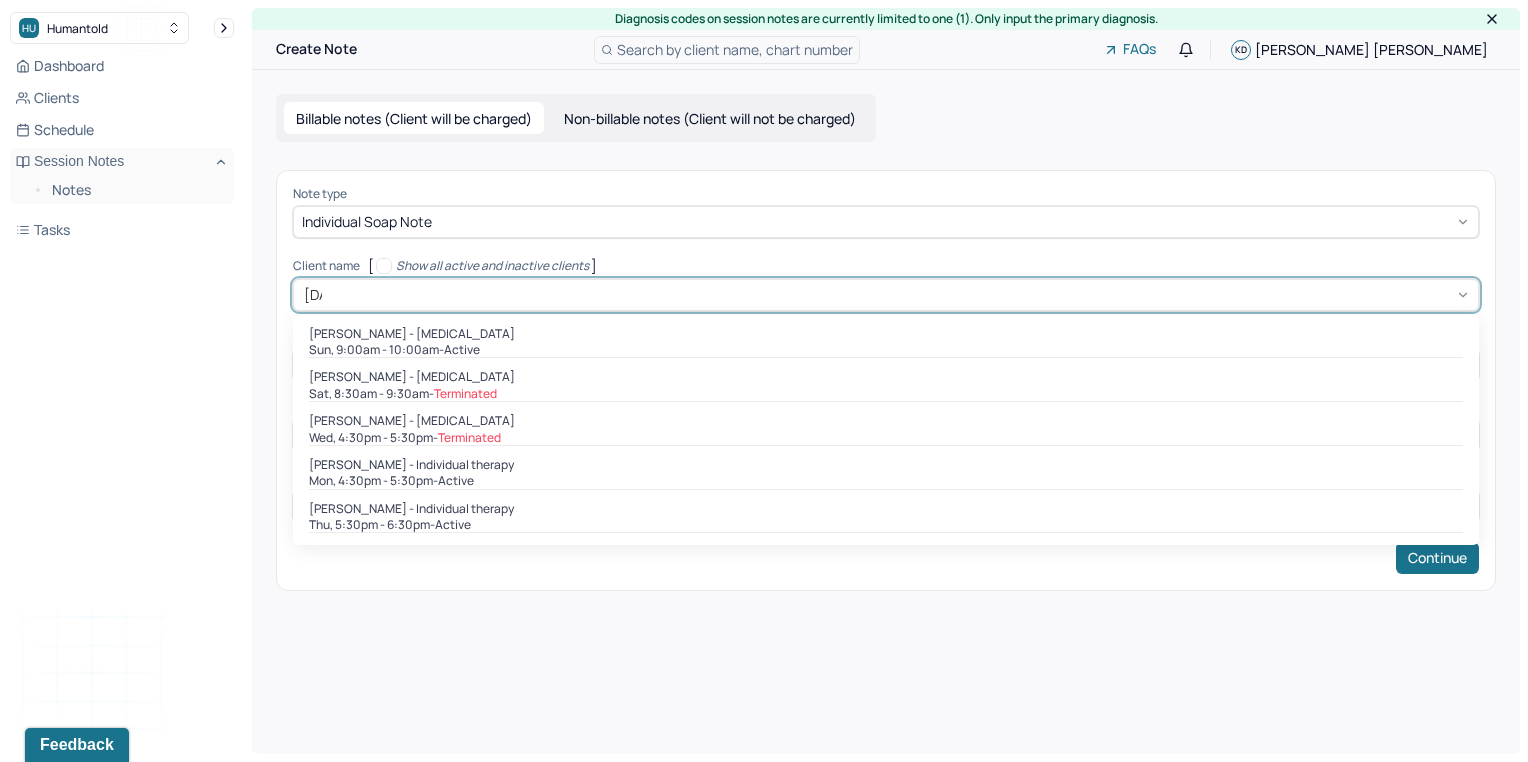type on "juli" 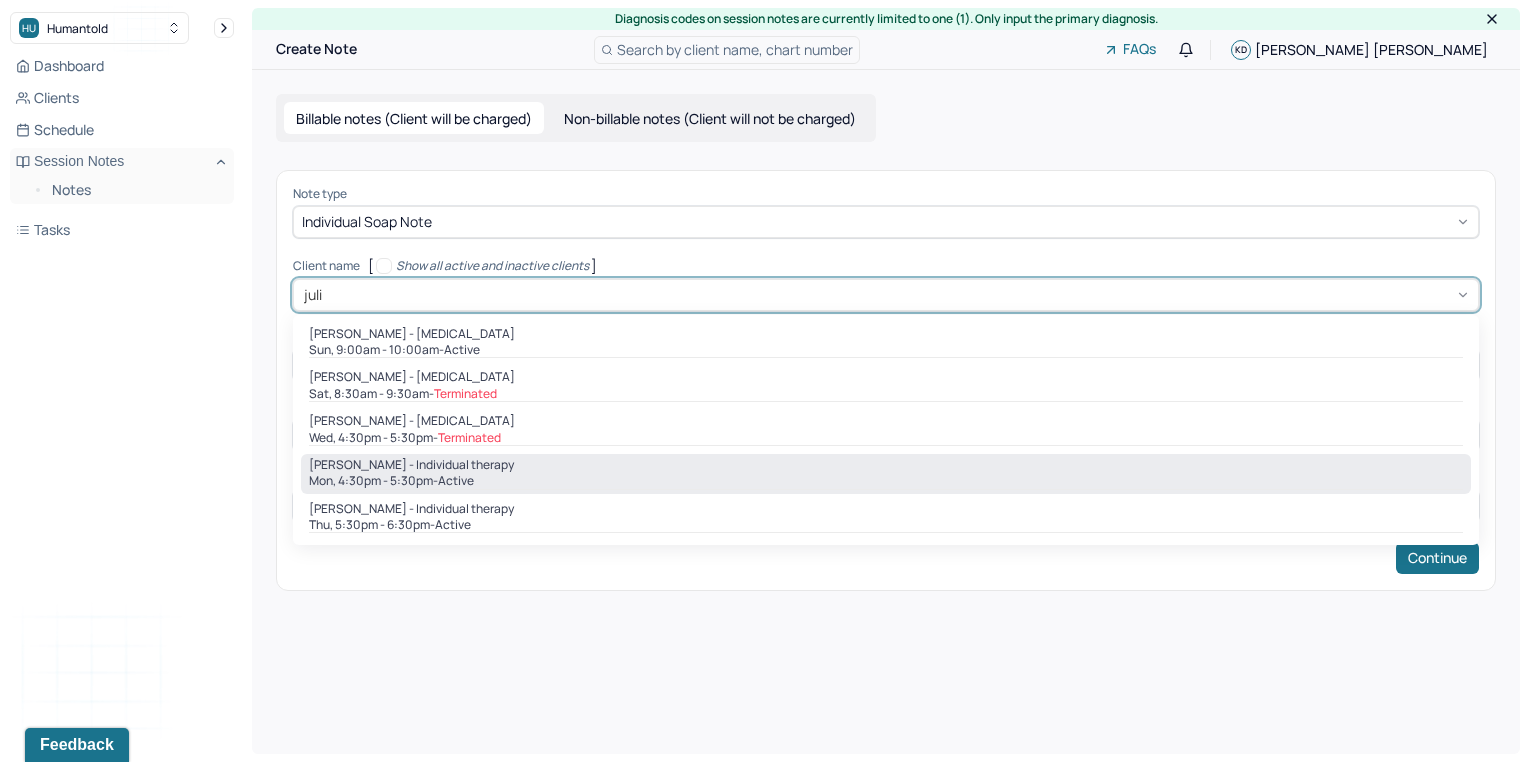 click on "[PERSON_NAME] - Individual therapy" at bounding box center (411, 465) 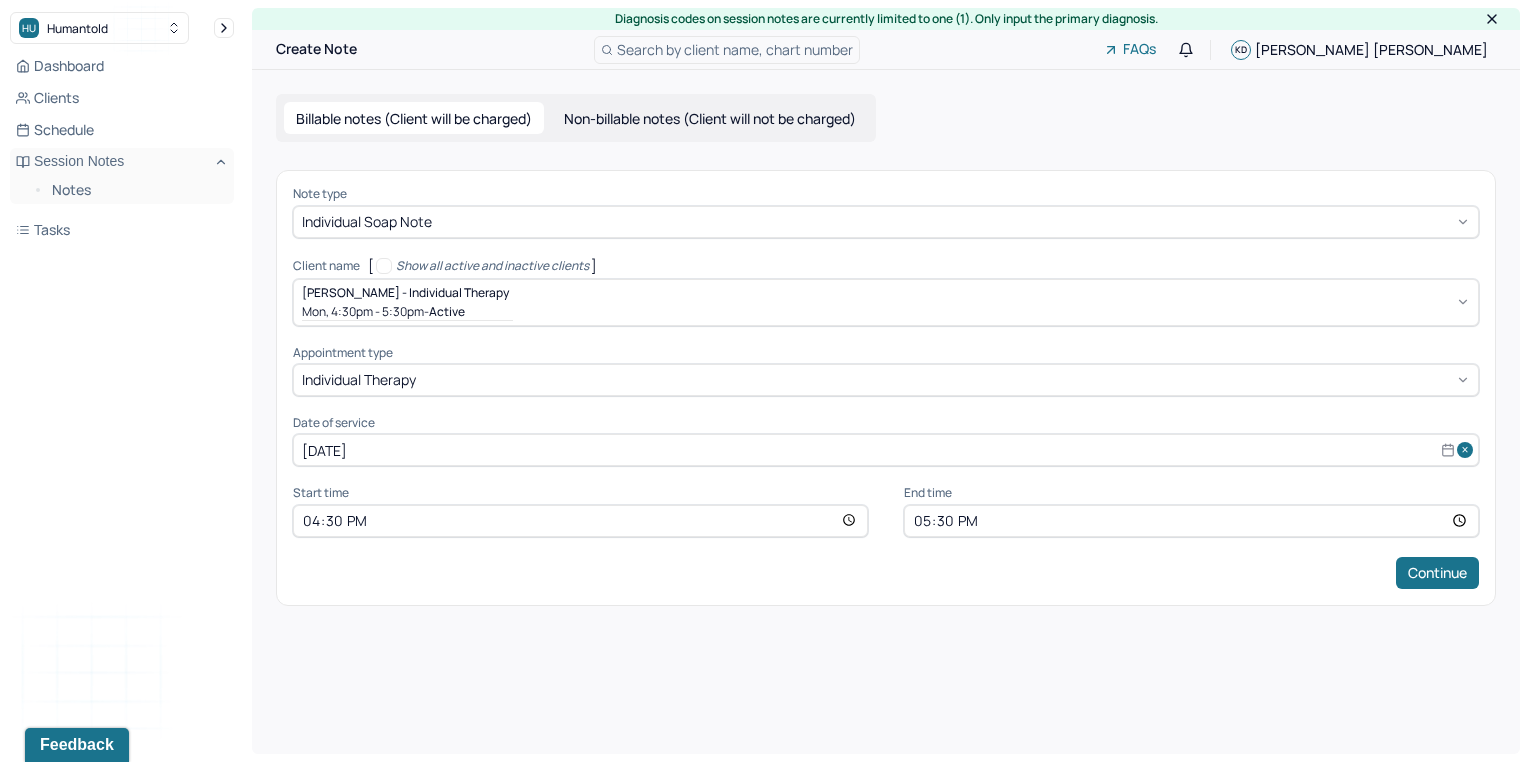 click on "Note type Individual soap note Client name [ Show all active and inactive clients ] [PERSON_NAME] - Individual therapy Mon, 4:30pm - 5:30pm  -  active Supervisee name [PERSON_NAME] Appointment type individual therapy Date of service [DATE] Start time 16:30 End time 17:30 Continue" at bounding box center [886, 387] 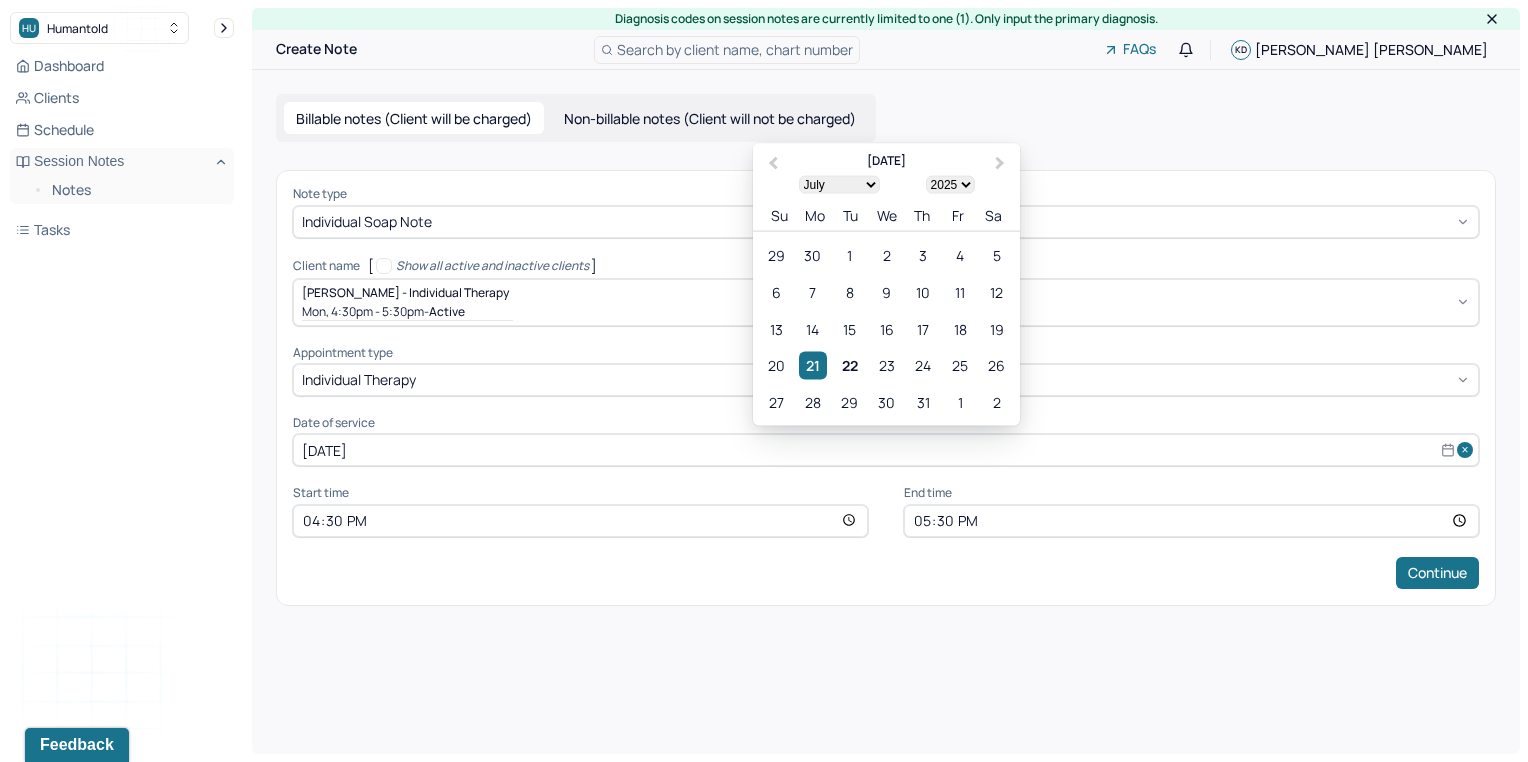 click on "[DATE]" at bounding box center (886, 450) 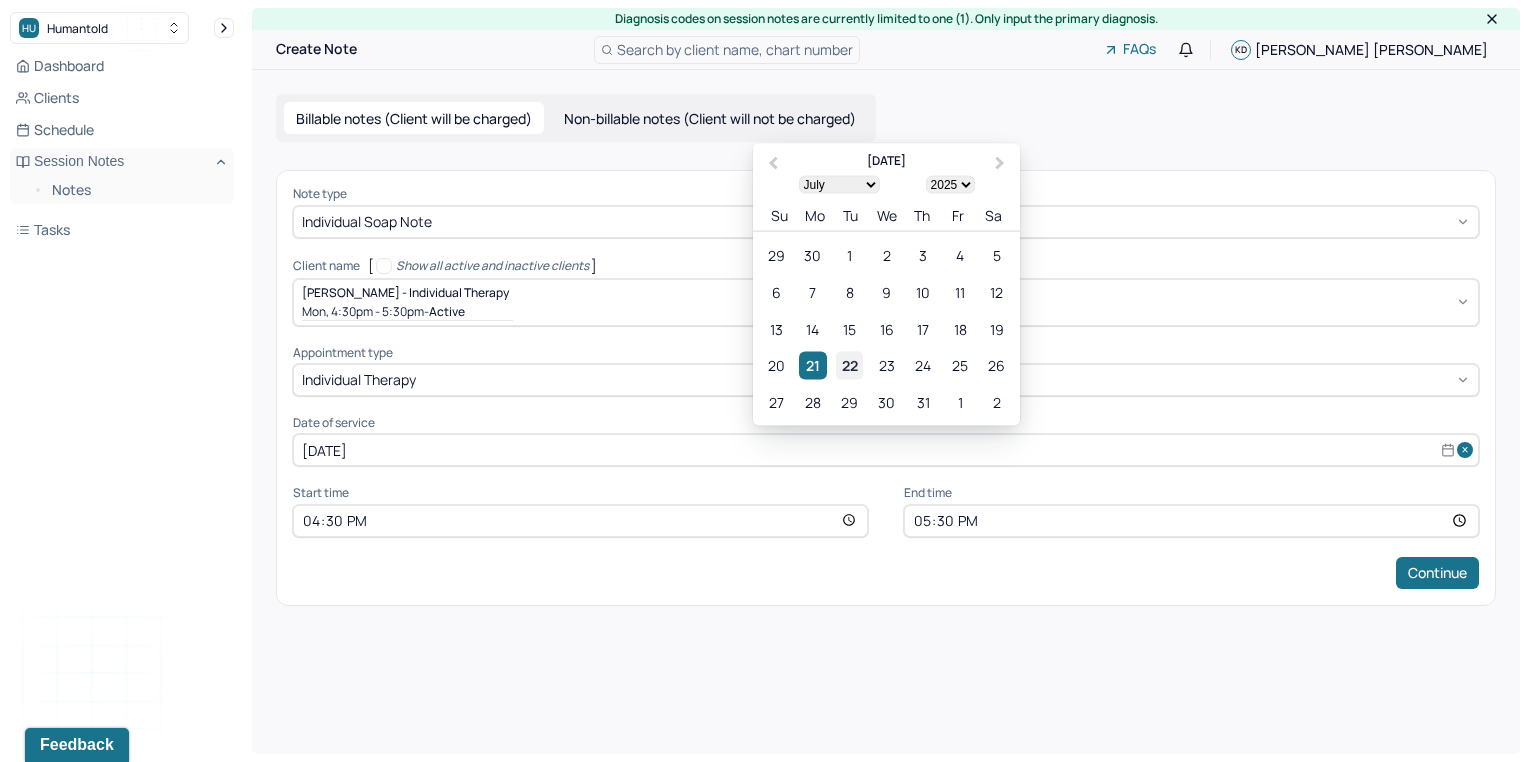 click on "22" at bounding box center (849, 365) 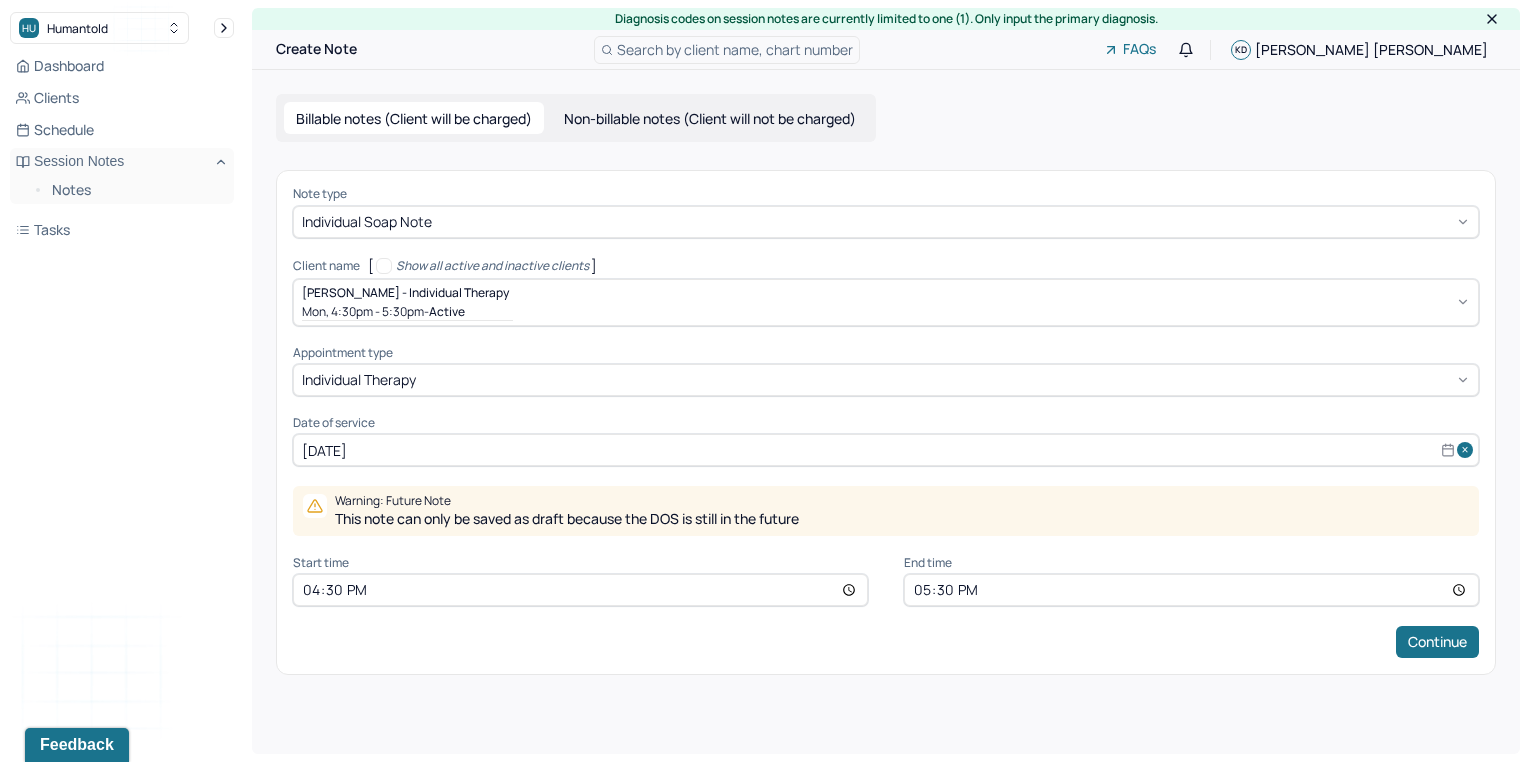 click on "16:30" at bounding box center (580, 590) 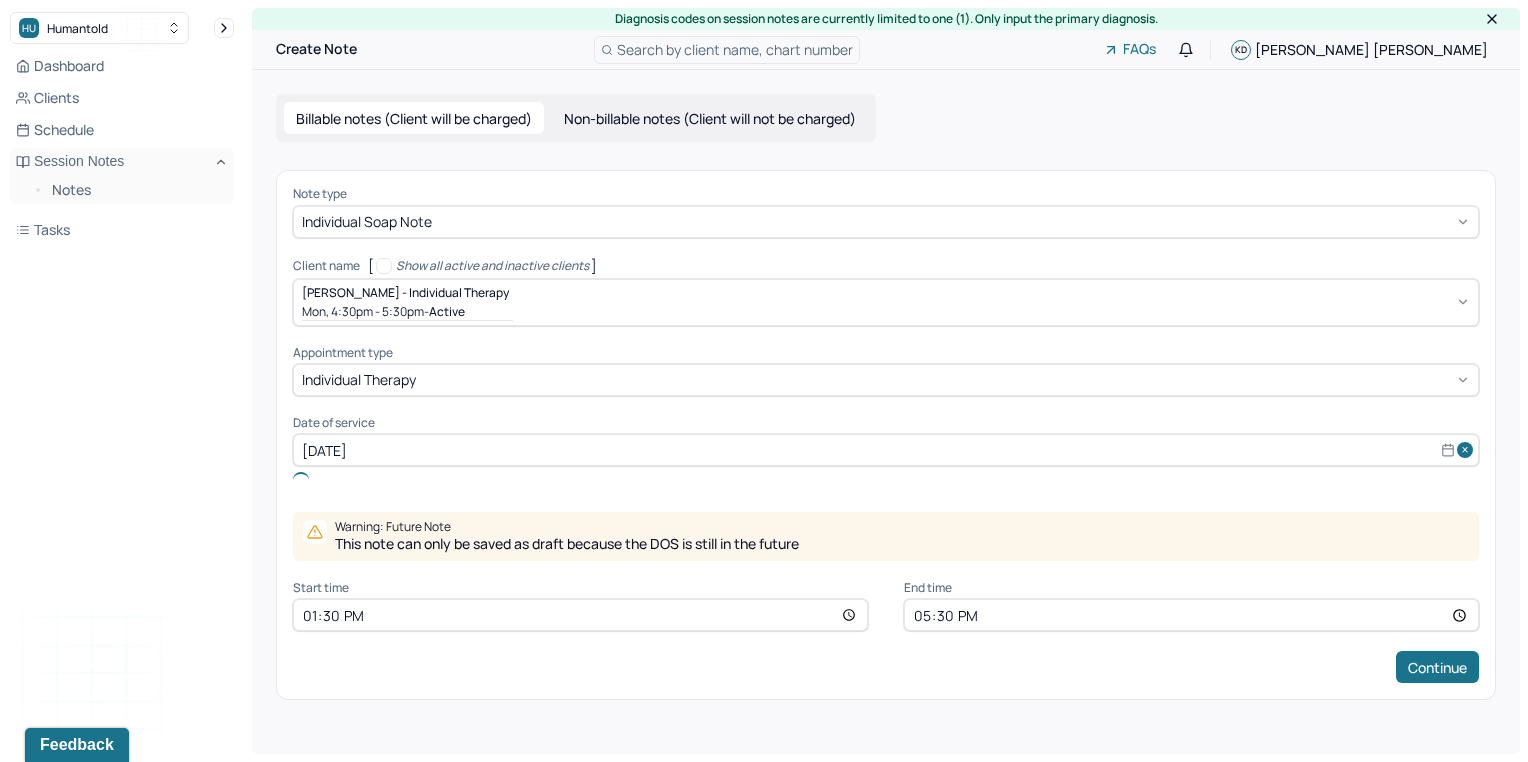 type on "13:00" 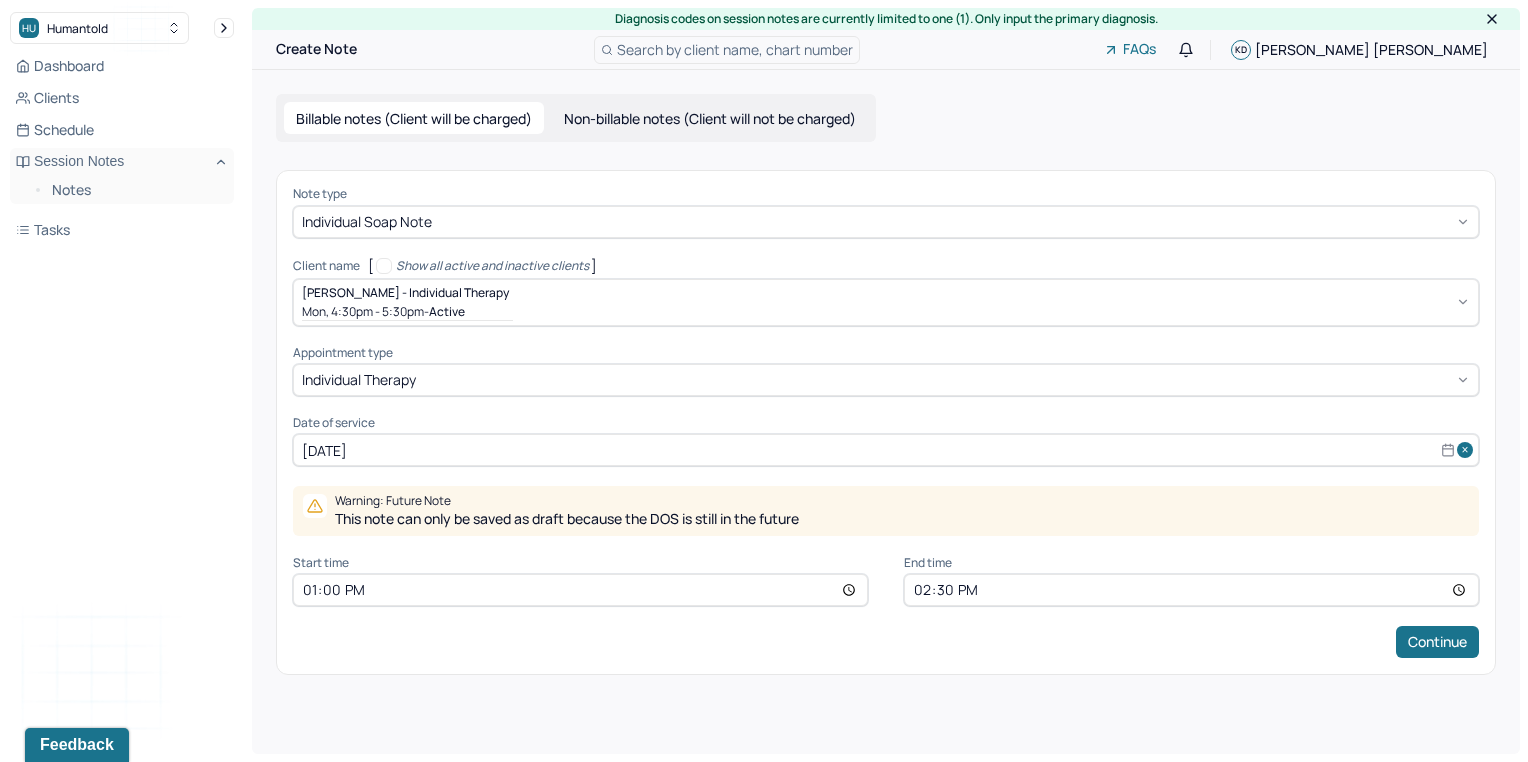 type on "14:00" 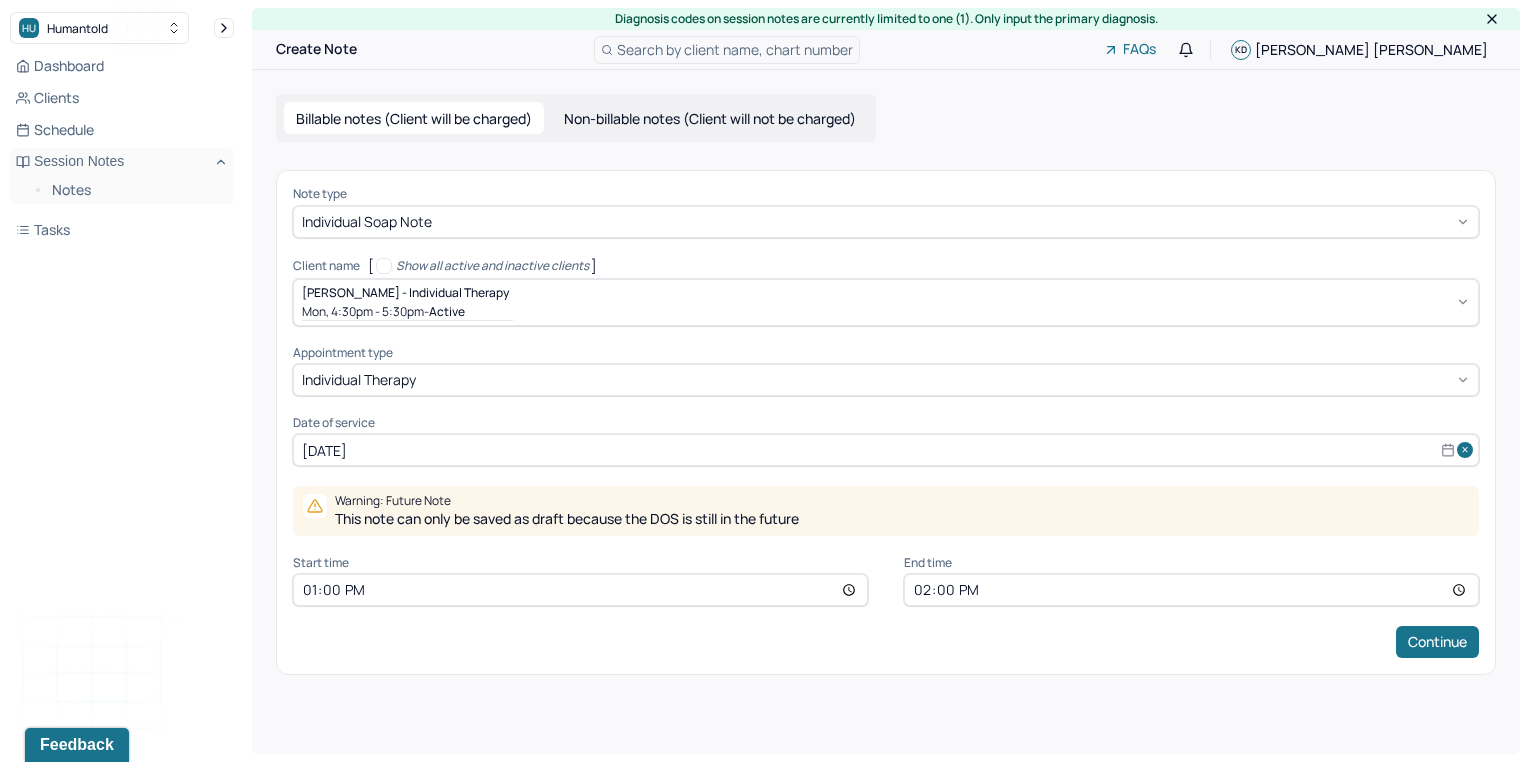 click on "Note type Individual soap note Client name [ Show all active and inactive clients ] [PERSON_NAME] - Individual therapy Mon, 4:30pm - 5:30pm  -  active Supervisee name [PERSON_NAME] Appointment type individual therapy Date of service [DATE] Warning: Future Note This note can only be saved as draft because the DOS is still in the future Start time 13:00 End time 14:00 Continue" at bounding box center (886, 422) 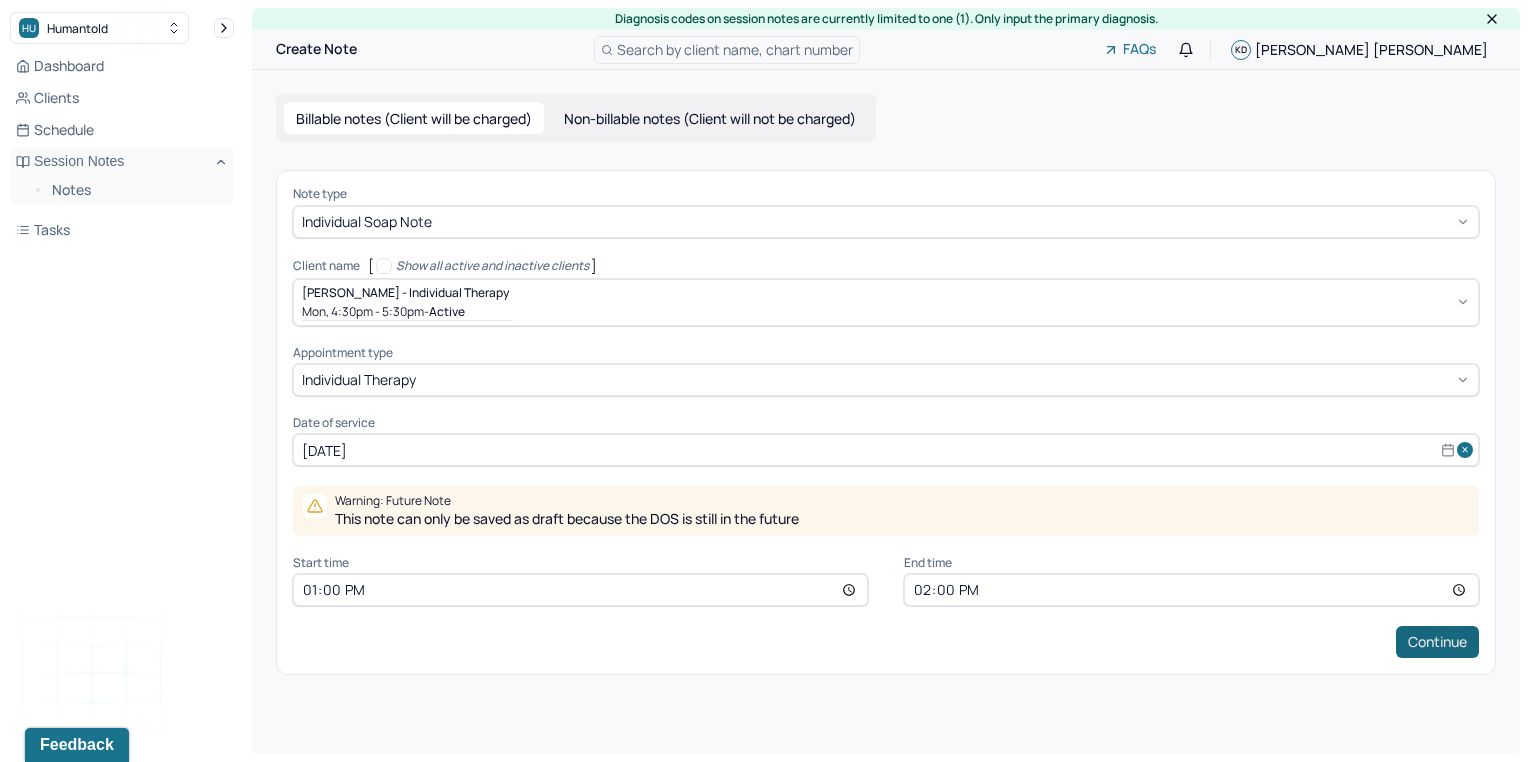 click on "Continue" at bounding box center [1437, 642] 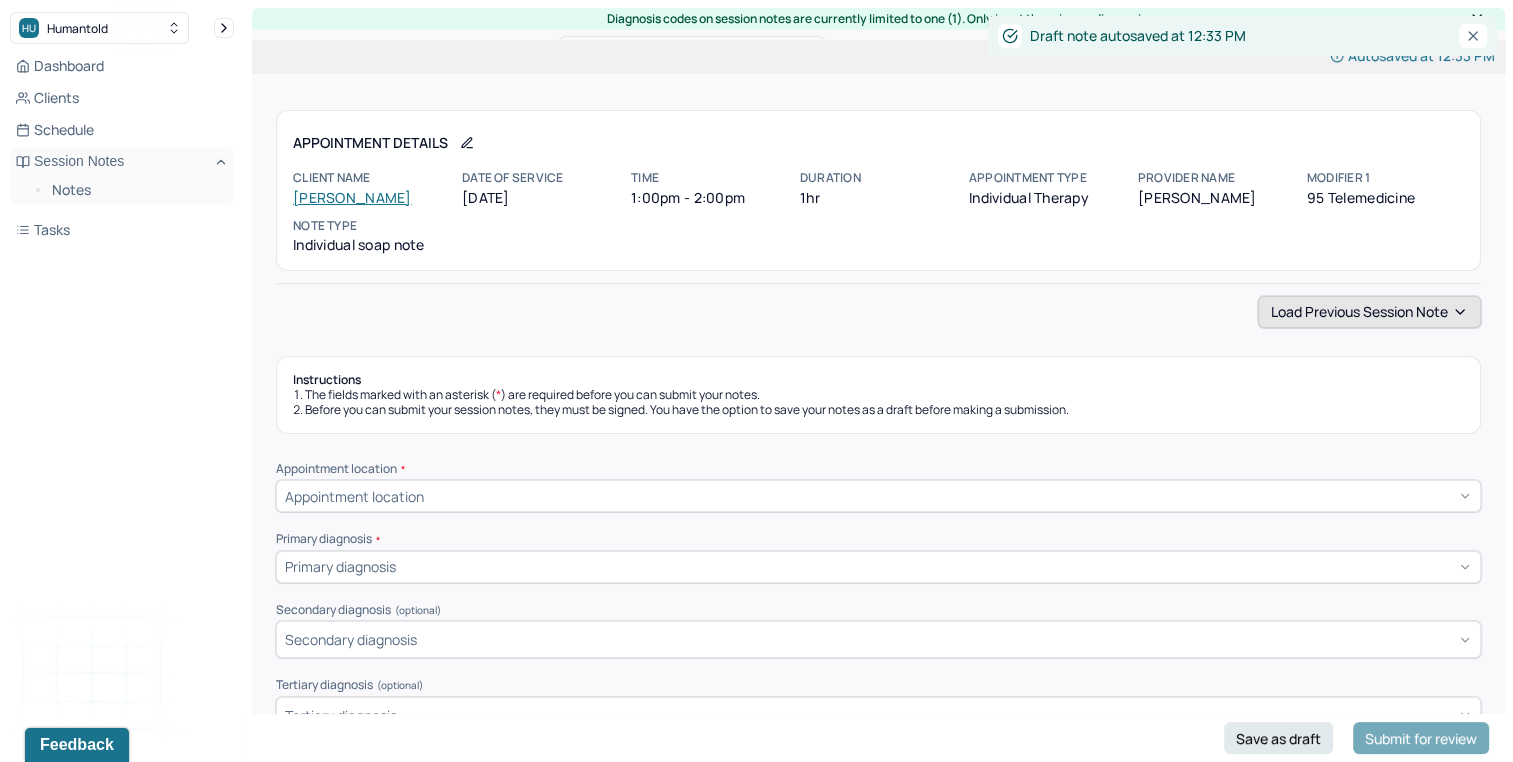 click on "Appointment Details Client name [PERSON_NAME] Date of service [DATE] Time 1:00pm - 2:00pm Duration 1hr Appointment type individual therapy Provider name [PERSON_NAME] Modifier 1 95 Telemedicine Note type Individual soap note" at bounding box center (878, 196) 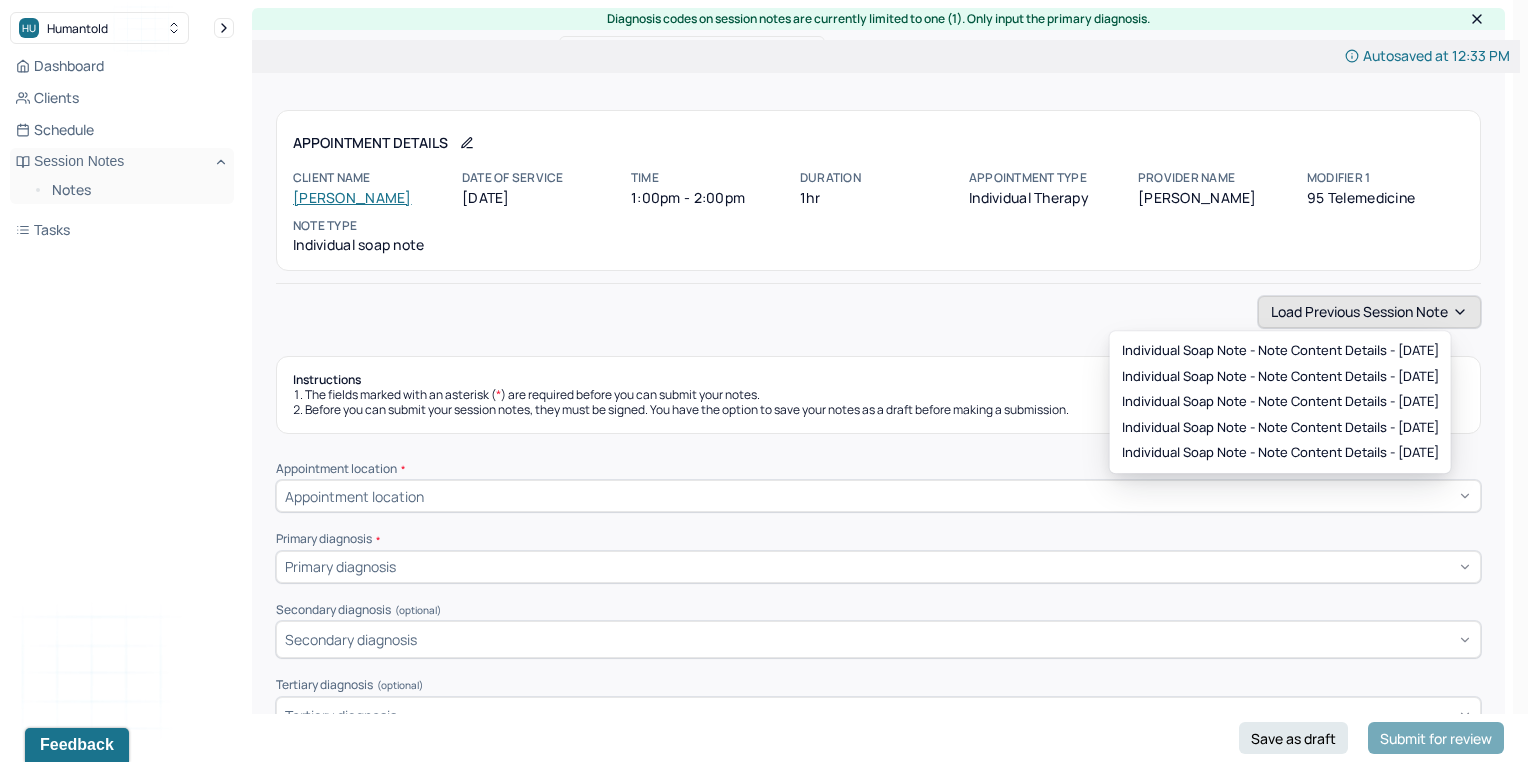 click on "Load previous session note" at bounding box center (1369, 312) 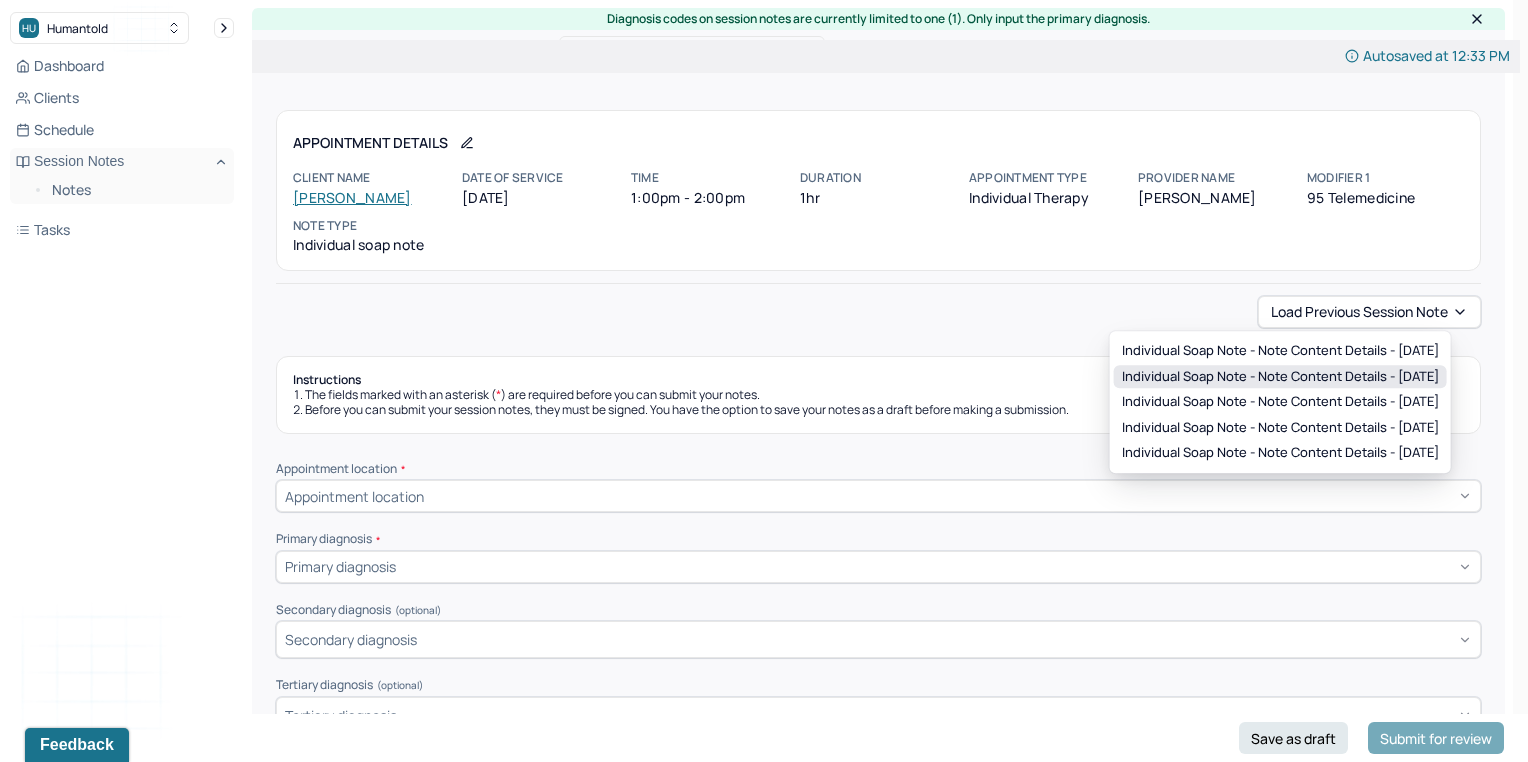 click on "Individual soap note   - Note content Details -   [DATE]" at bounding box center [1280, 377] 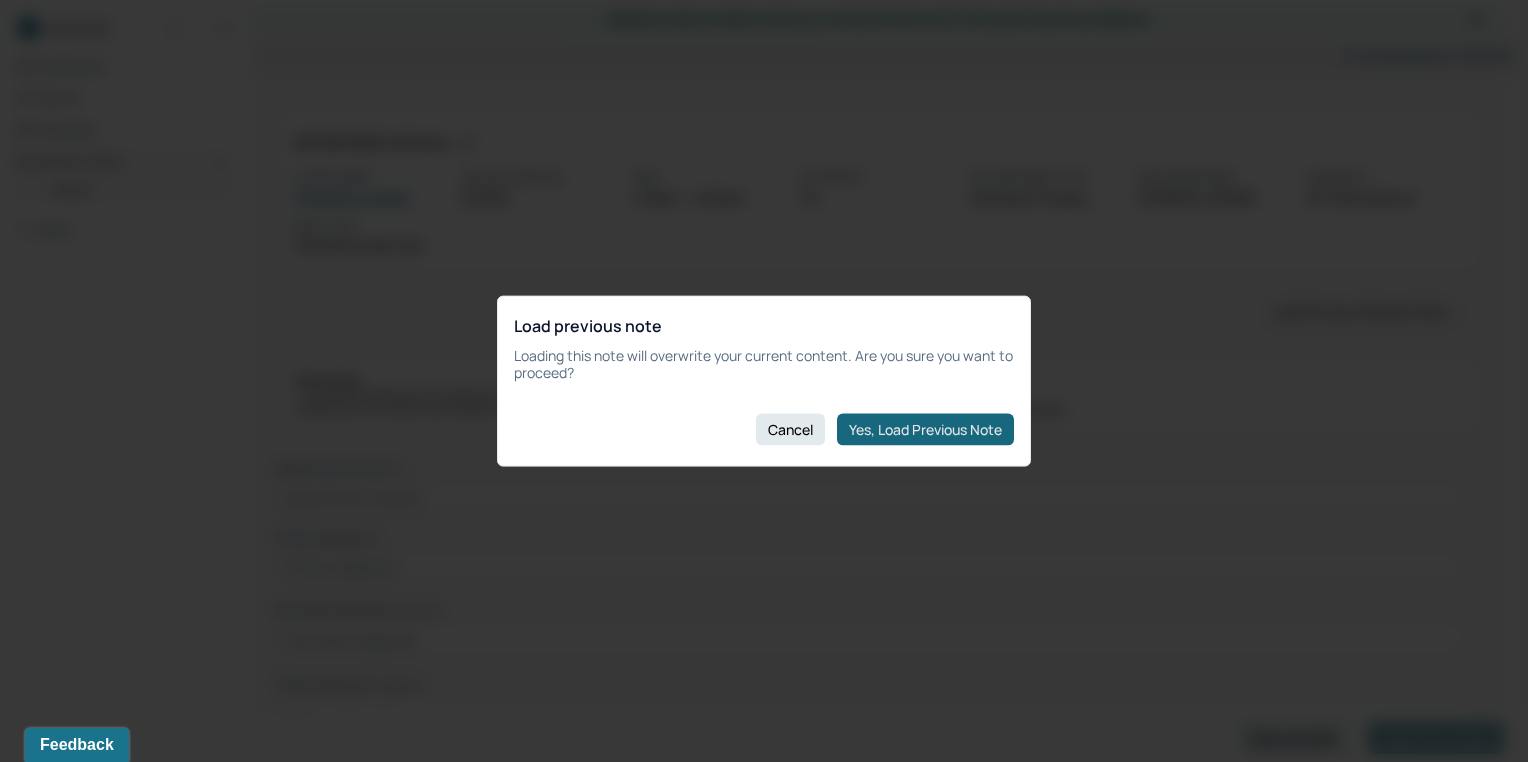 click on "Yes, Load Previous Note" at bounding box center [925, 429] 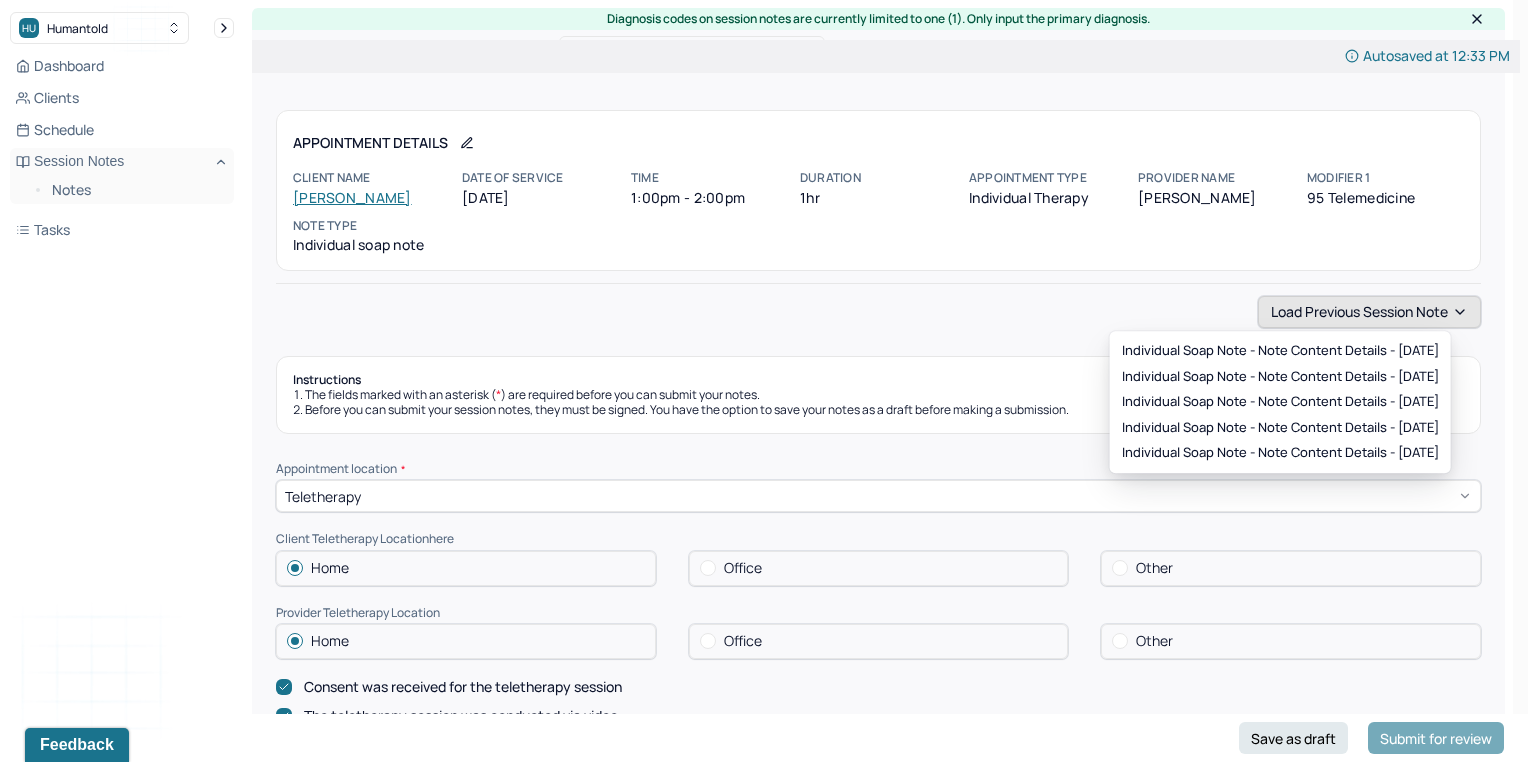 click on "Load previous session note" at bounding box center (1369, 312) 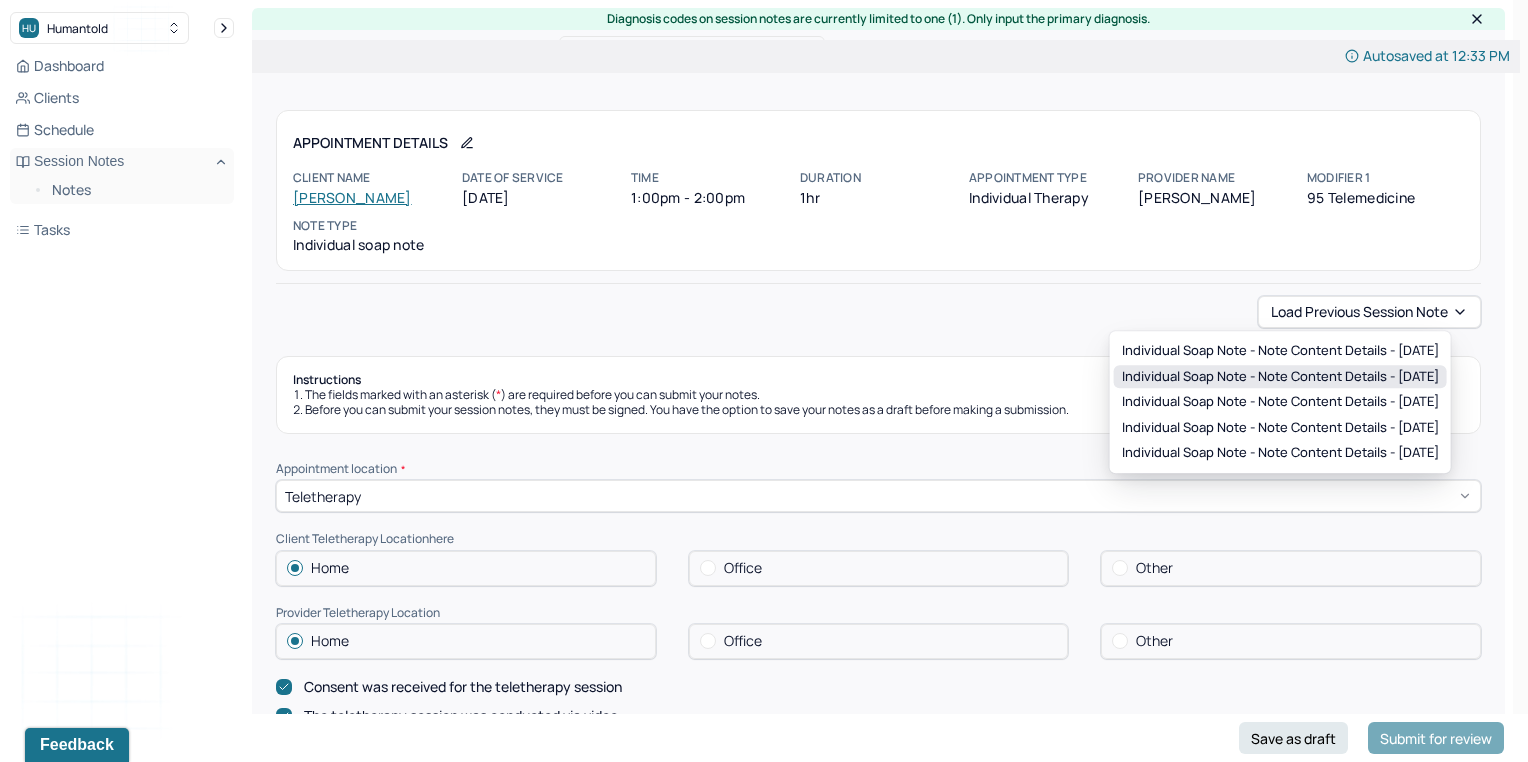click on "Individual soap note   - Note content Details -   [DATE]" at bounding box center (1280, 377) 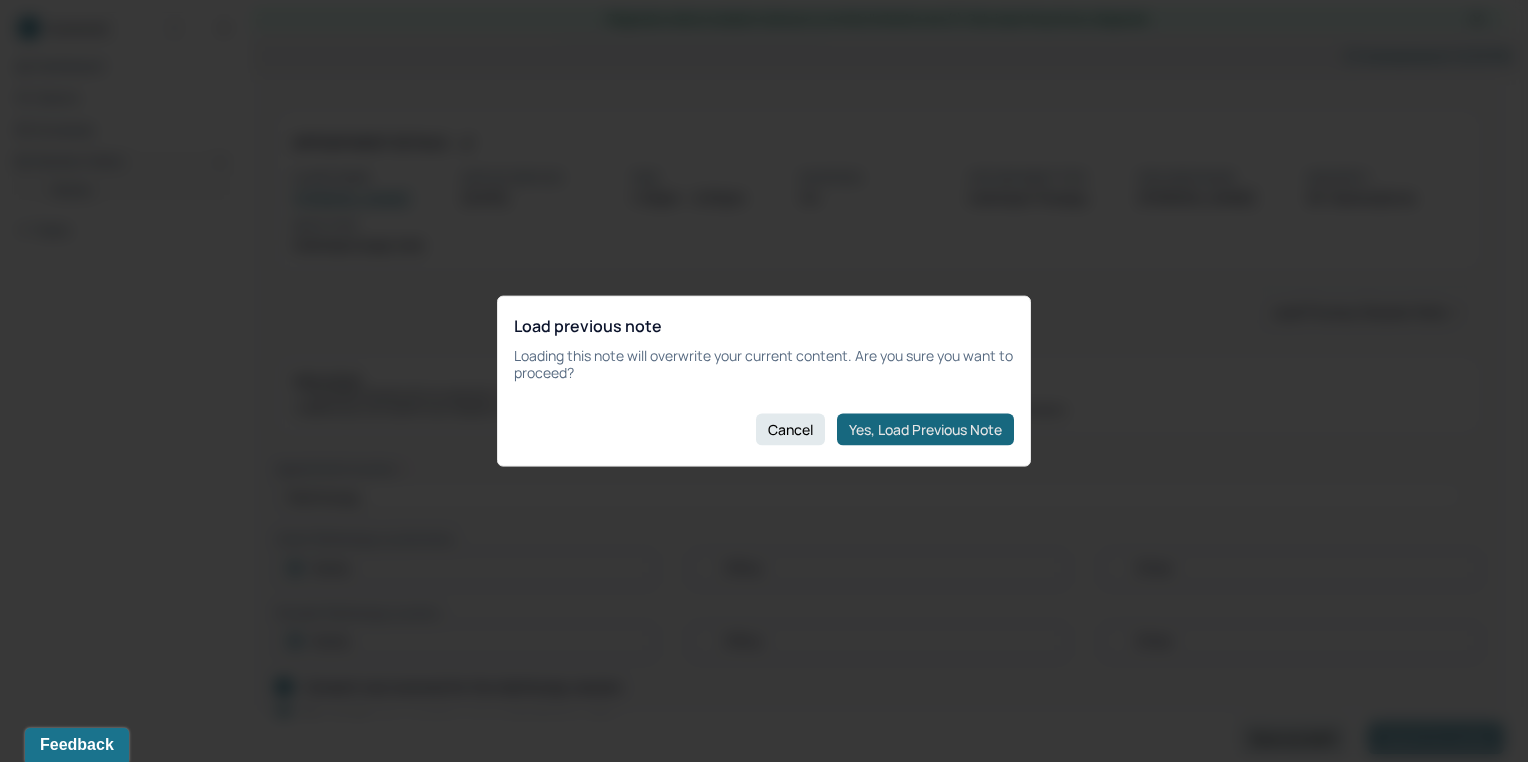 click on "Yes, Load Previous Note" at bounding box center [925, 429] 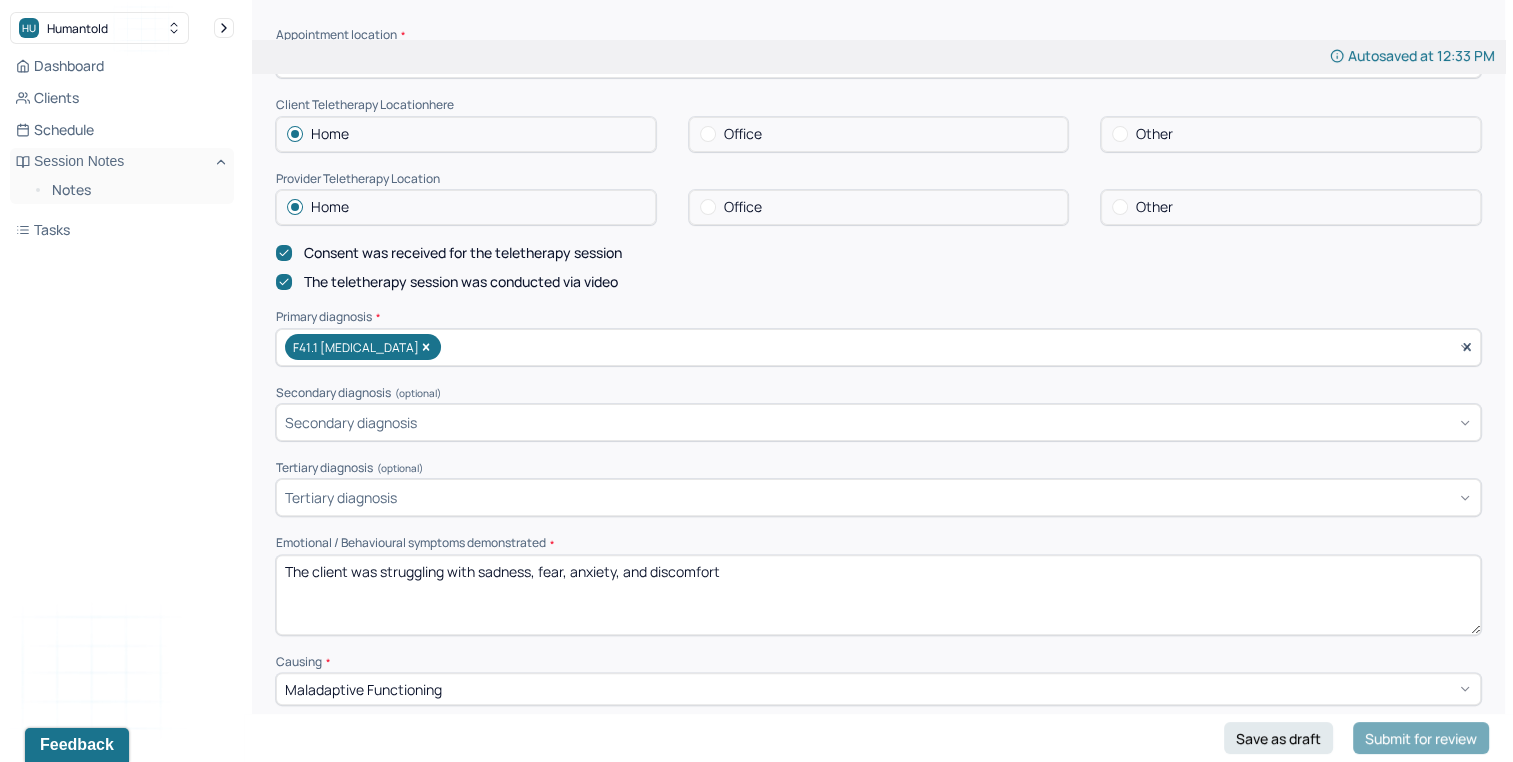 scroll, scrollTop: 462, scrollLeft: 0, axis: vertical 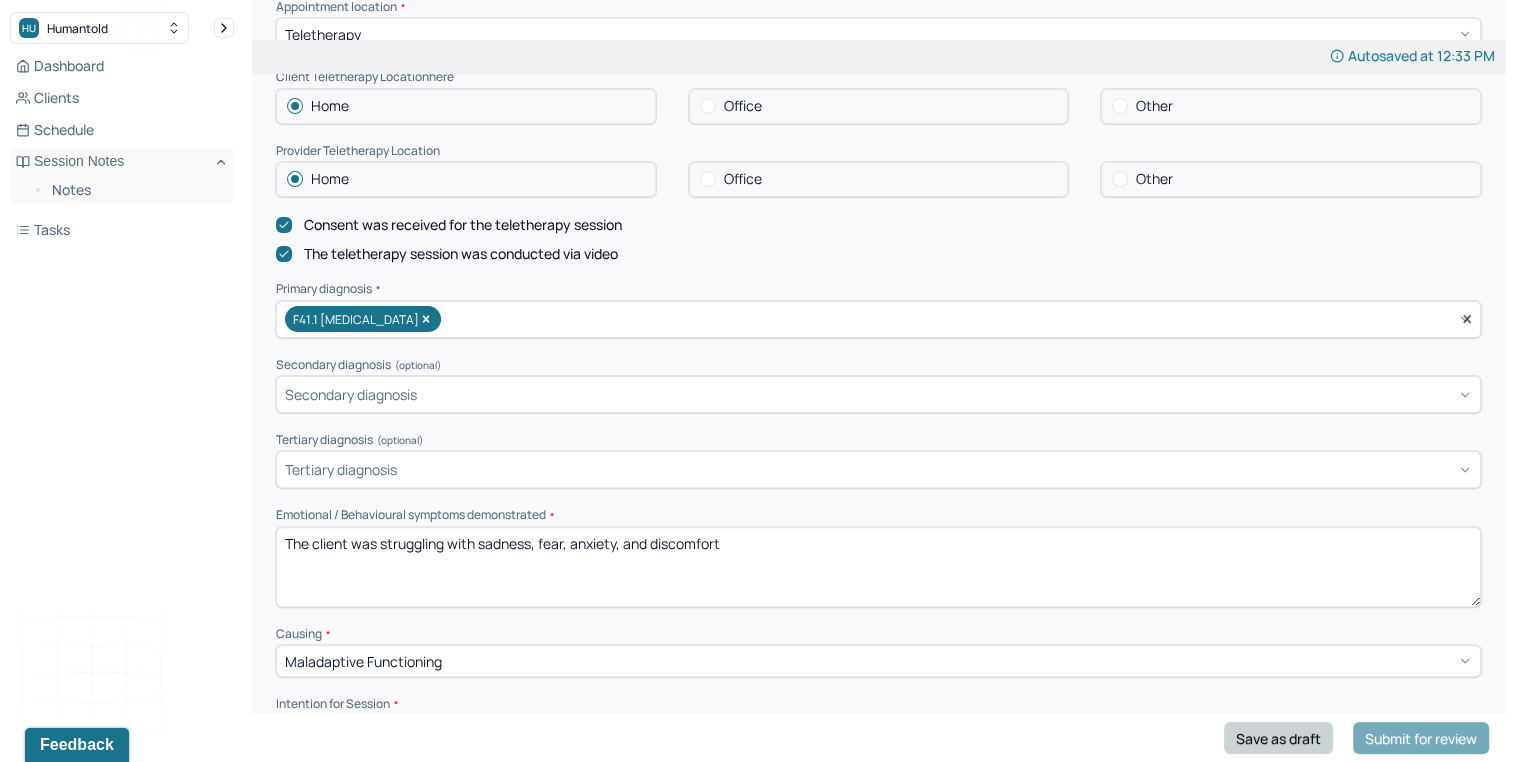 click on "Save as draft" at bounding box center (1278, 738) 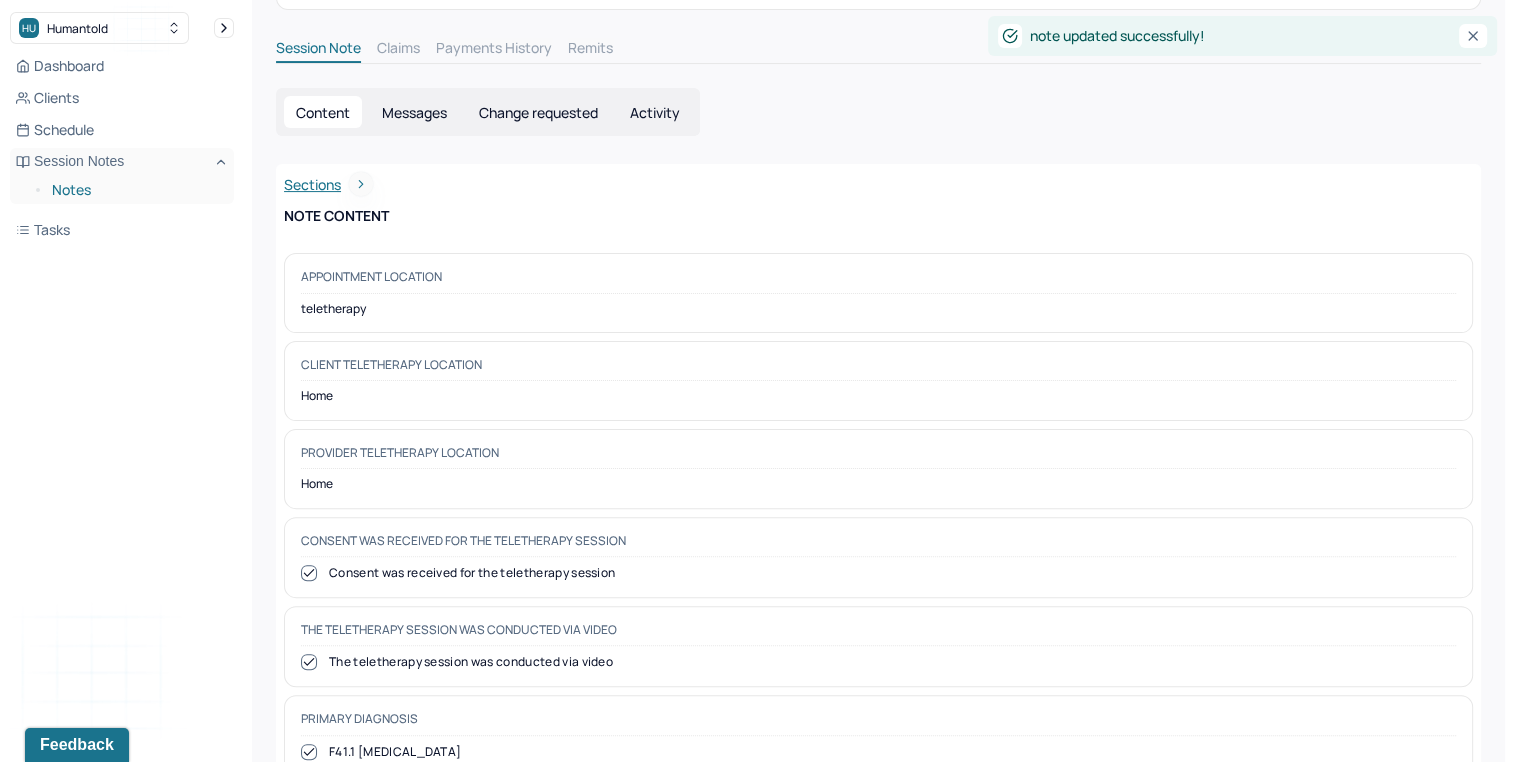 click on "Notes" at bounding box center [135, 190] 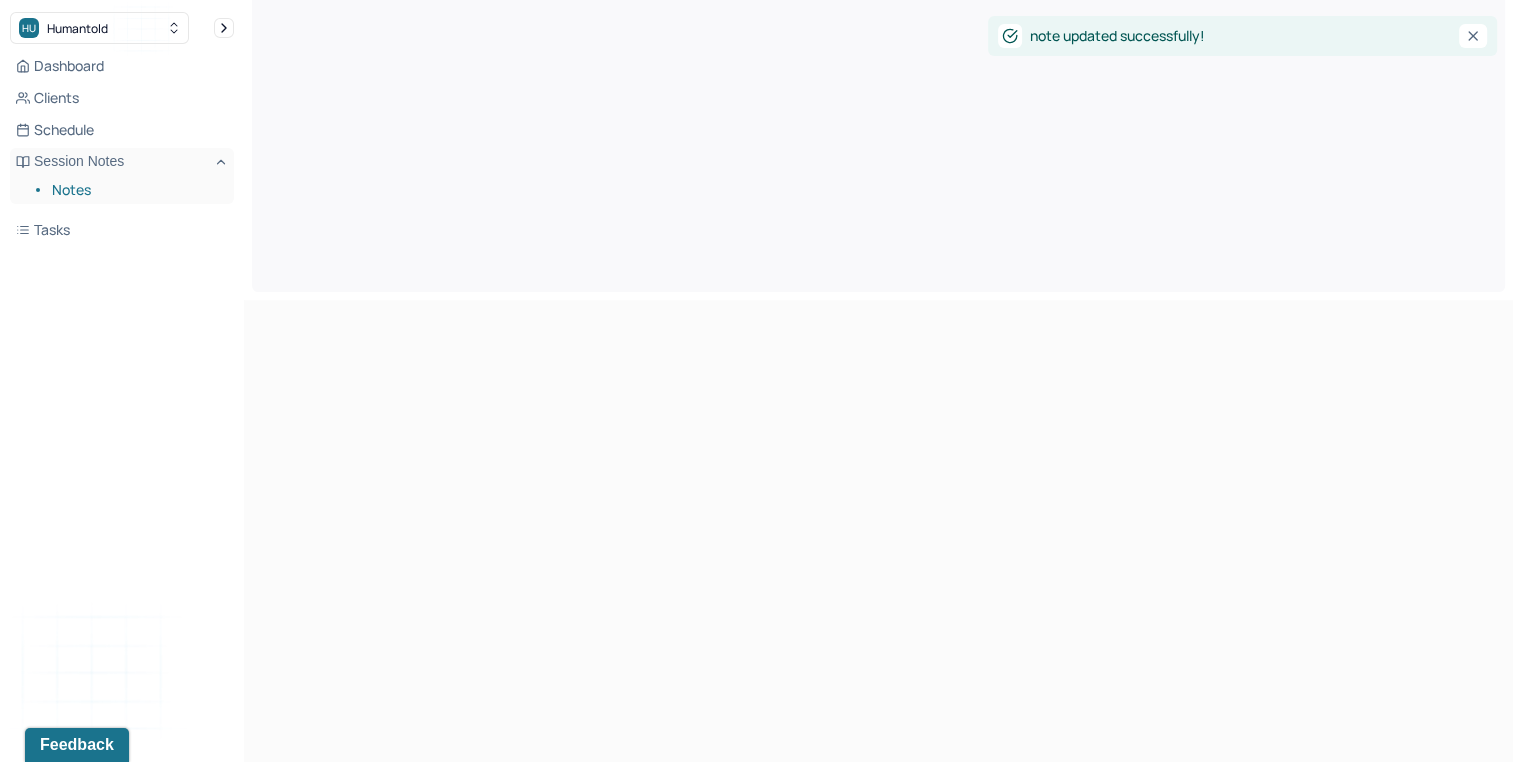scroll, scrollTop: 0, scrollLeft: 0, axis: both 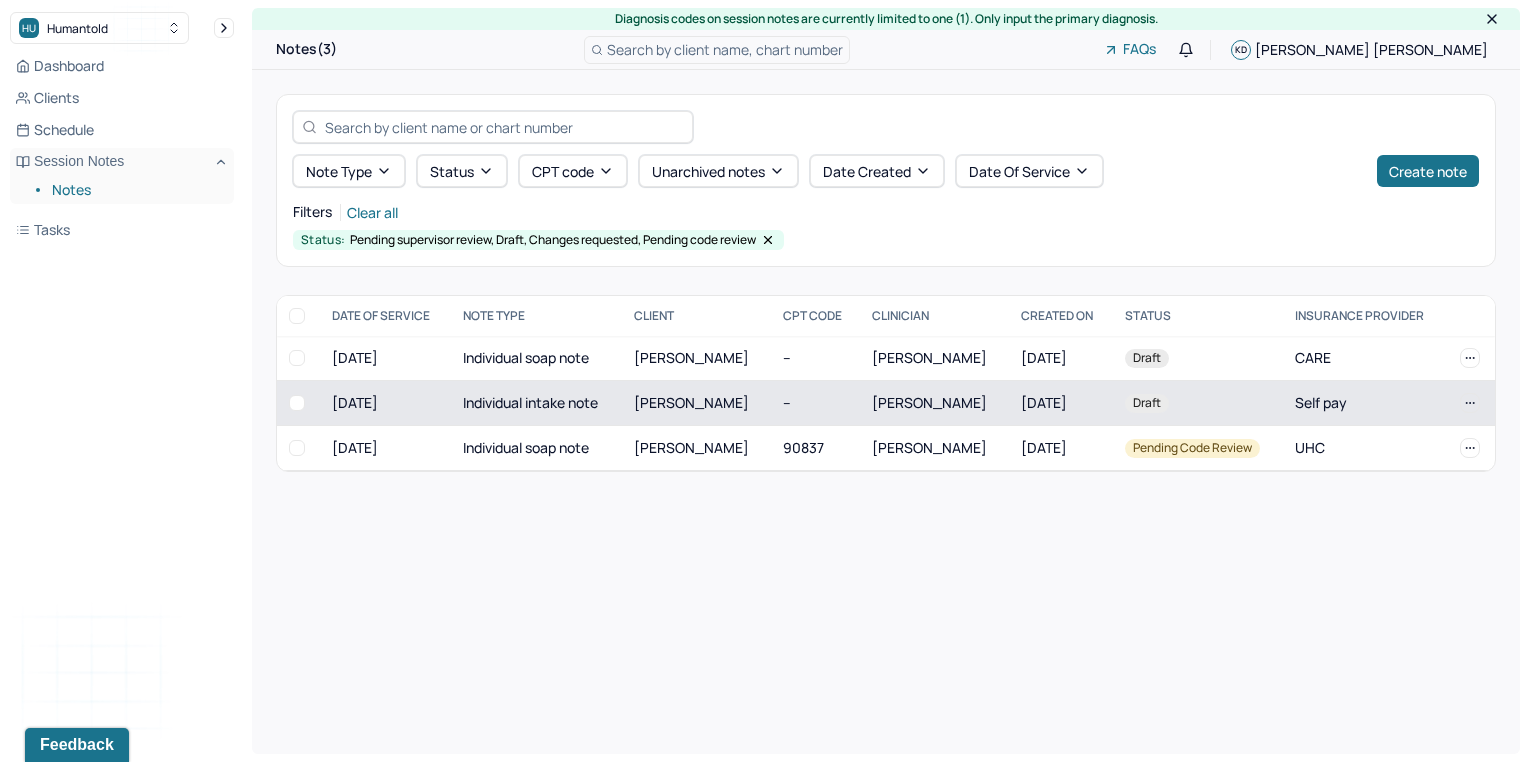 click on "Individual intake note" at bounding box center (536, 403) 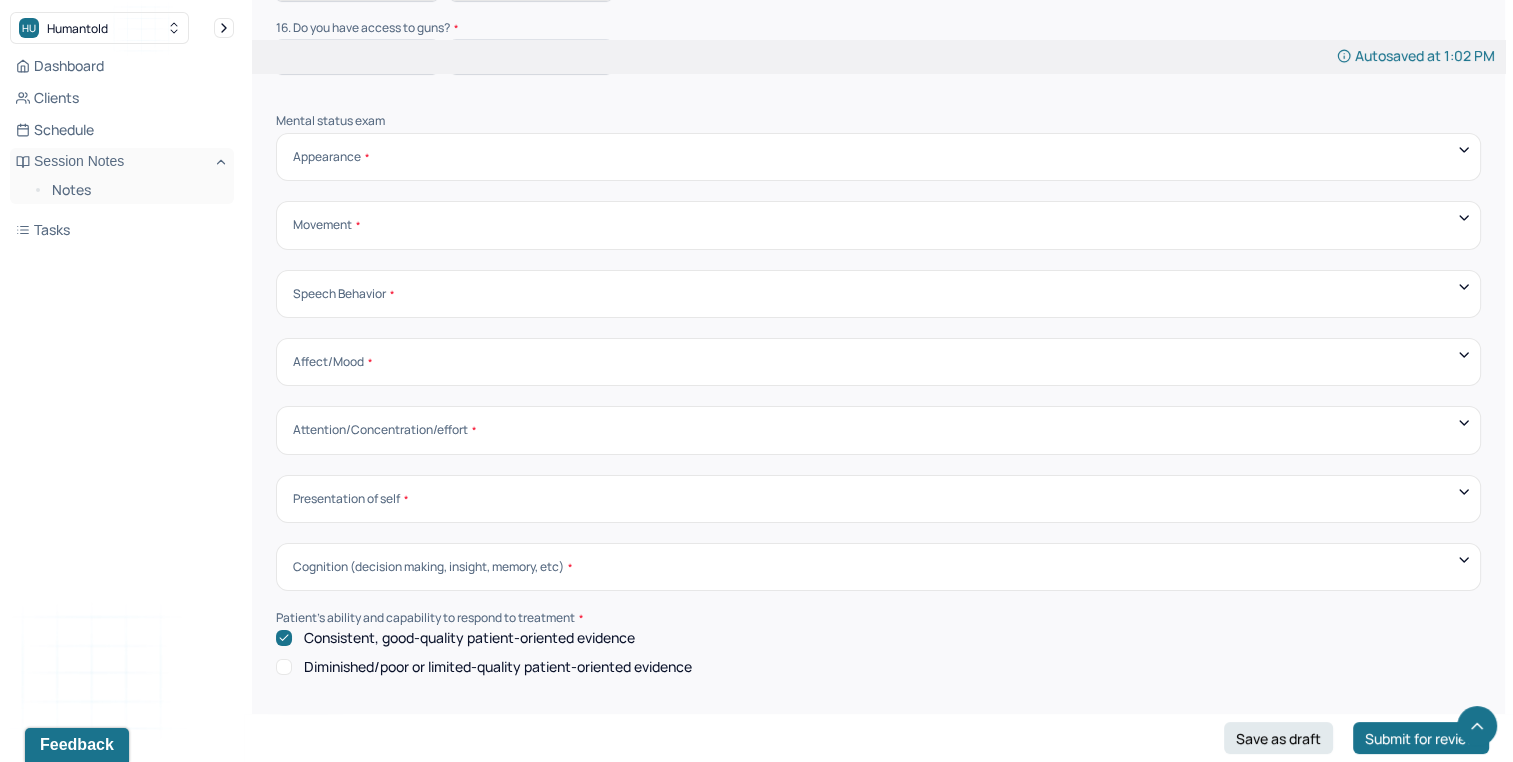 scroll, scrollTop: 6697, scrollLeft: 0, axis: vertical 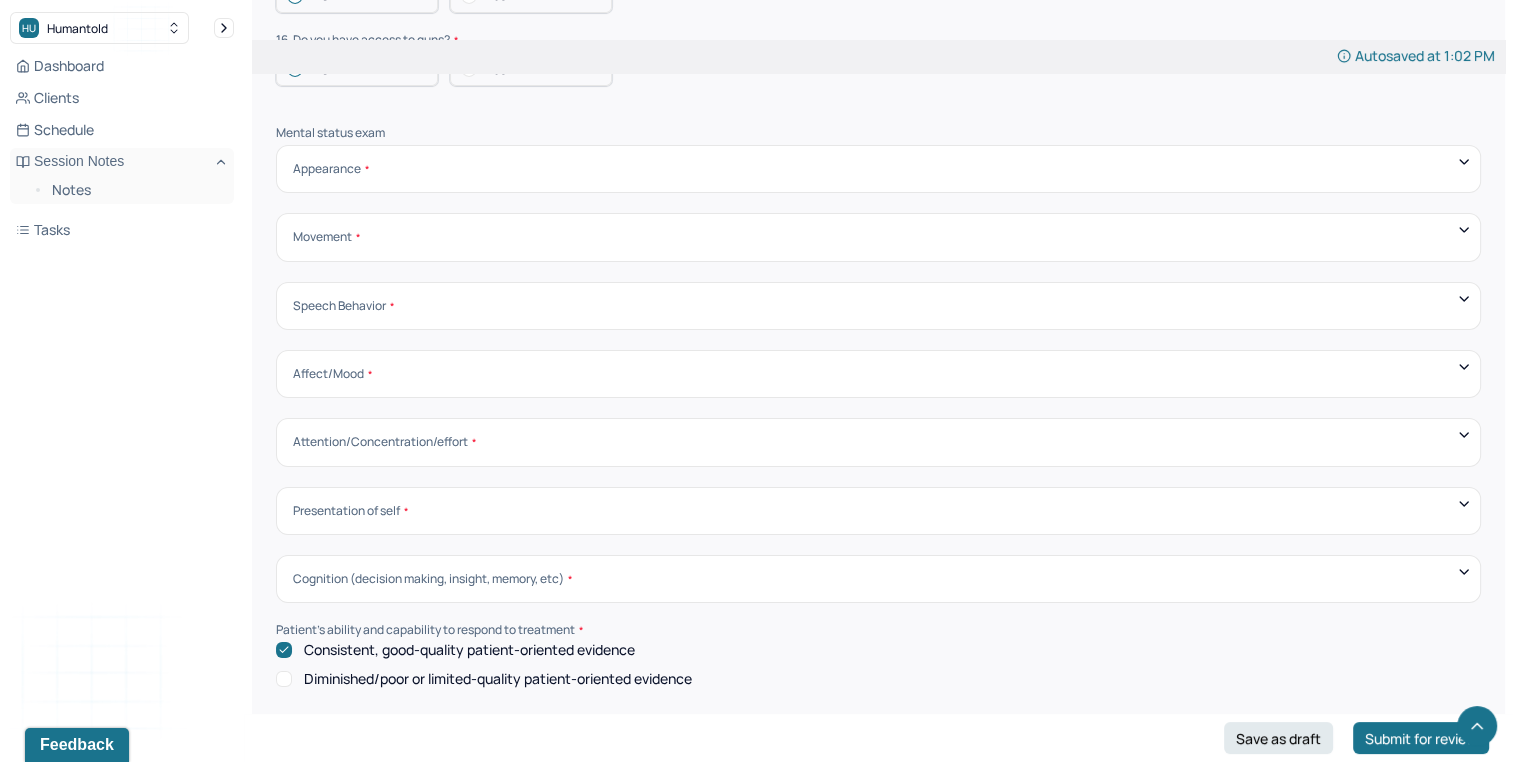 click on "Mental status exam Appearance Neat Unkempt Thin Average Overweight Pale Tanned Movement Coordinated Uncoordinated Mannerisms/oddities Good eye contact Kept eyes downcast Stared into space Speech Behavior Unintelligible Stammer/stutter Mumbles Clear Precise Strident Distant Squeaky Squeaky Soft Weak Normal Strident Hurried Loud Affect/Mood Blunted Constricted Normal Broad Inappropriate Indifferent to problems Congruent Irritated Hostile Flushing Dizziness Can't sit still Panicked Fearful Wretched Melancholy Sad Hopeless Bored Sorrow Grief [MEDICAL_DATA] Manic Hypomanic Ashamed Embarrassed Apologetic Calm Guilty Flat Attention/Concentration/effort Sluggish Flat Distractible Normal energy Eager Indifferent Scattered Baffled Perplexed Hurried Organized Rigid Pleasant Cooperative Dependent Abusive Superior Stubborn Belligerent Argumentative Hostile Demanding Resentful Surly Guarded Indifferent Presentation of self Withdrawn Threatened Vulnerable Shy Friendly Confident Grandiose Humble Self-doubting Hopeful Harsh" at bounding box center (878, 406) 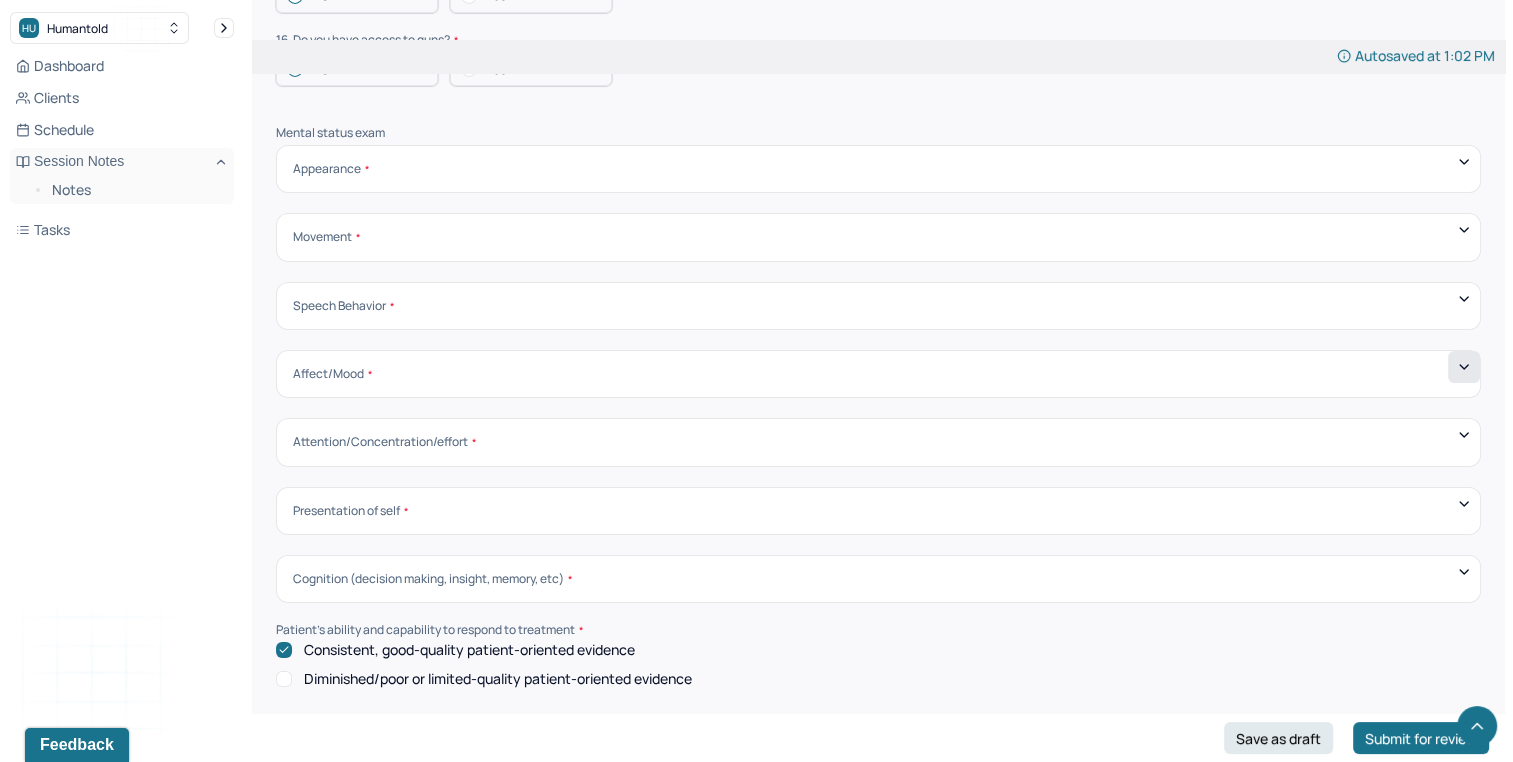 click 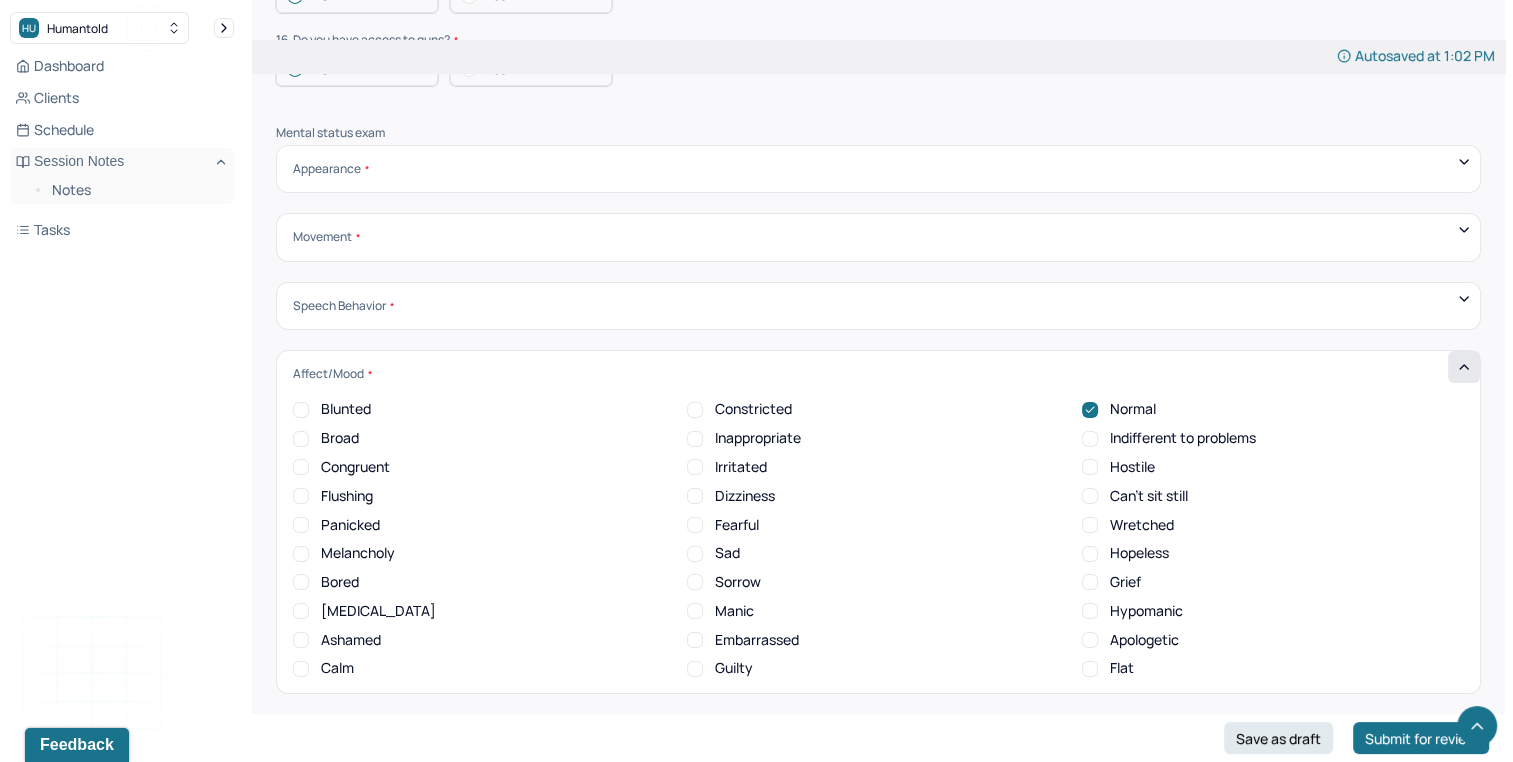 scroll, scrollTop: 0, scrollLeft: 0, axis: both 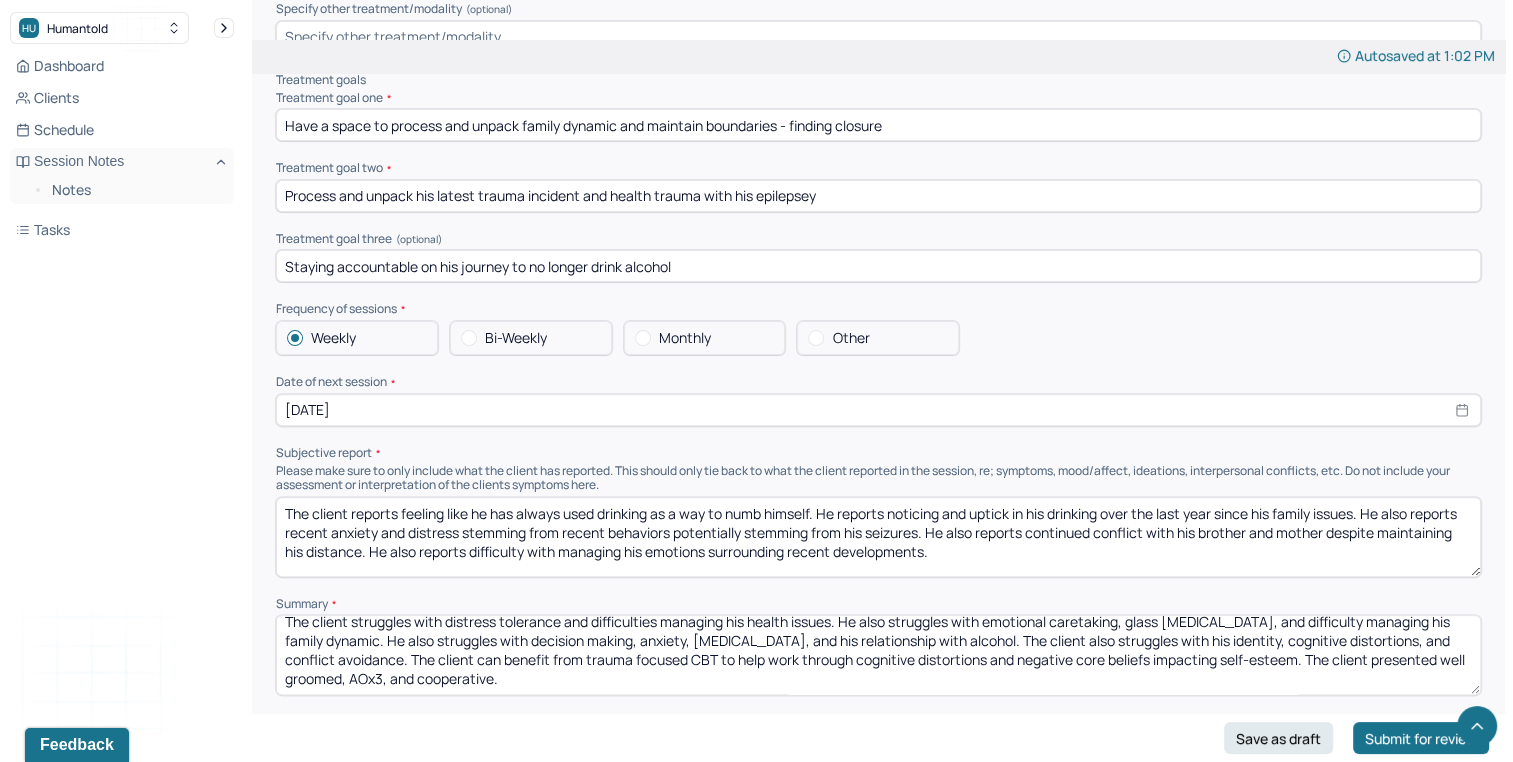 click on "[DATE]" at bounding box center [878, 410] 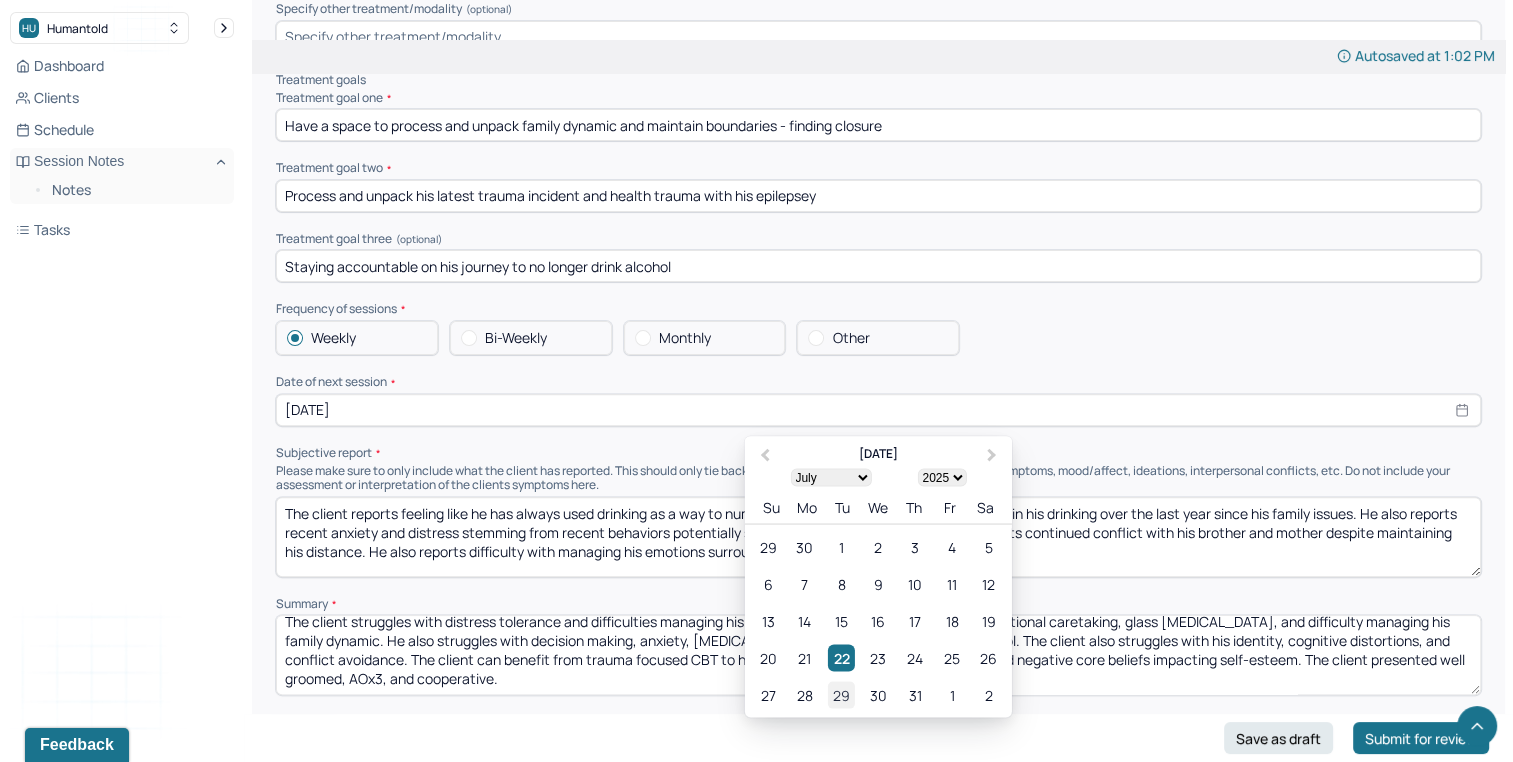 click on "29" at bounding box center (841, 694) 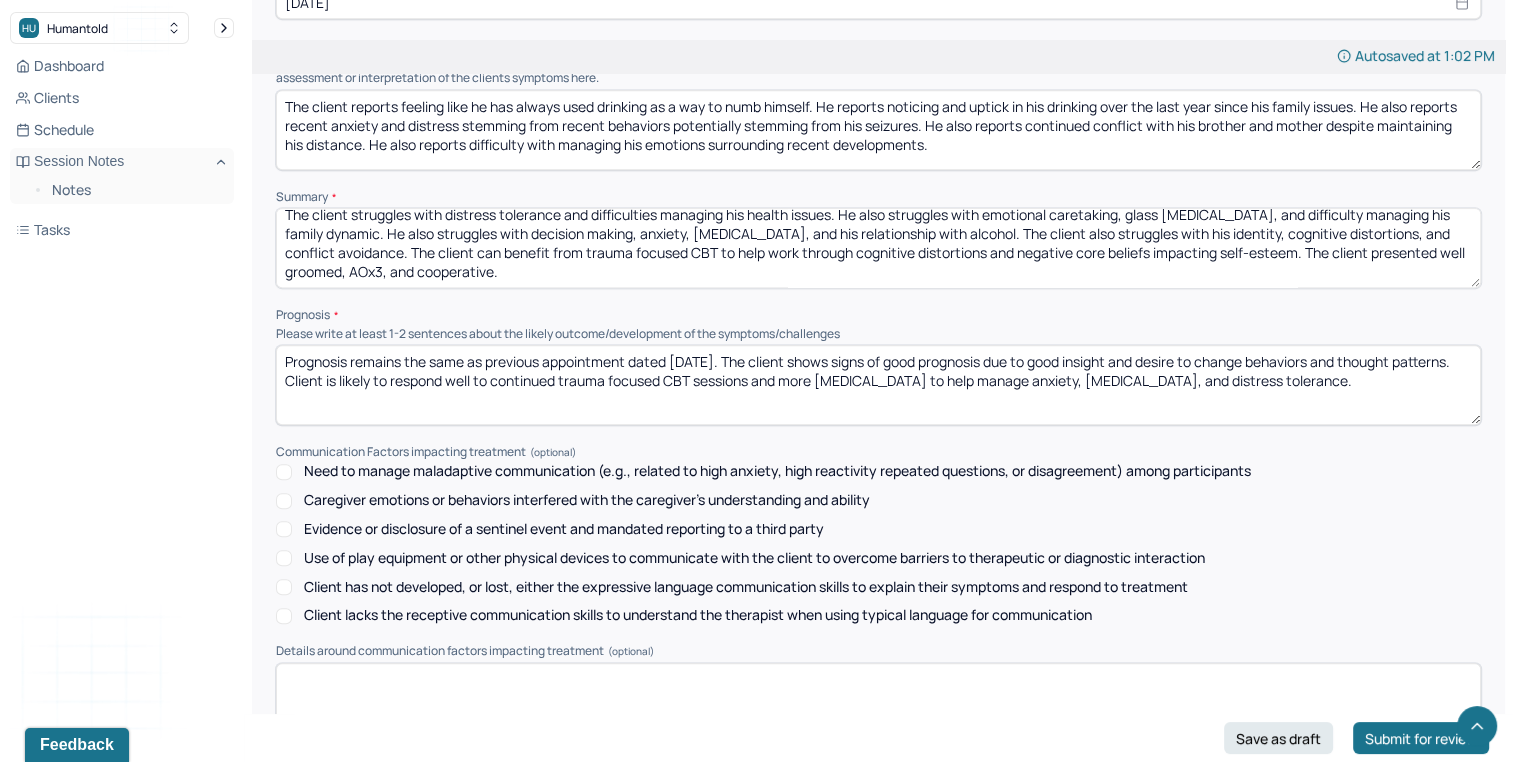 scroll, scrollTop: 8741, scrollLeft: 0, axis: vertical 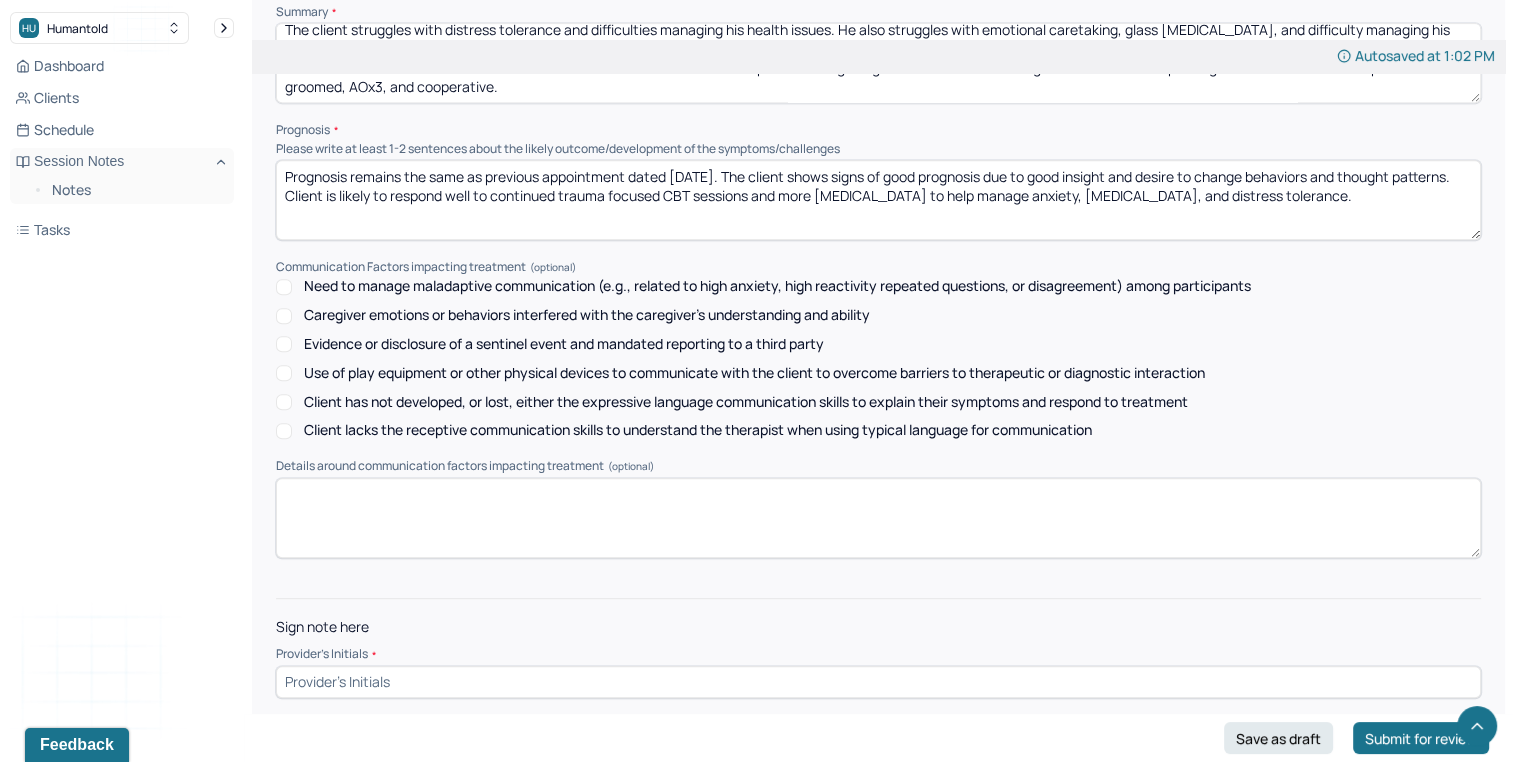 click on "Autosaved at 1:02 PM Appointment Details Client name [PERSON_NAME] Date of service [DATE] Time 12:00pm - 1:00pm Duration 1hr Appointment type individual therapy Provider name [PERSON_NAME] Modifier 1 95 Telemedicine Note type Individual intake note Load previous session note Instructions The fields marked with an asterisk ( * ) are required before you can submit your notes. Before you can submit your session notes, they must be signed. You have the option to save your notes as a draft before making a submission. Appointment location * Teletherapy Client Teletherapy Location Home Office Other Provider Teletherapy Location Home Office Other Consent was received for the teletherapy session The teletherapy session was conducted via video Primary diagnosis * F41.1 [MEDICAL_DATA] Secondary diagnosis (optional) Secondary diagnosis Tertiary diagnosis (optional) Tertiary diagnosis Identity Preferred name (optional) Gender * [DEMOGRAPHIC_DATA] Pronouns (optional) Religion (optional) Religion Education (optional) *" at bounding box center (878, -3945) 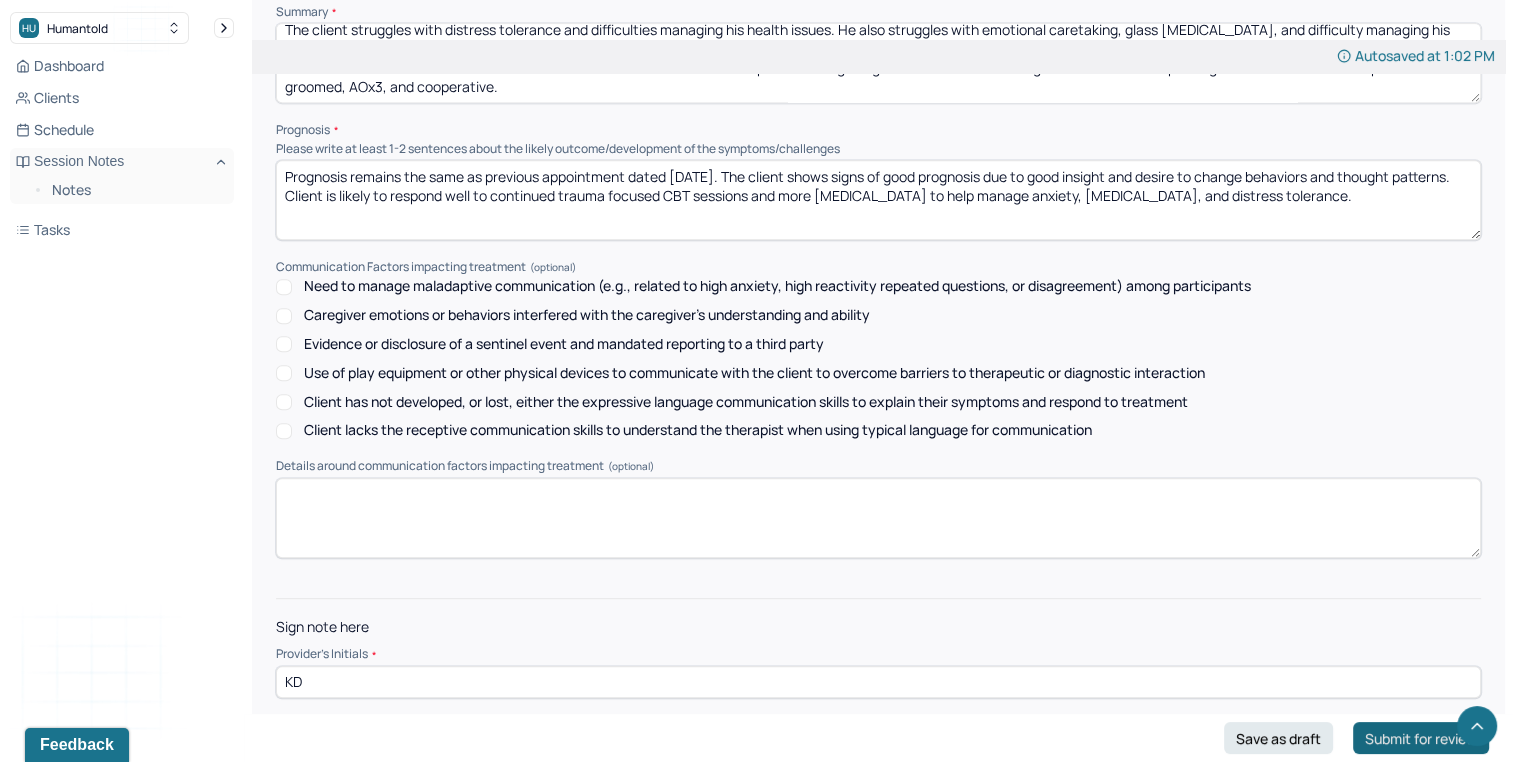 type on "KD" 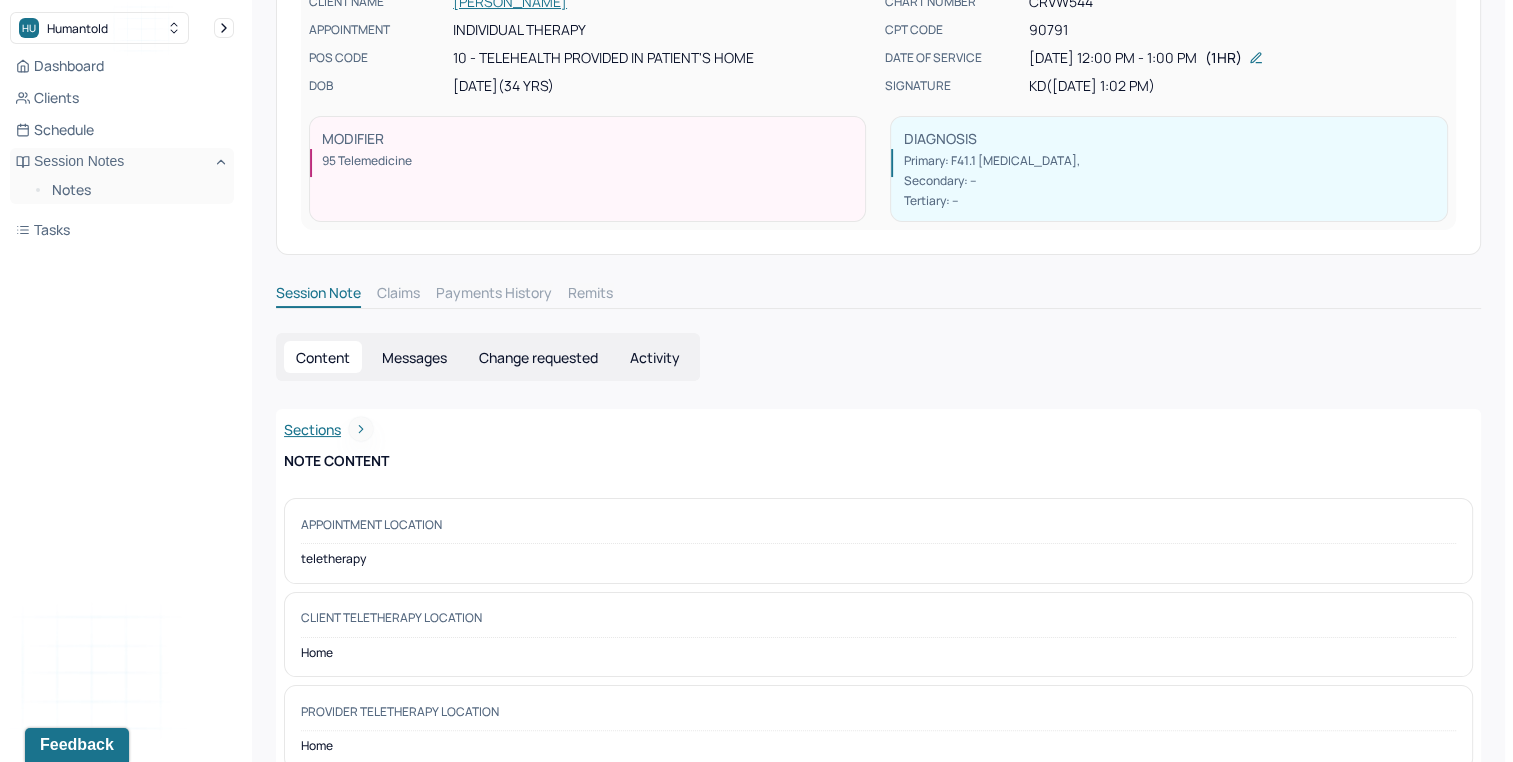 scroll, scrollTop: 0, scrollLeft: 0, axis: both 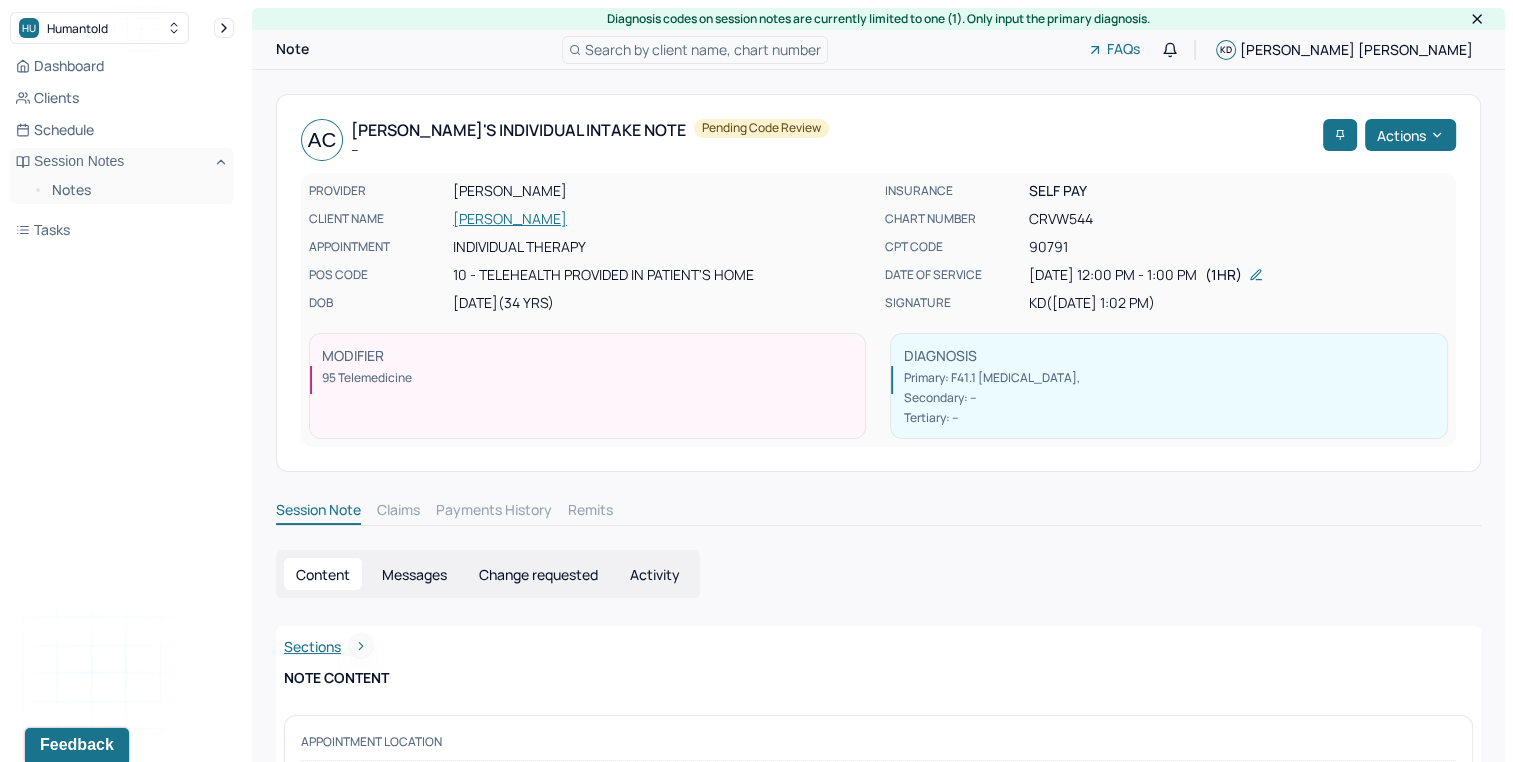 click on "Search by client name, chart number" at bounding box center (703, 49) 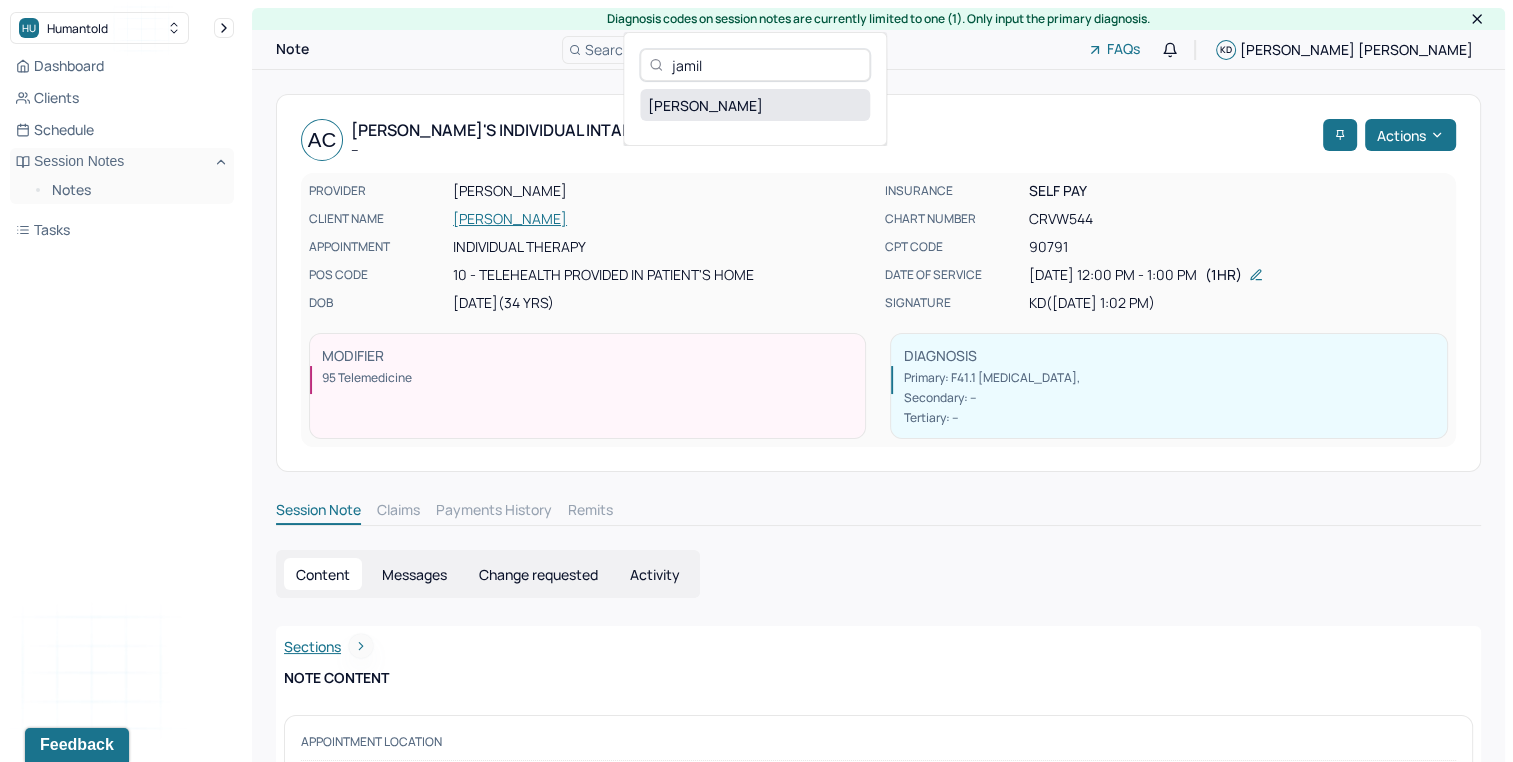 type on "jamil" 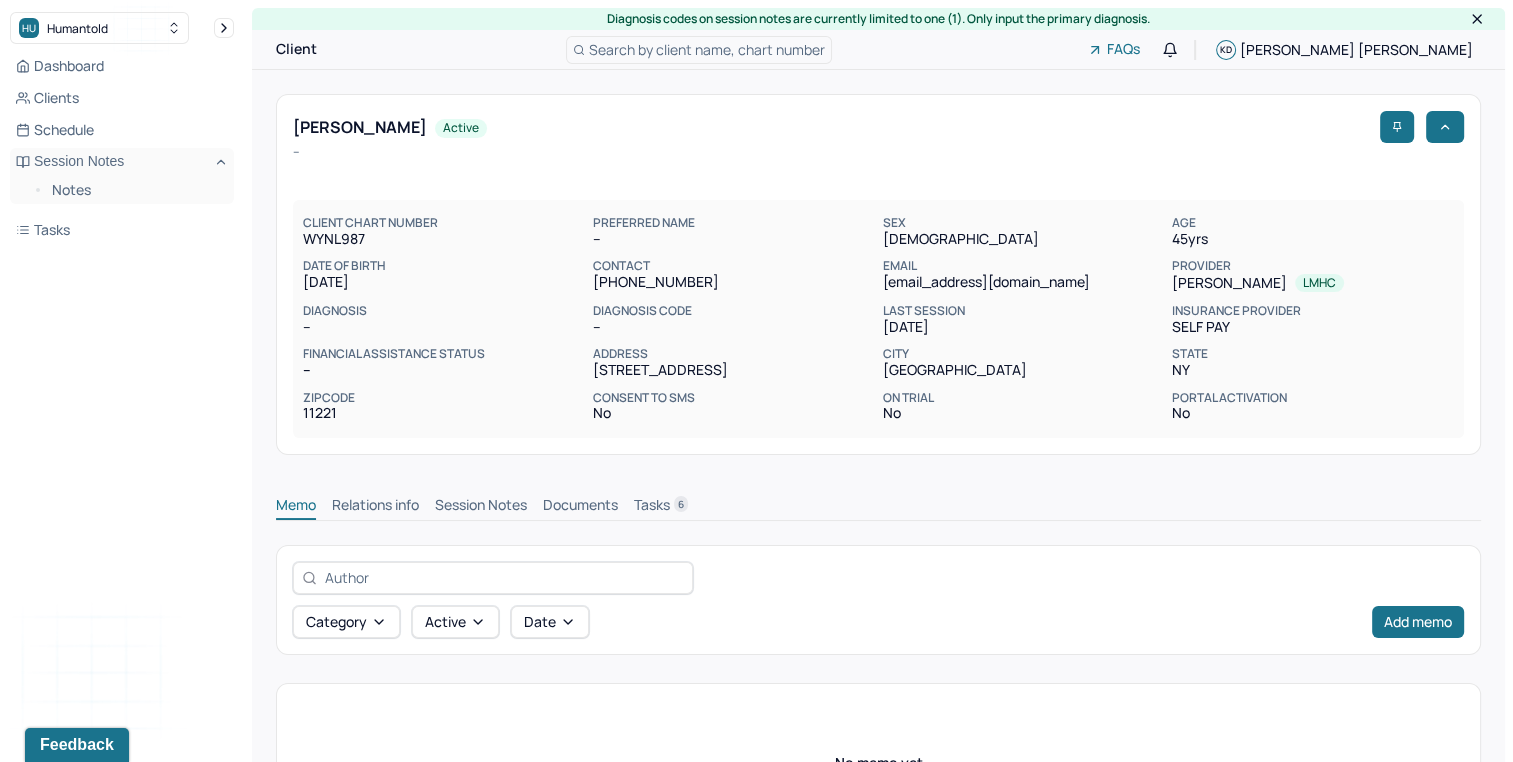 click on "Session Notes" at bounding box center [481, 507] 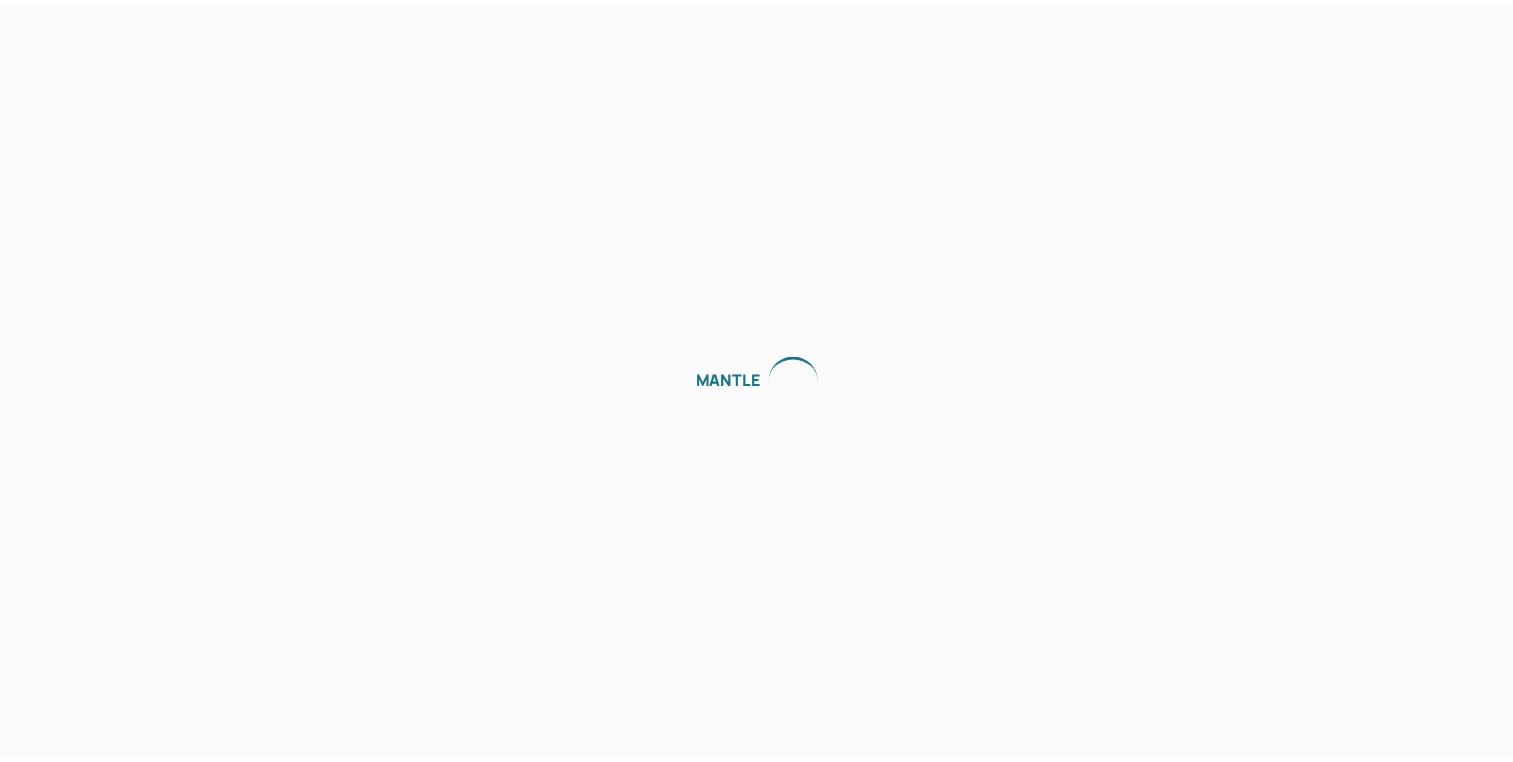 scroll, scrollTop: 0, scrollLeft: 0, axis: both 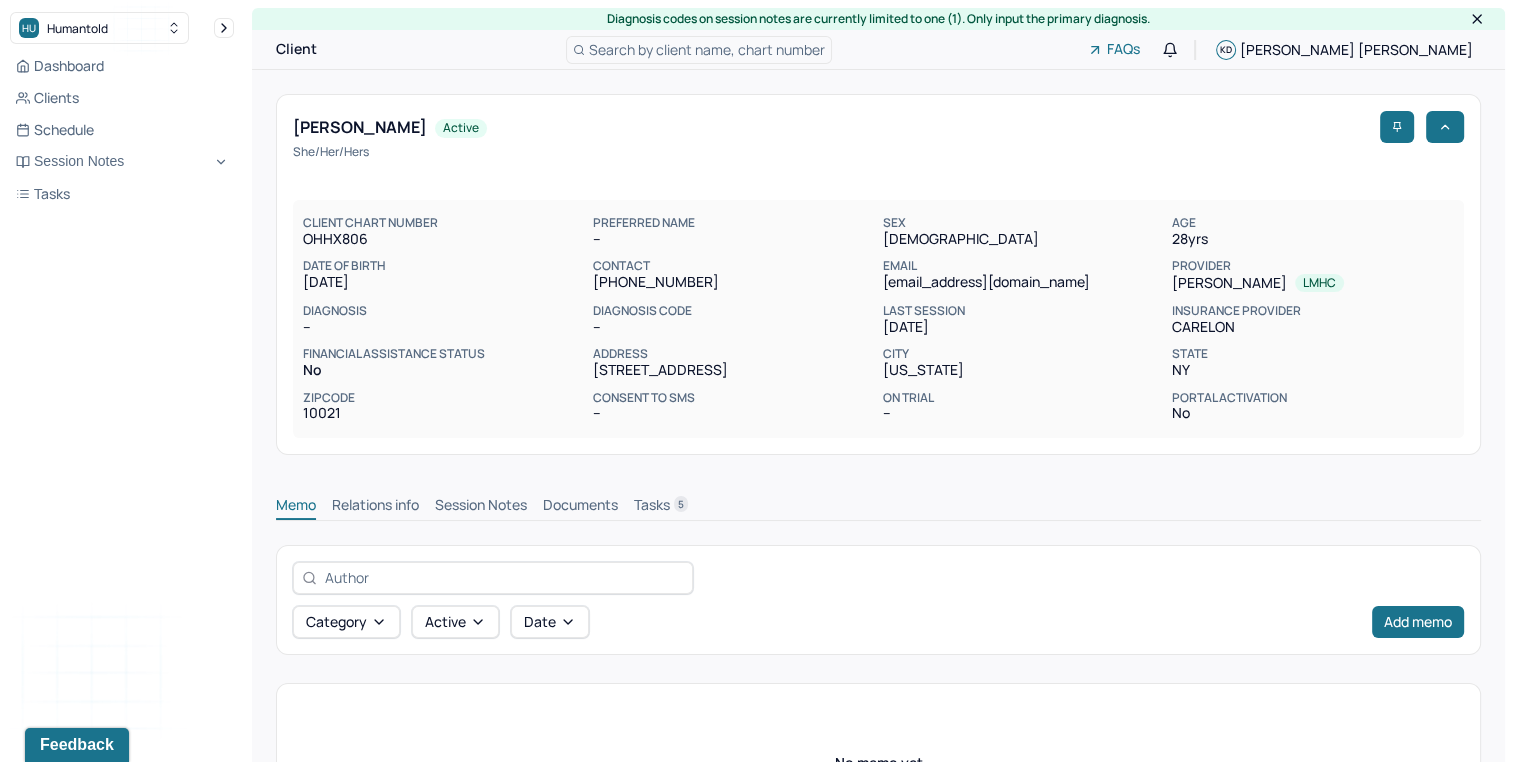 click on "Session Notes" at bounding box center [481, 507] 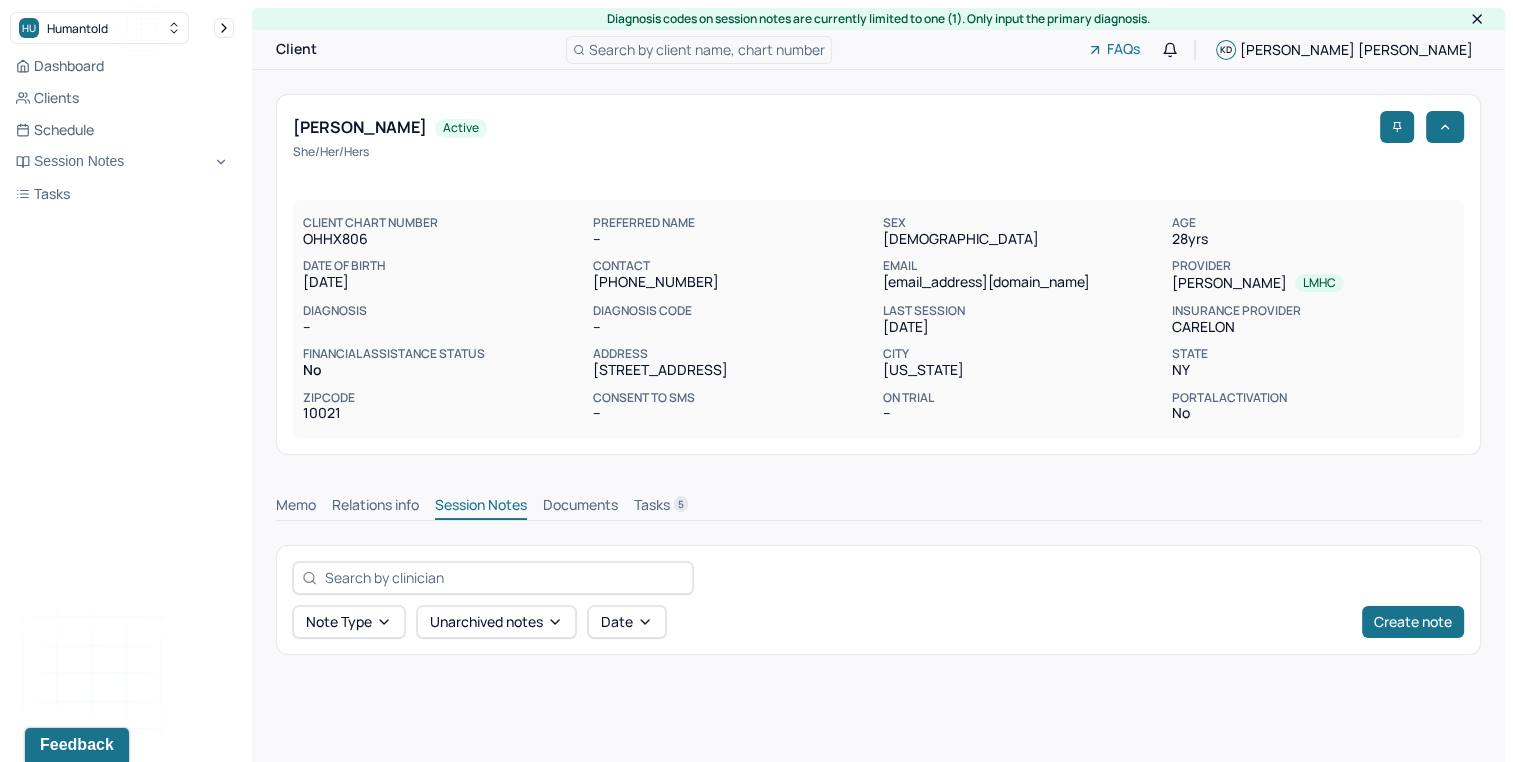 click on "Session Notes" at bounding box center [481, 507] 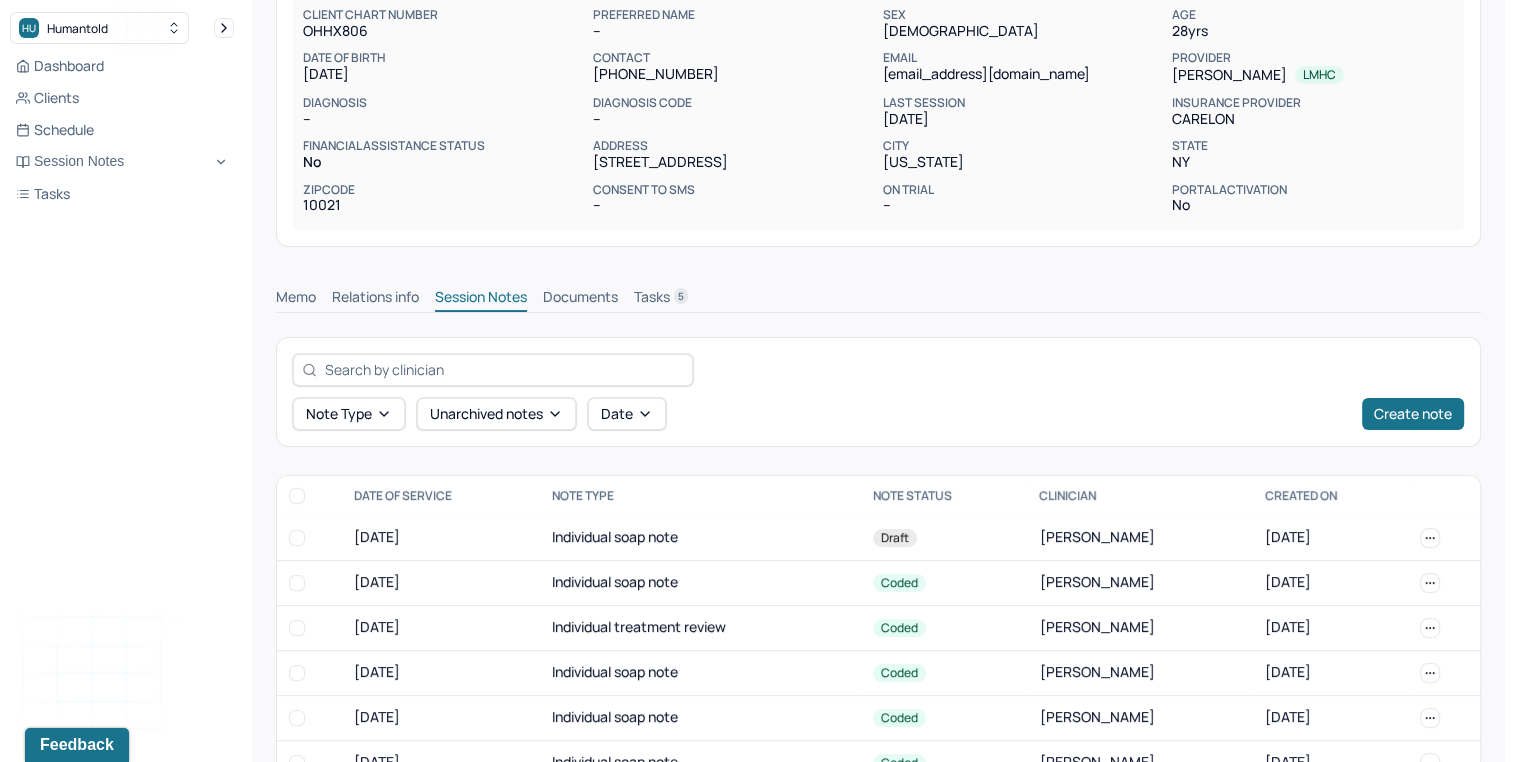 scroll, scrollTop: 214, scrollLeft: 0, axis: vertical 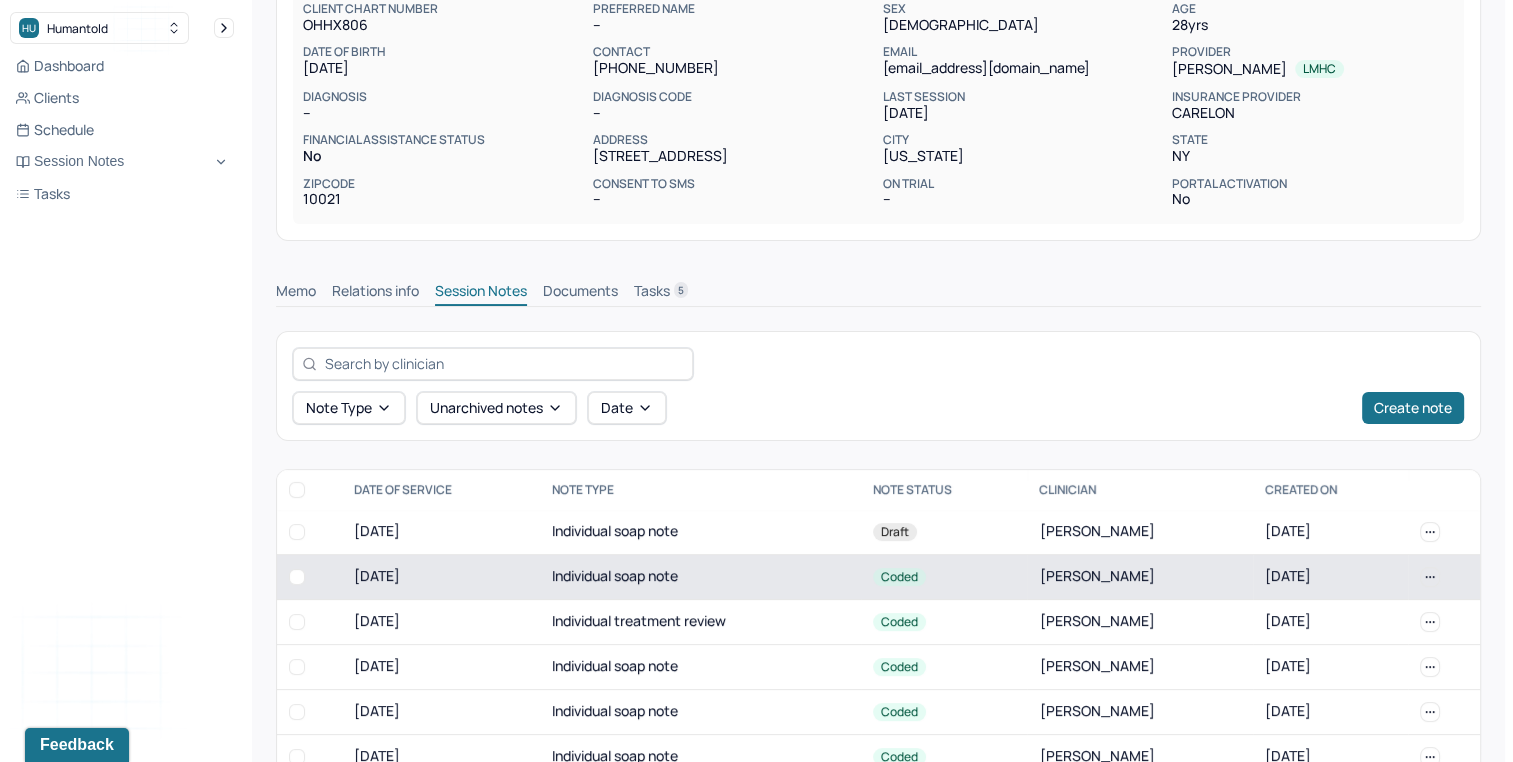 click on "Individual soap note" at bounding box center (700, 576) 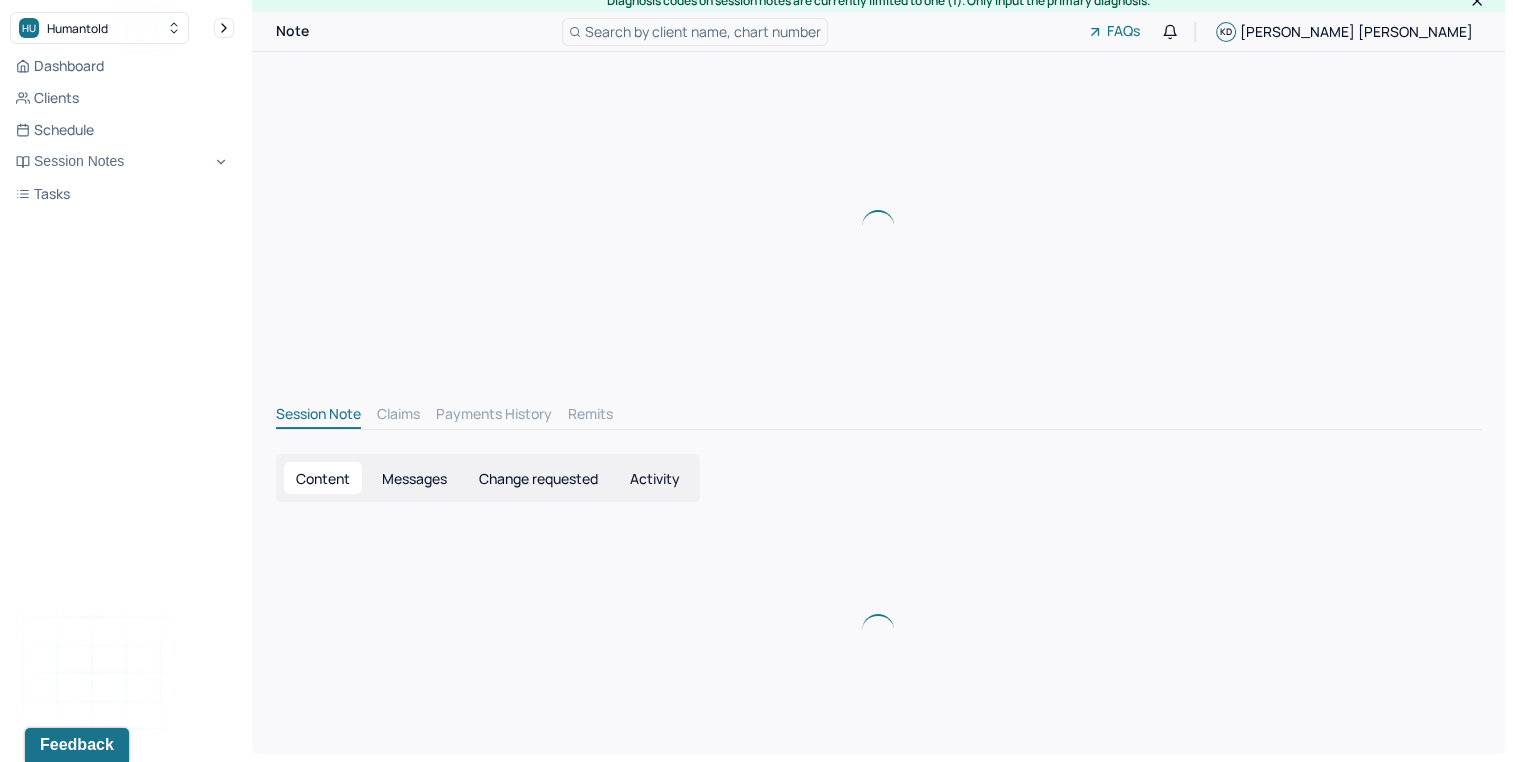 scroll, scrollTop: 0, scrollLeft: 0, axis: both 